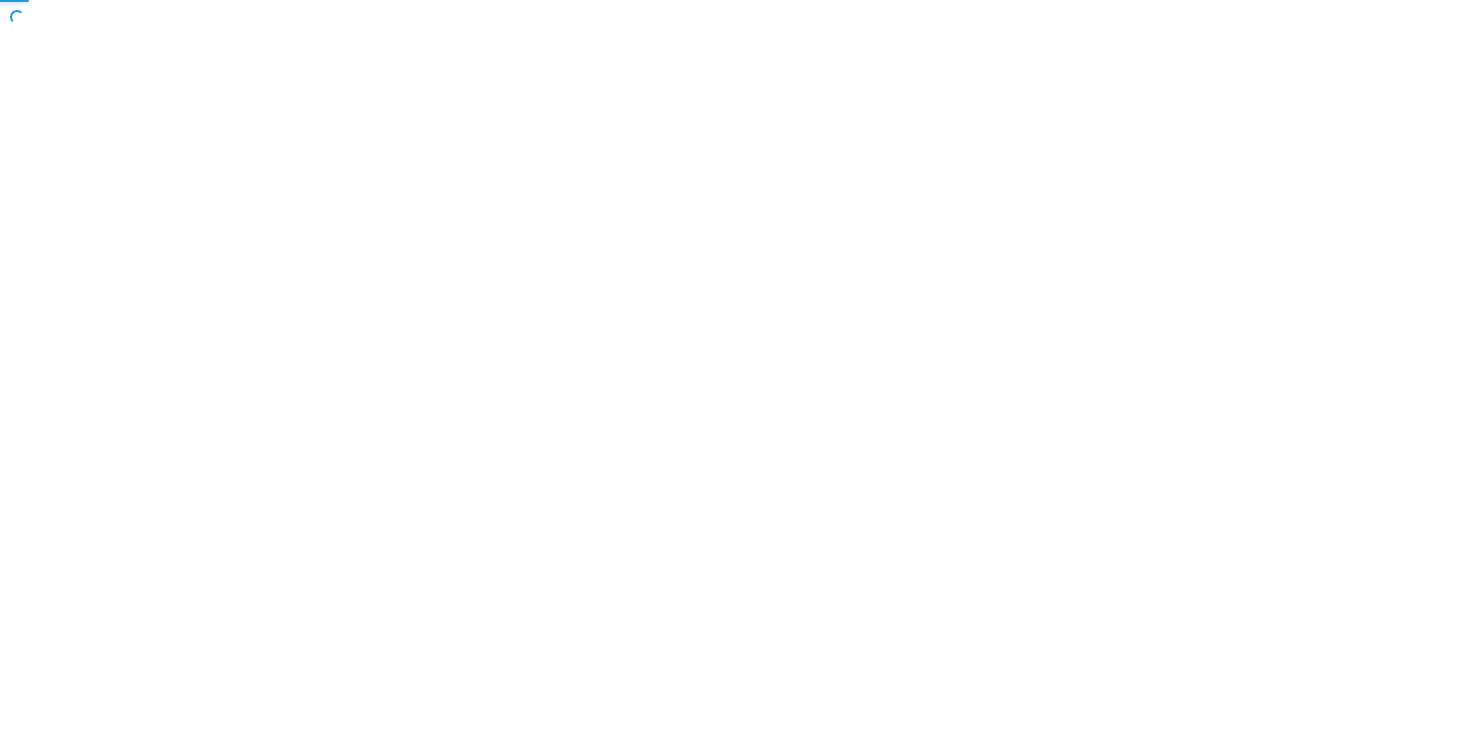 scroll, scrollTop: 0, scrollLeft: 0, axis: both 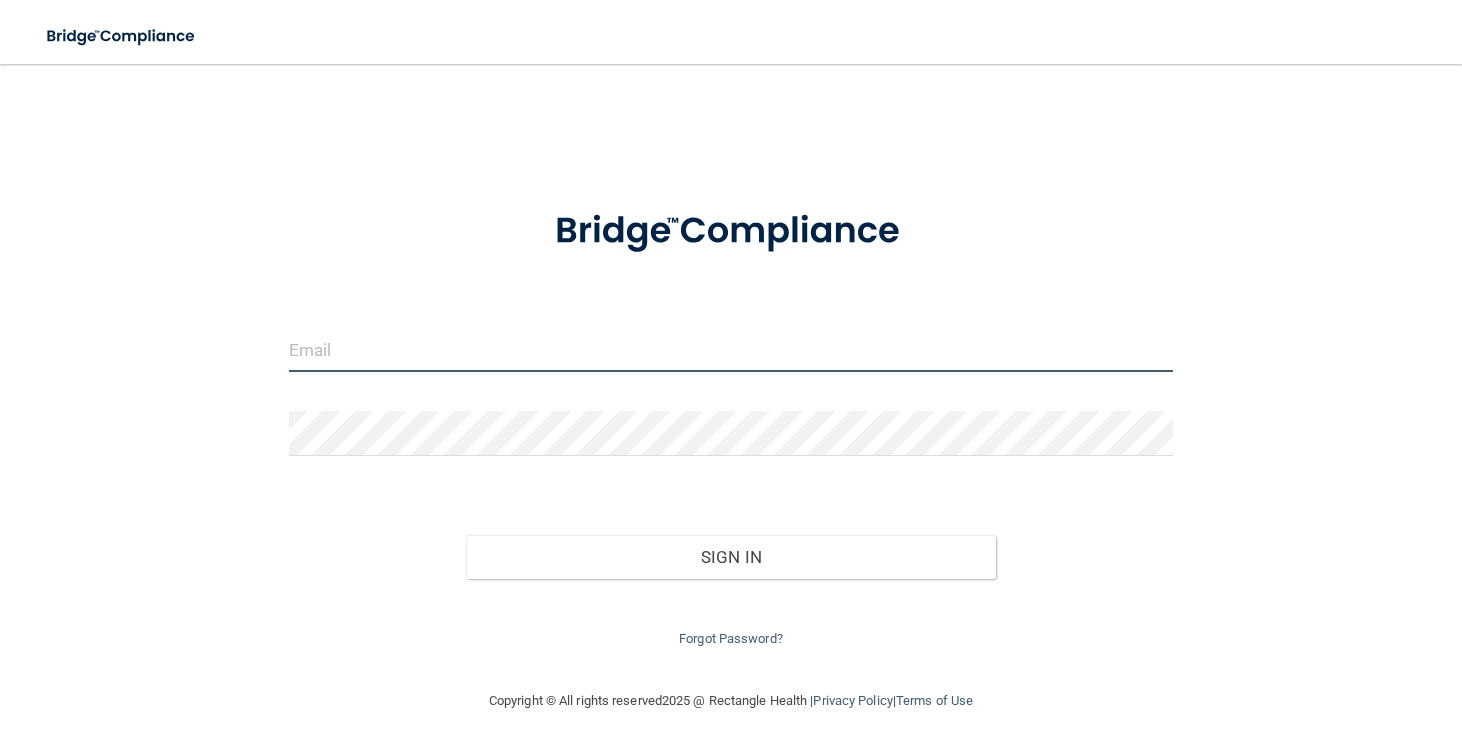 click at bounding box center (731, 349) 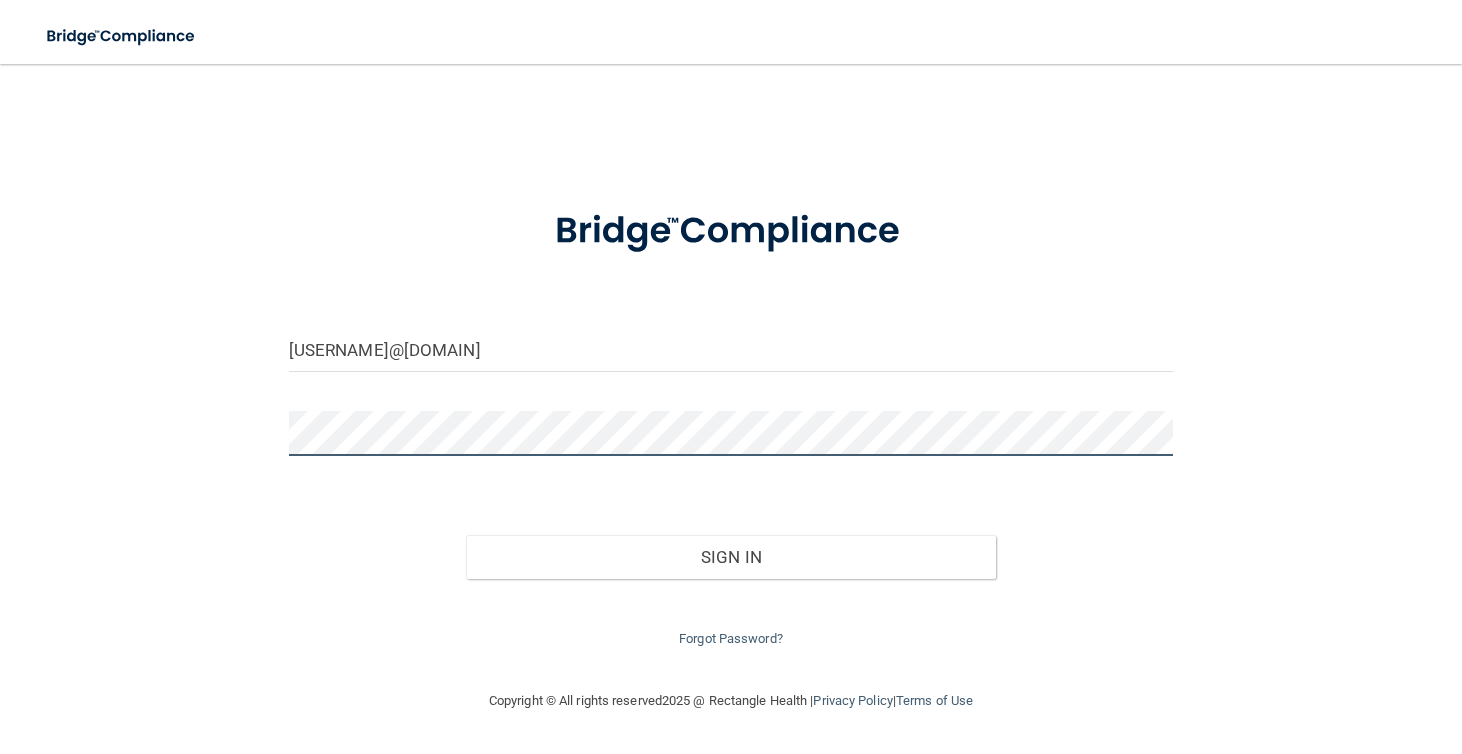 click on "Sign In" at bounding box center (731, 557) 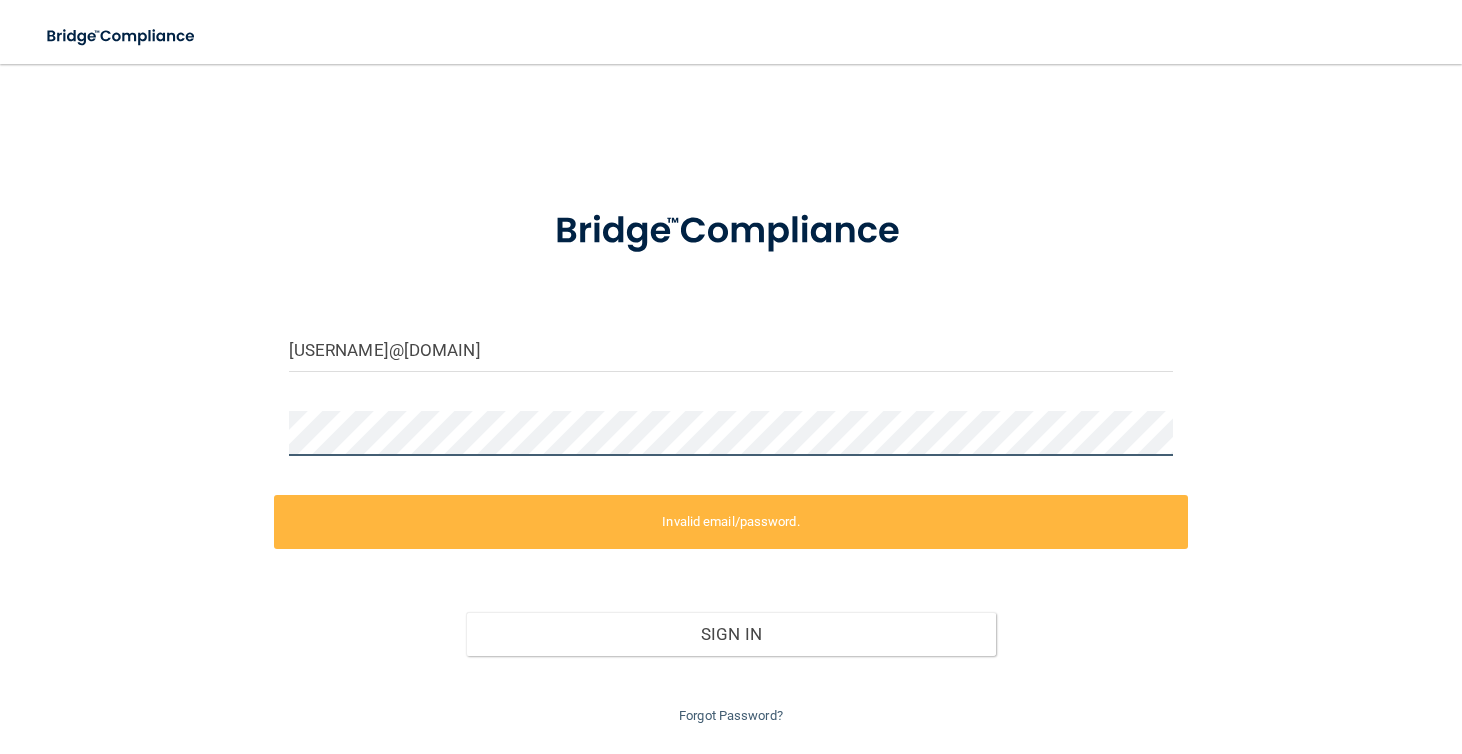 click on "mariahhharding@gmail.com                                    Invalid email/password.     You don't have permission to access that page.       Sign In            Forgot Password?" at bounding box center [731, 406] 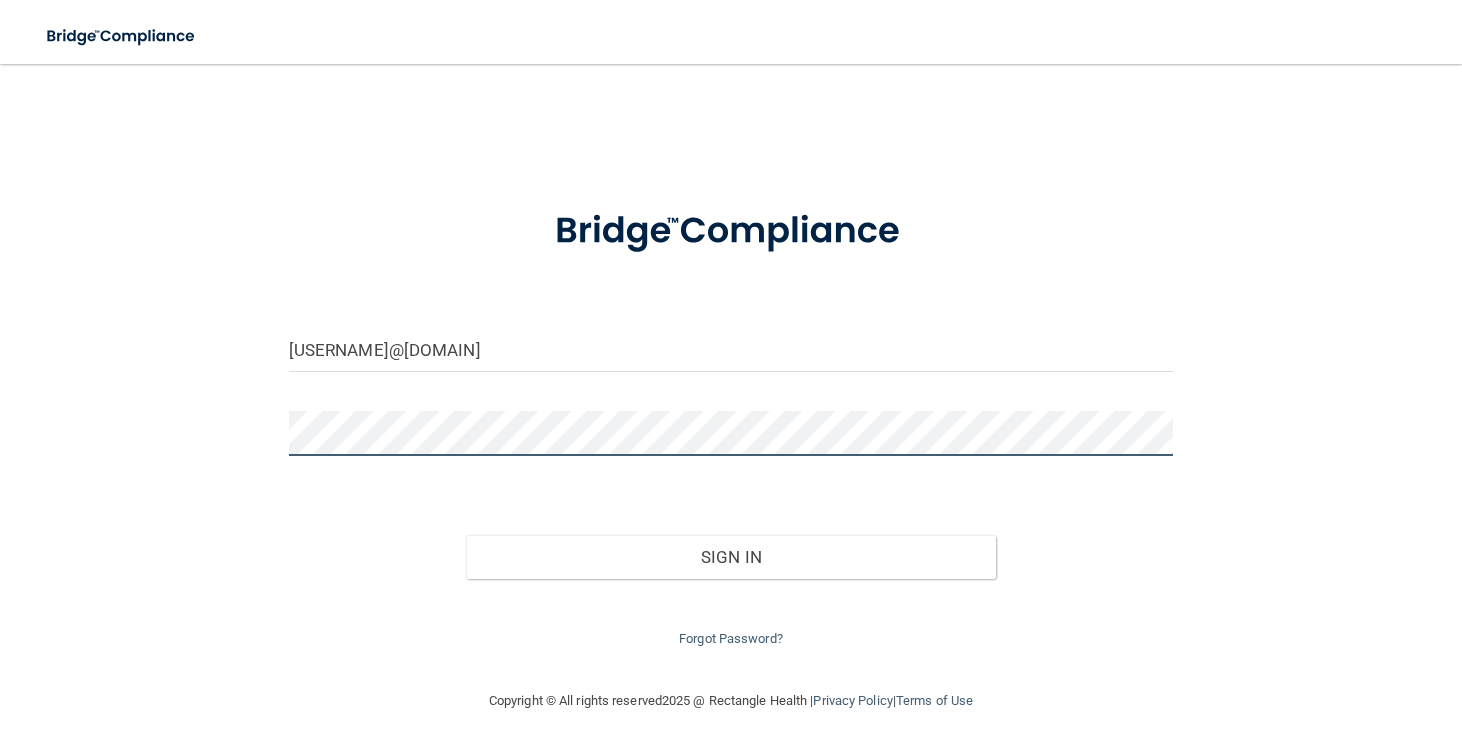 click on "Sign In" at bounding box center (731, 557) 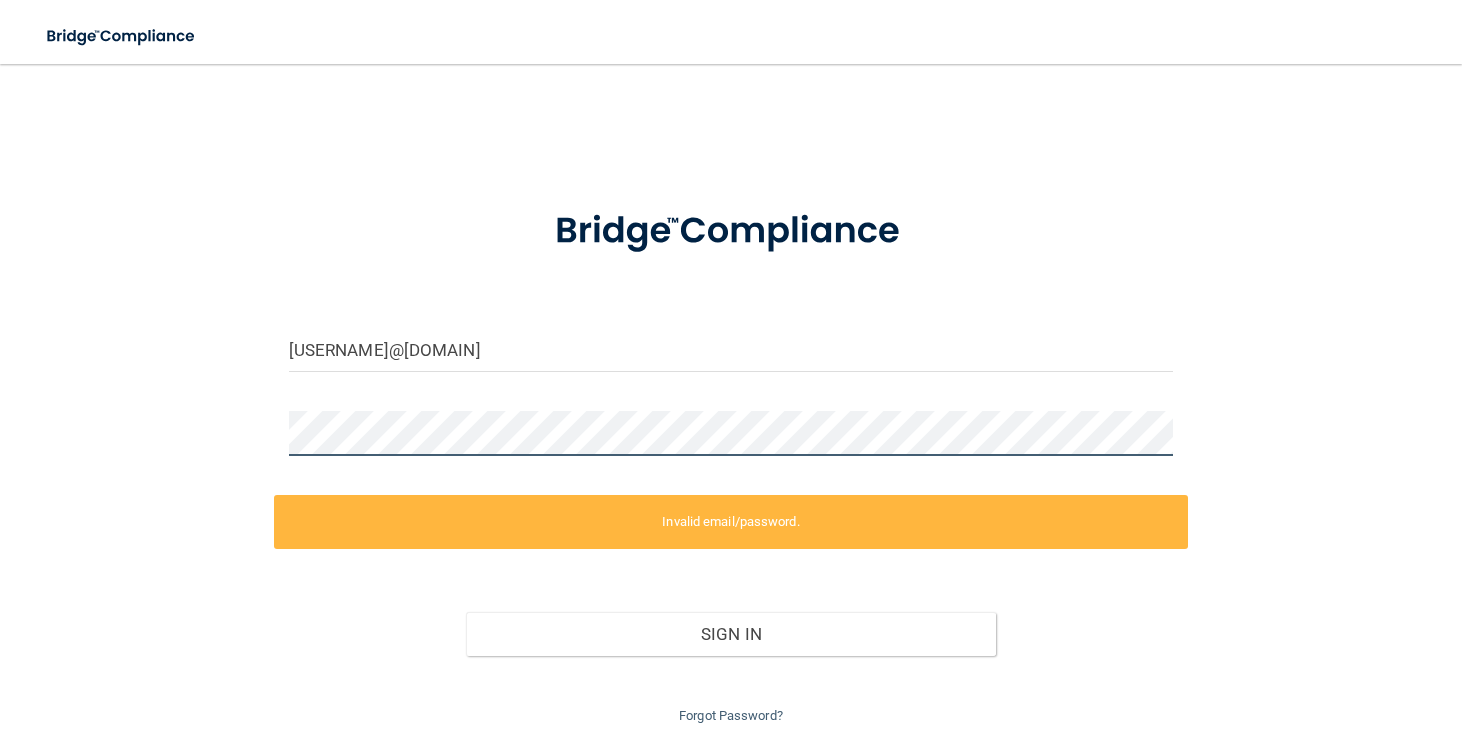 scroll, scrollTop: 54, scrollLeft: 0, axis: vertical 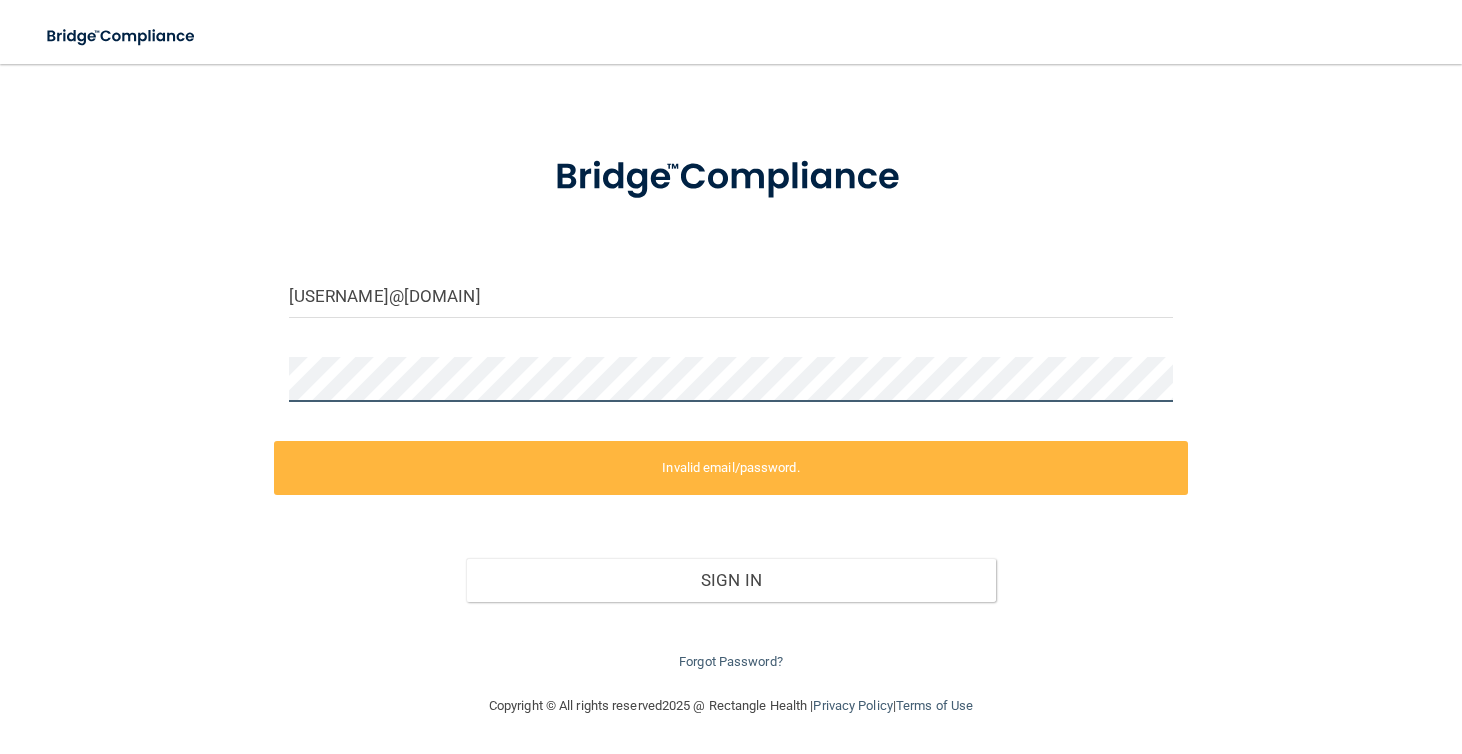 click on "mariahhharding@gmail.com                                    Invalid email/password.     You don't have permission to access that page.       Sign In            Forgot Password?" at bounding box center [731, 352] 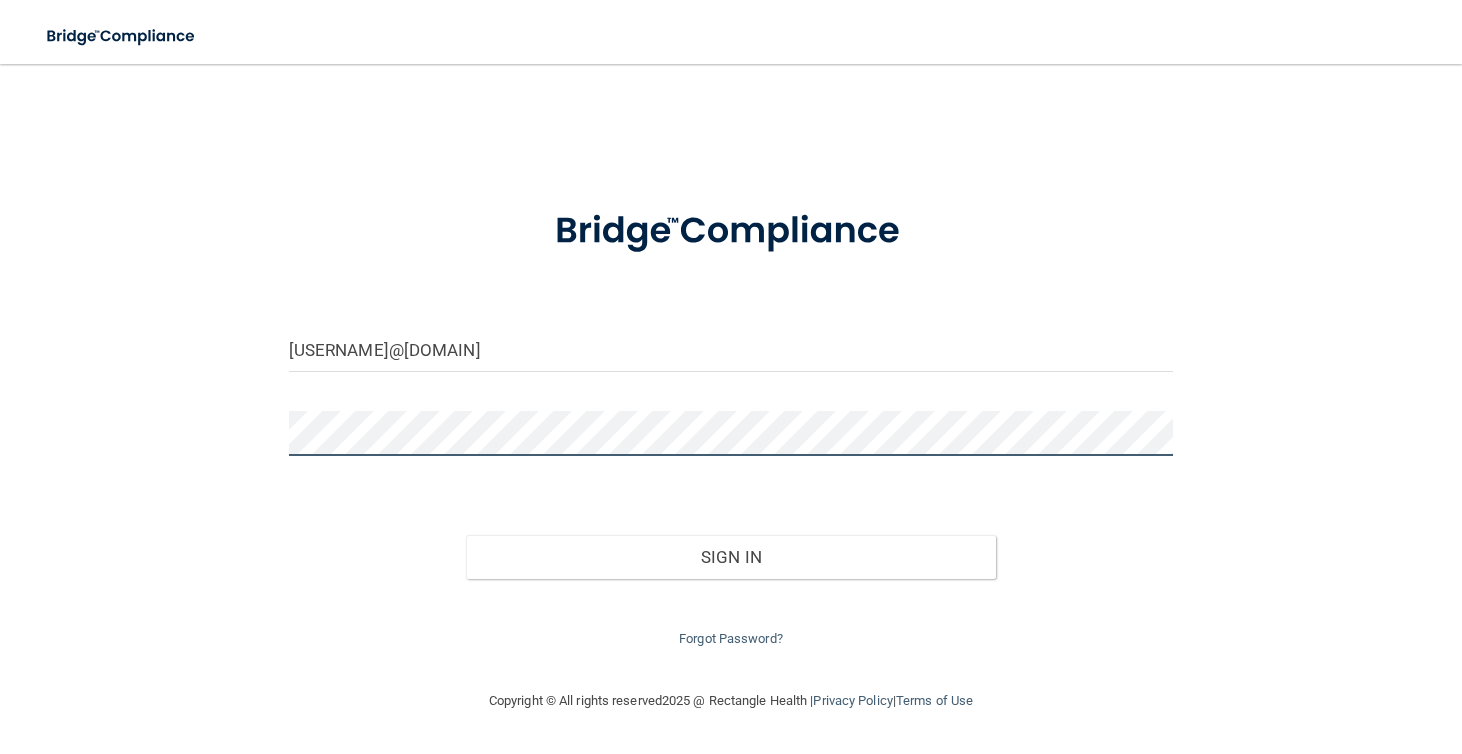 scroll, scrollTop: 0, scrollLeft: 0, axis: both 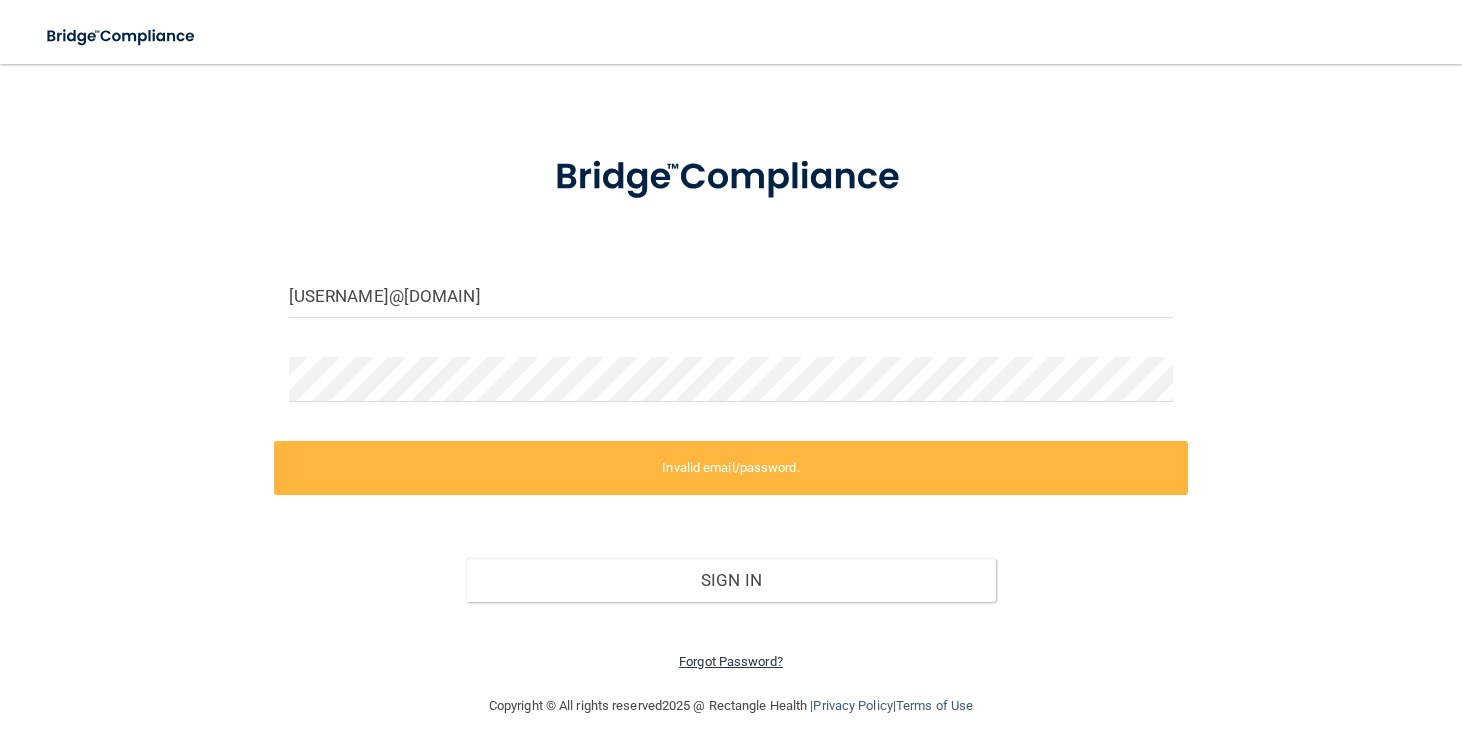 click on "Forgot Password?" at bounding box center [731, 661] 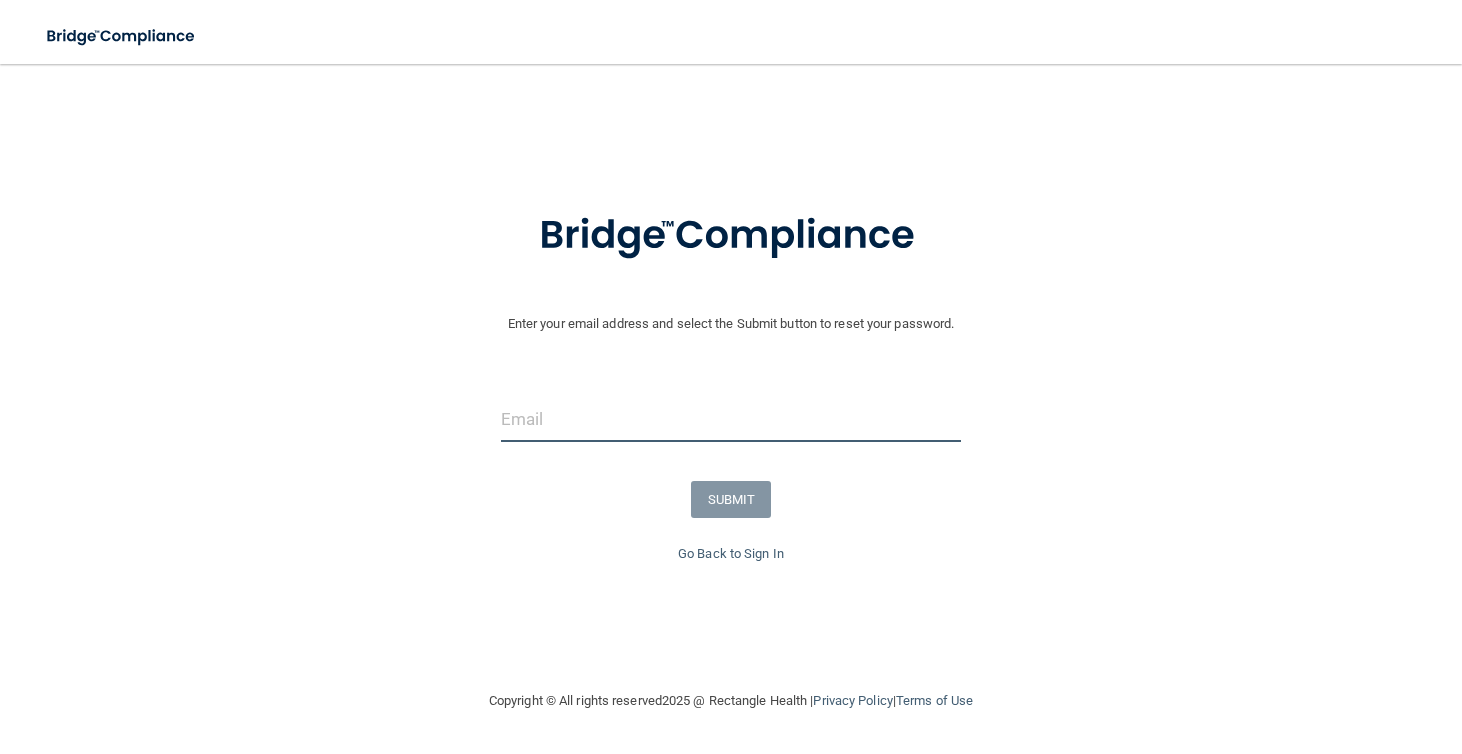 click at bounding box center (731, 419) 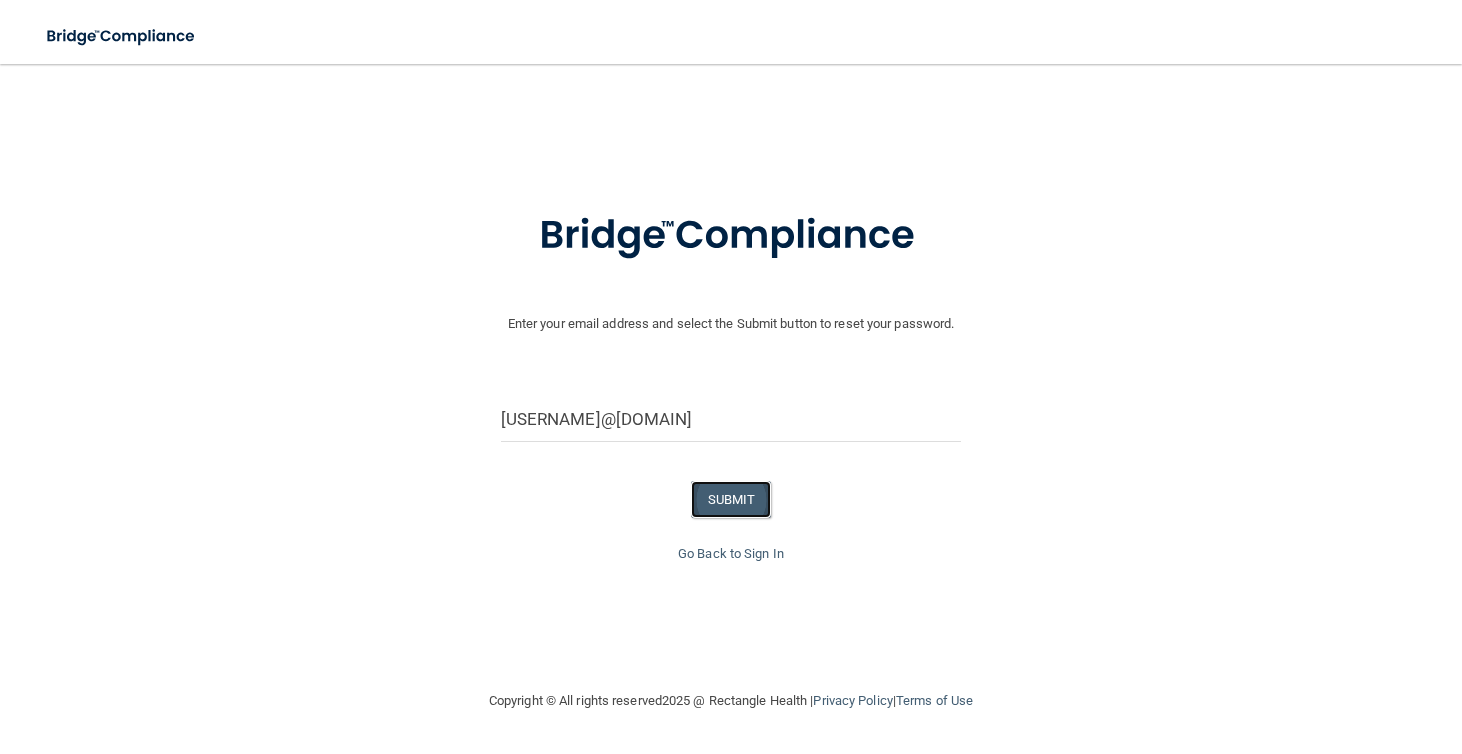 click on "SUBMIT" at bounding box center (731, 499) 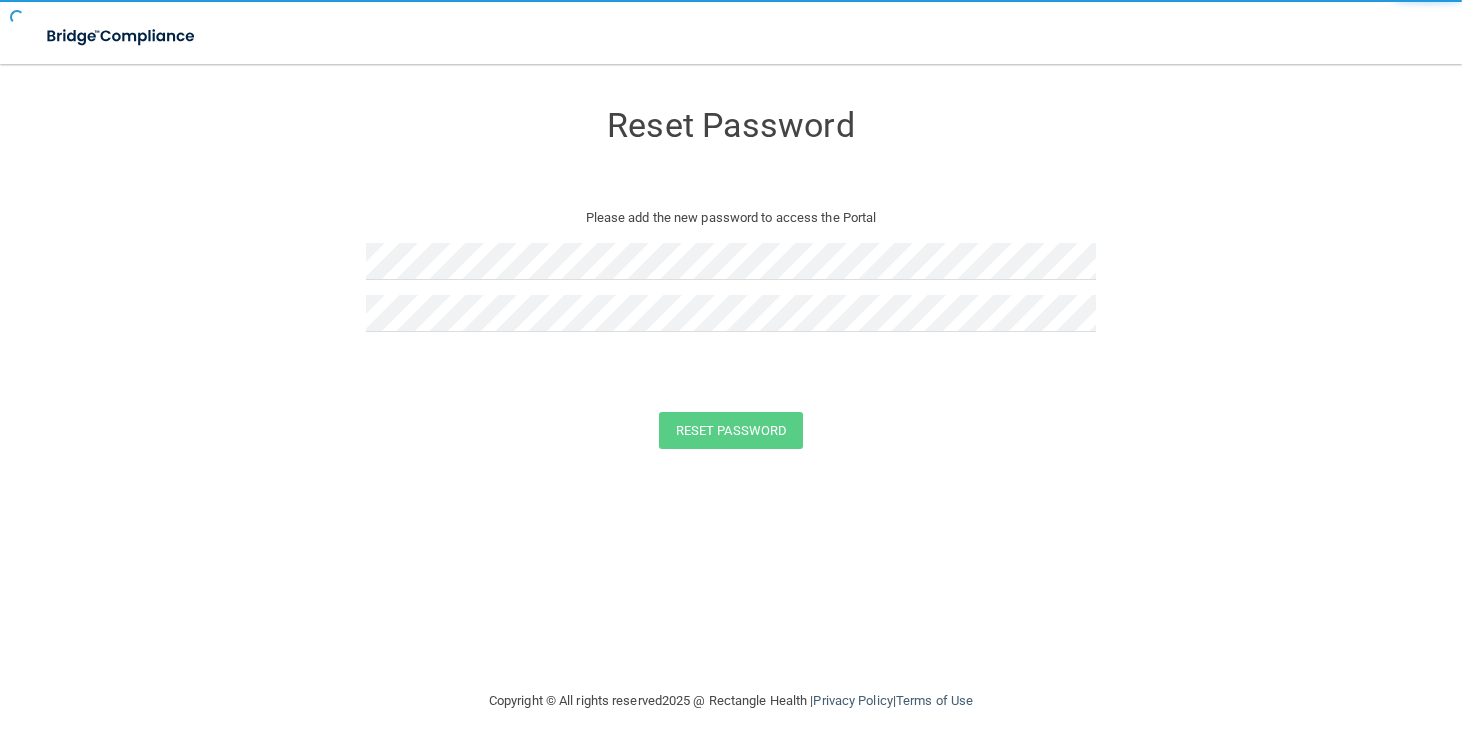 scroll, scrollTop: 0, scrollLeft: 0, axis: both 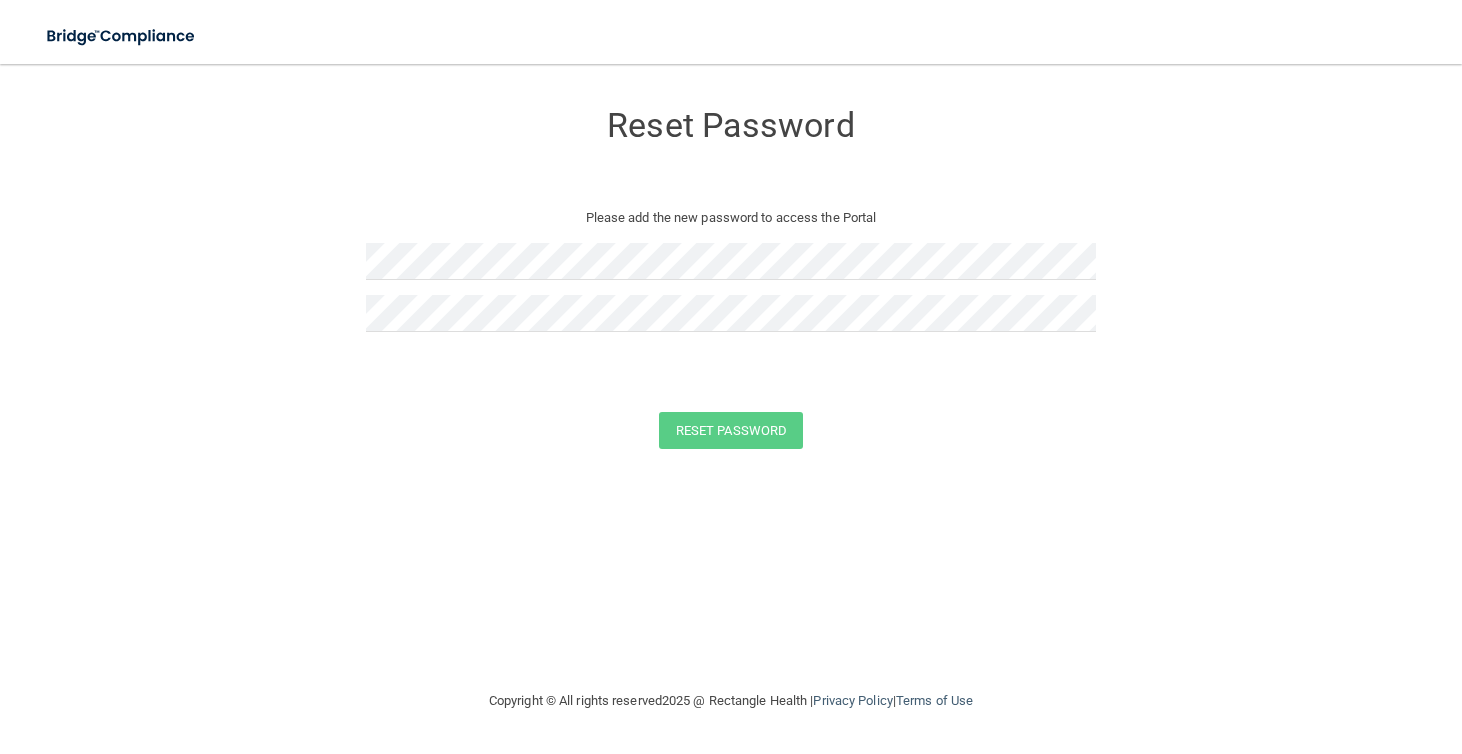 click at bounding box center [731, 321] 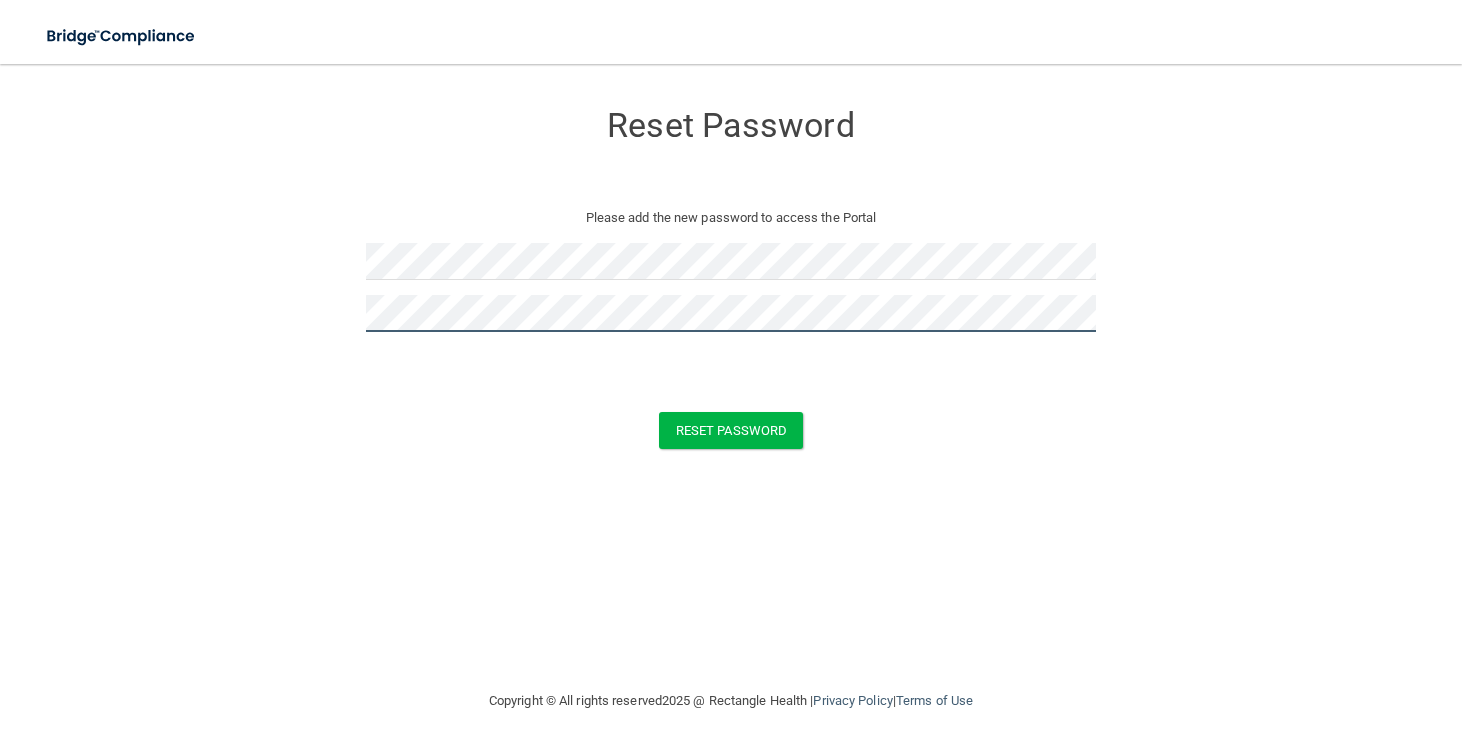 click on "Reset Password" at bounding box center (731, 430) 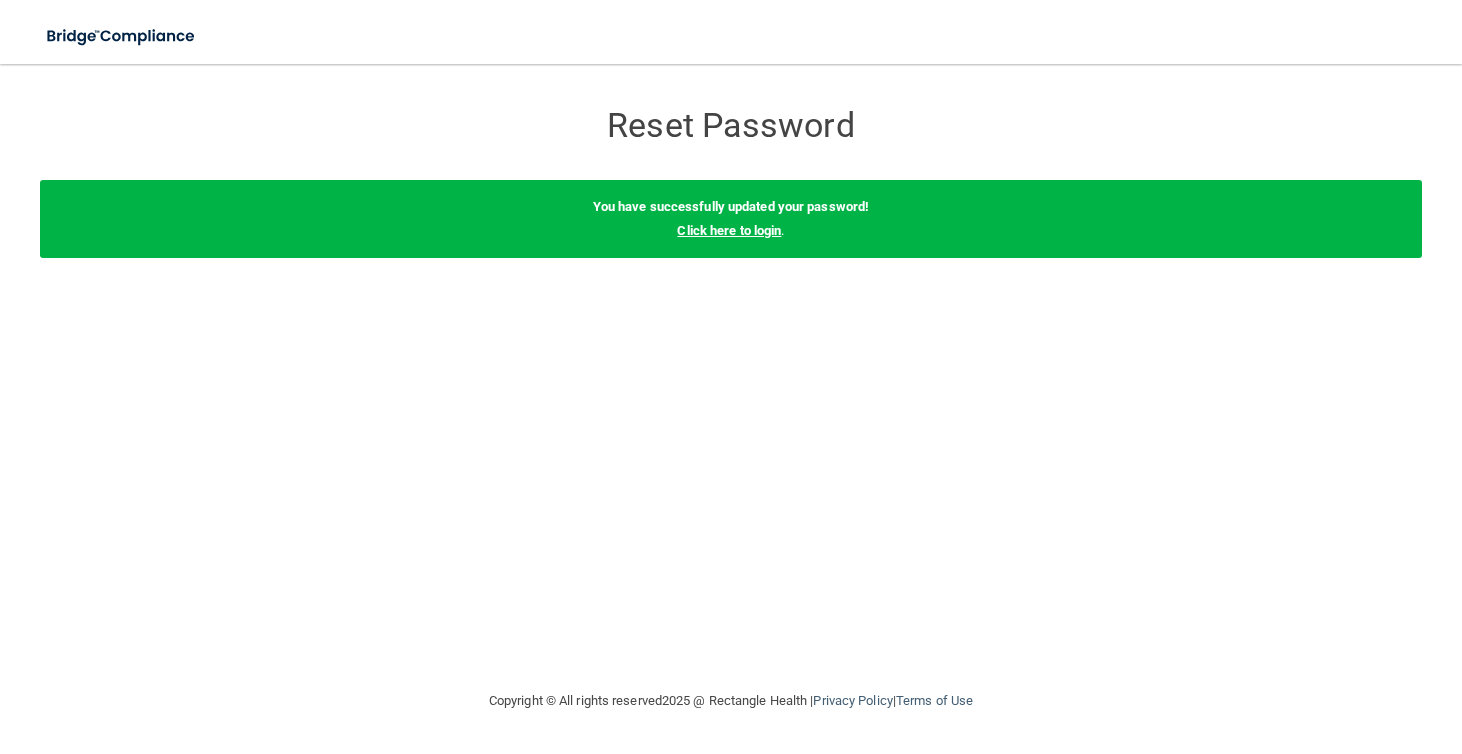 click on "Click here to login" at bounding box center [729, 230] 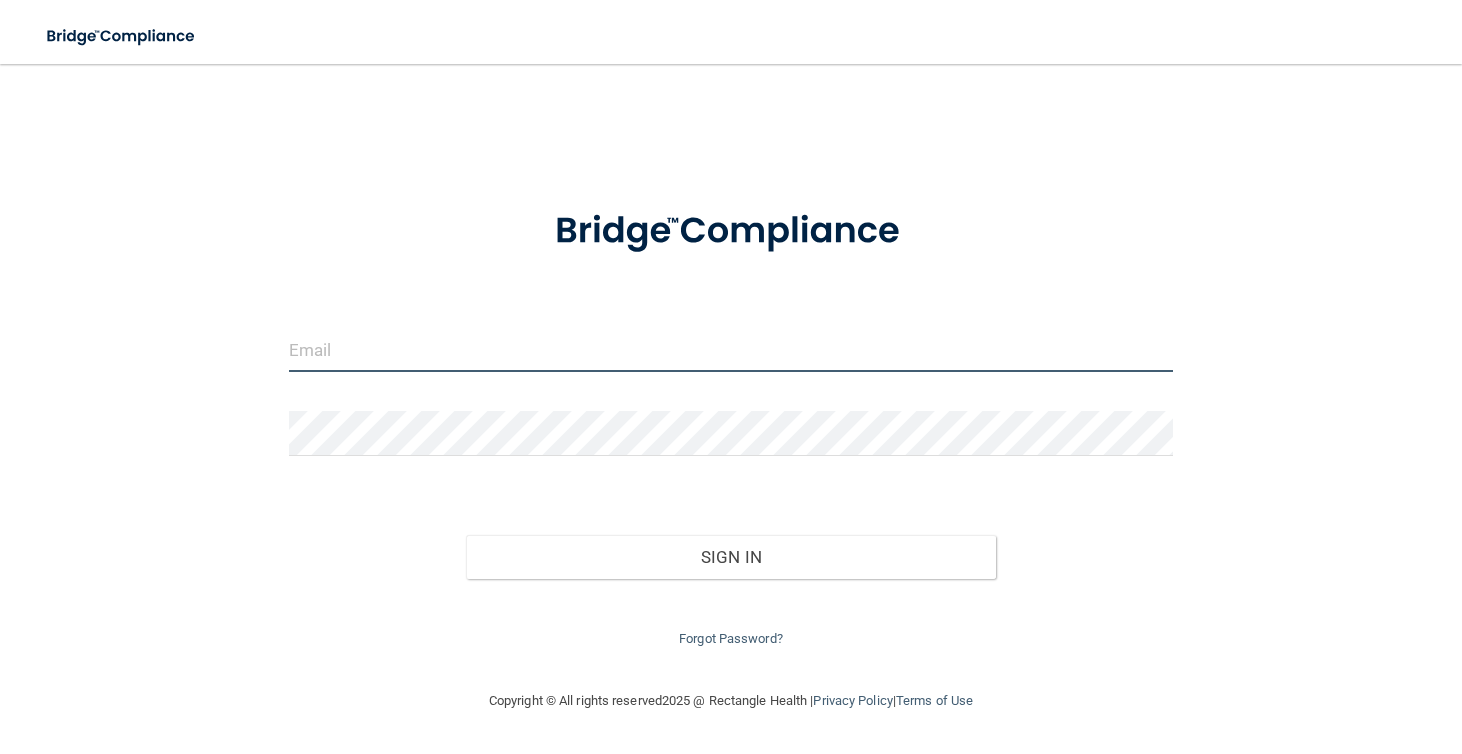 click at bounding box center [731, 349] 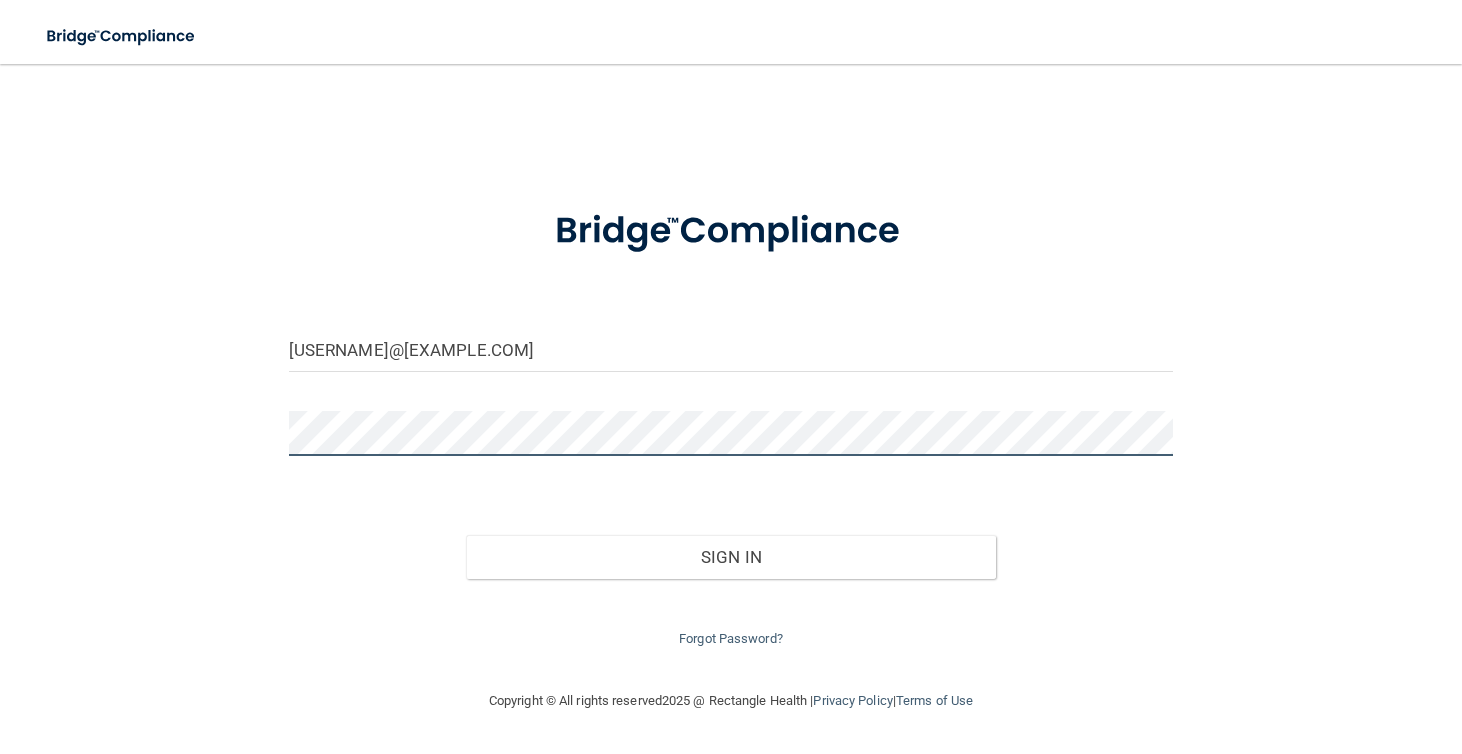 click on "Sign In" at bounding box center (731, 557) 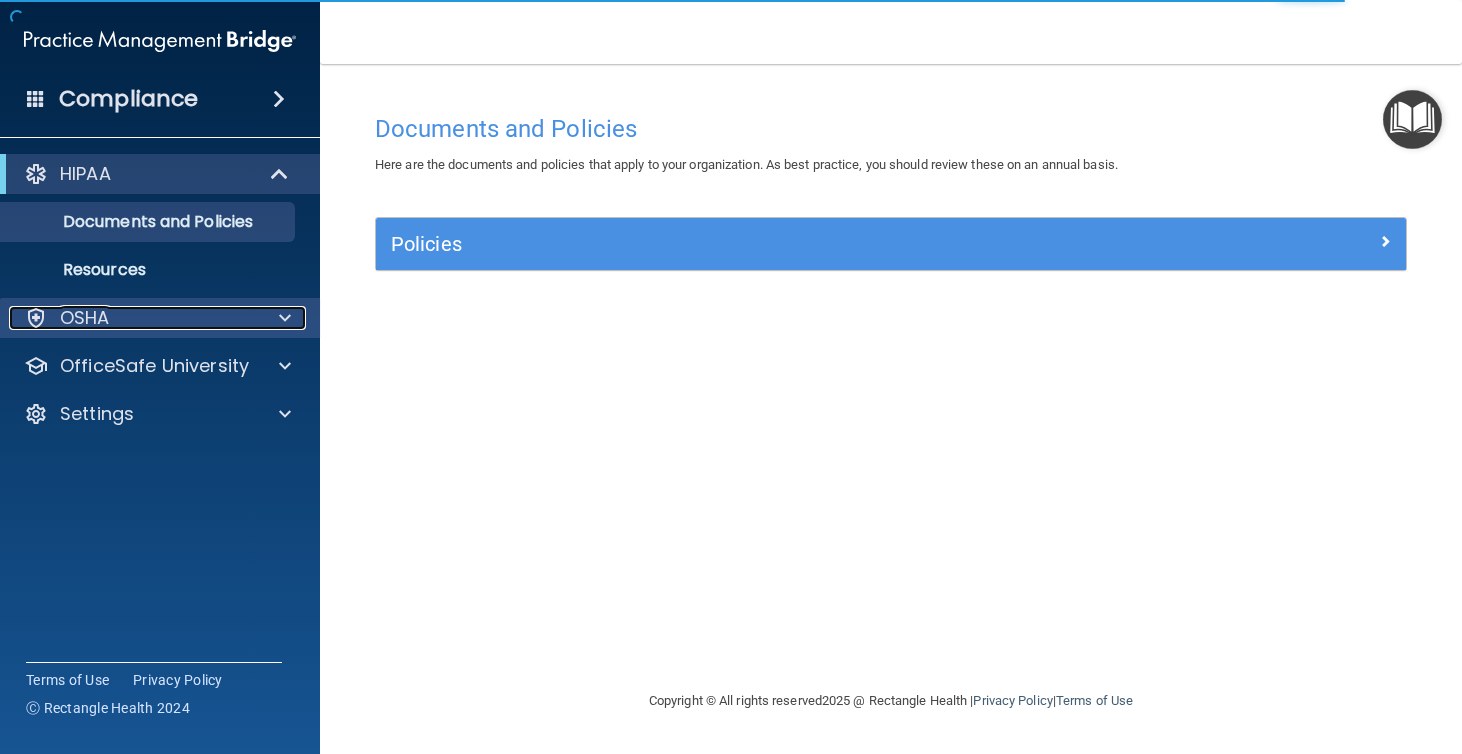 click at bounding box center [282, 318] 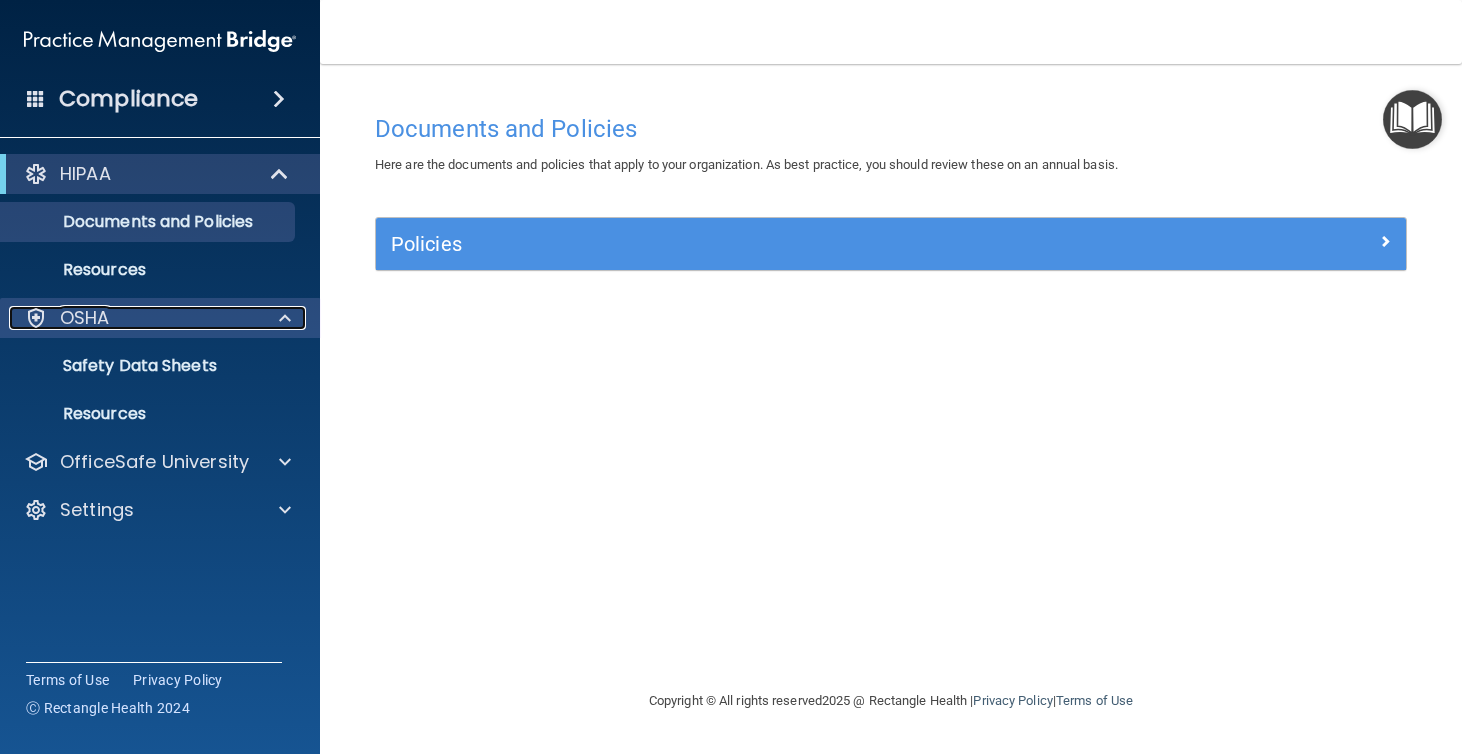 click at bounding box center (282, 318) 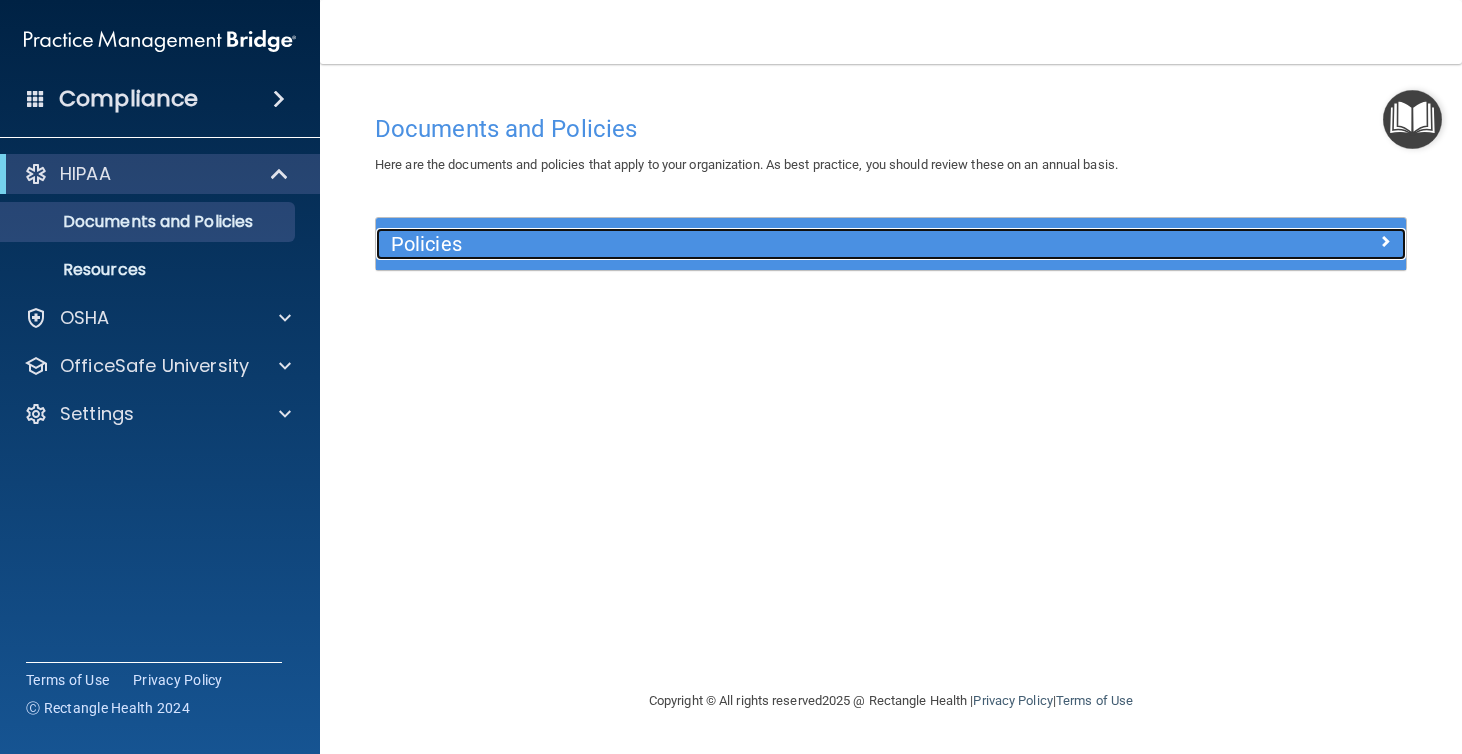 click on "Policies" at bounding box center (762, 244) 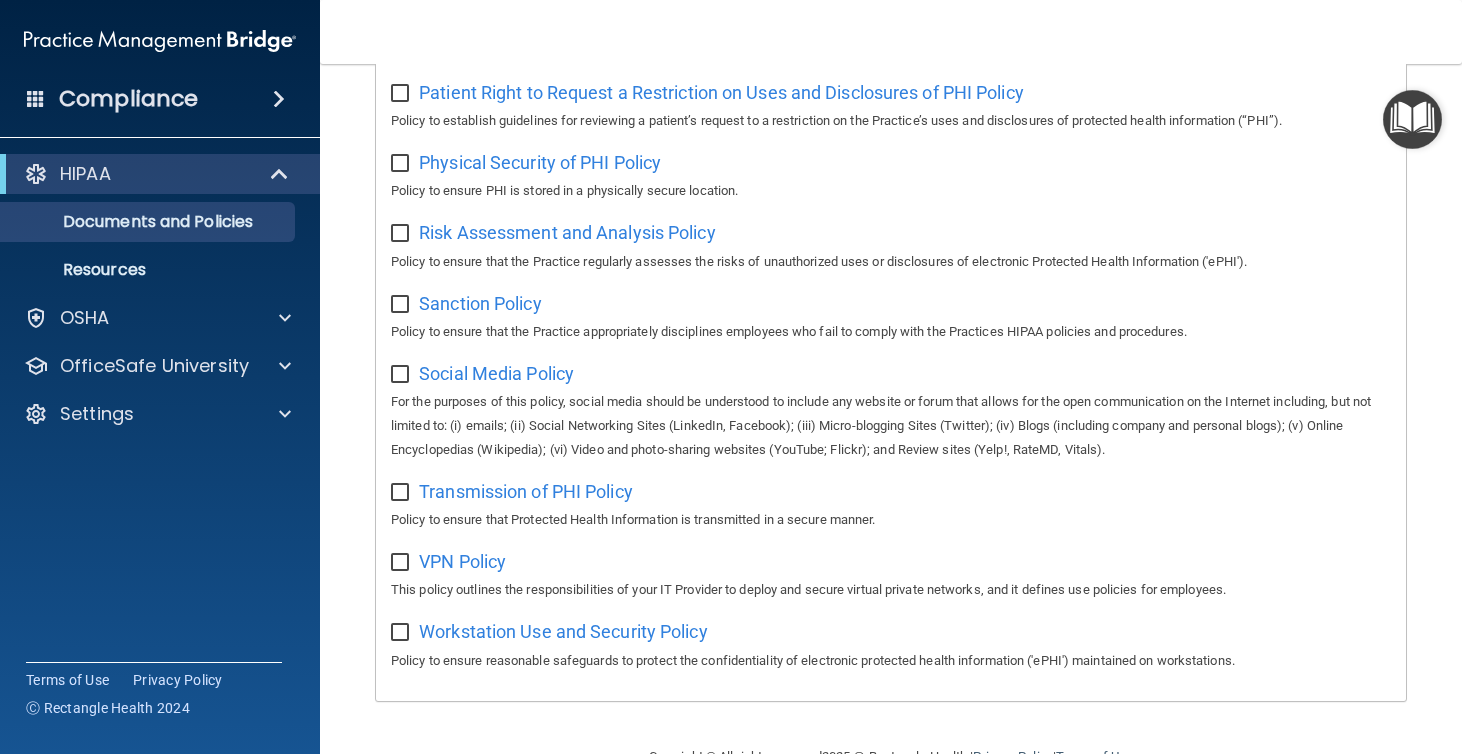 scroll, scrollTop: 0, scrollLeft: 0, axis: both 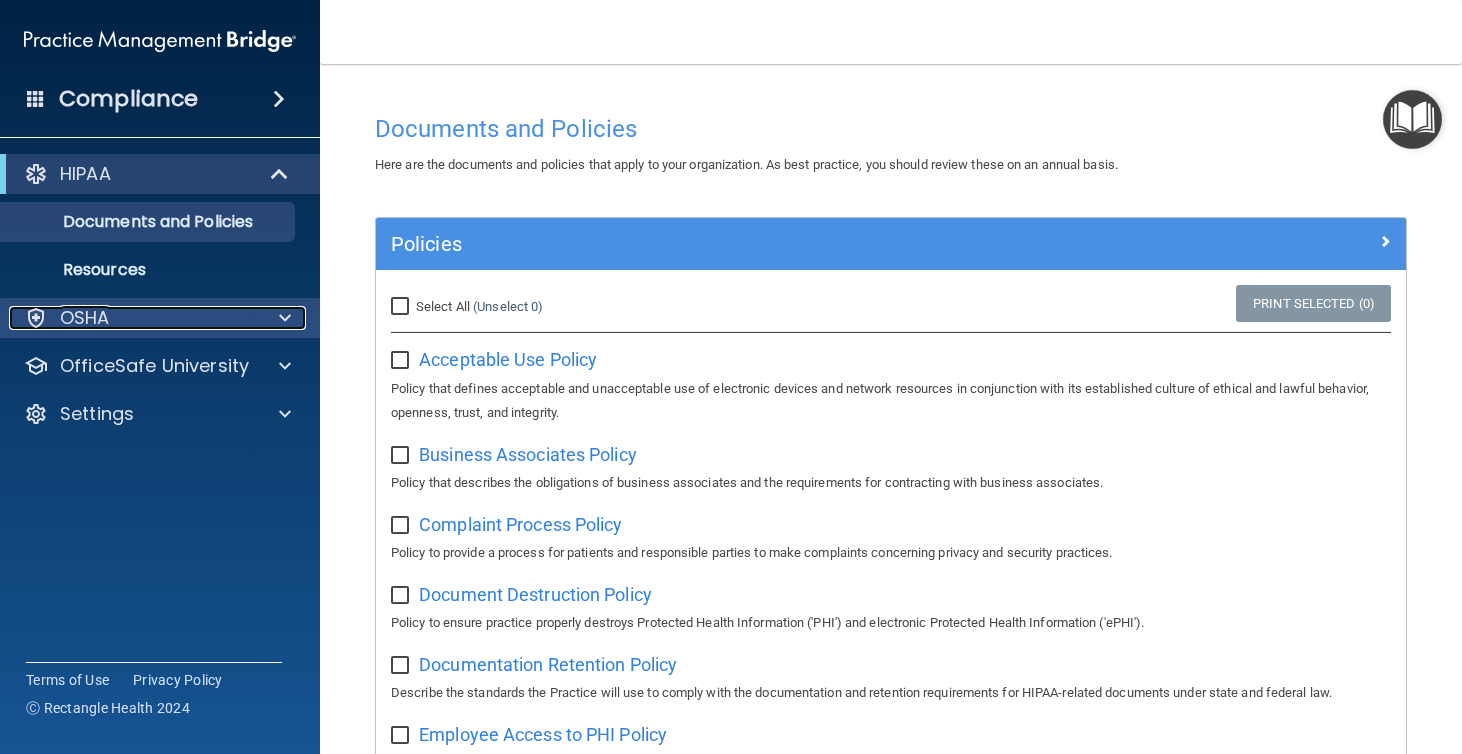 click on "OSHA" at bounding box center (85, 318) 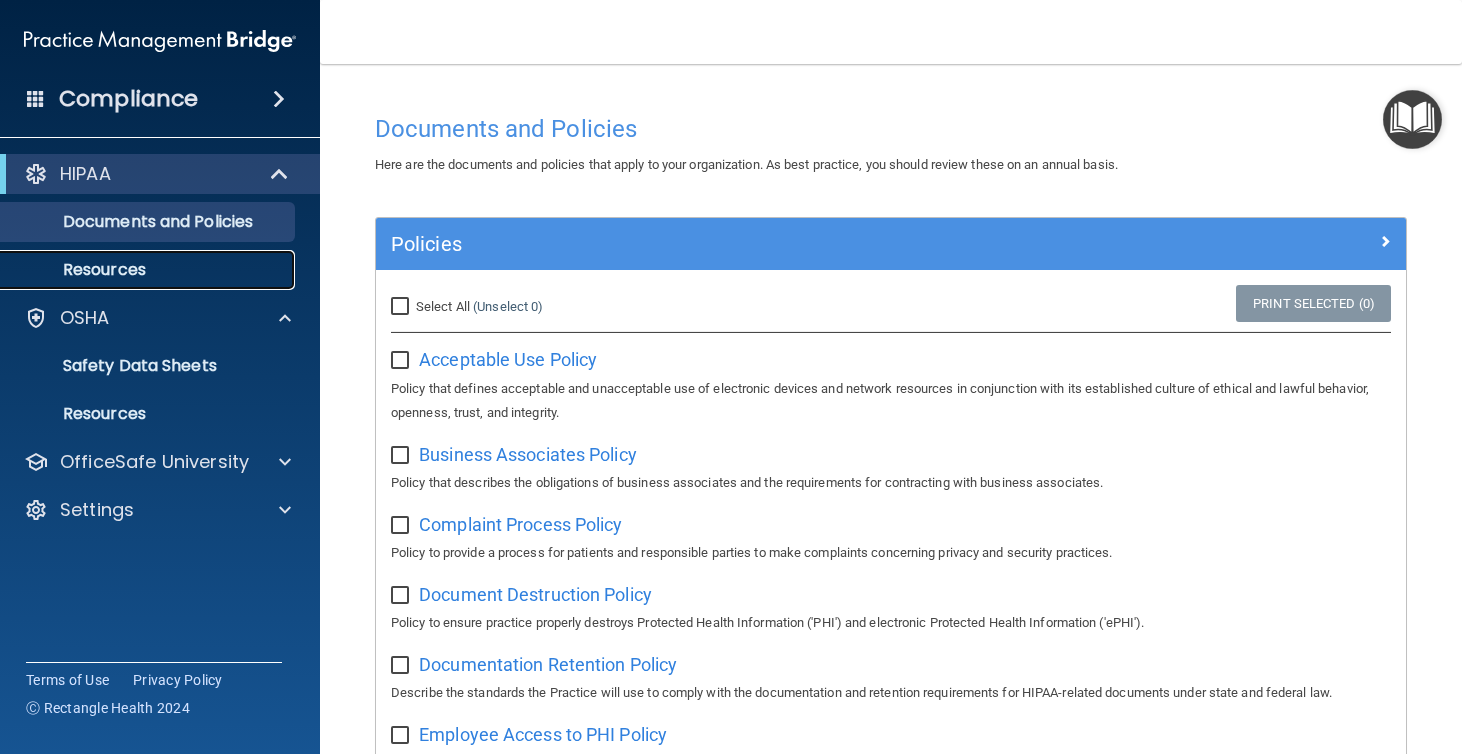 click on "Resources" at bounding box center (149, 270) 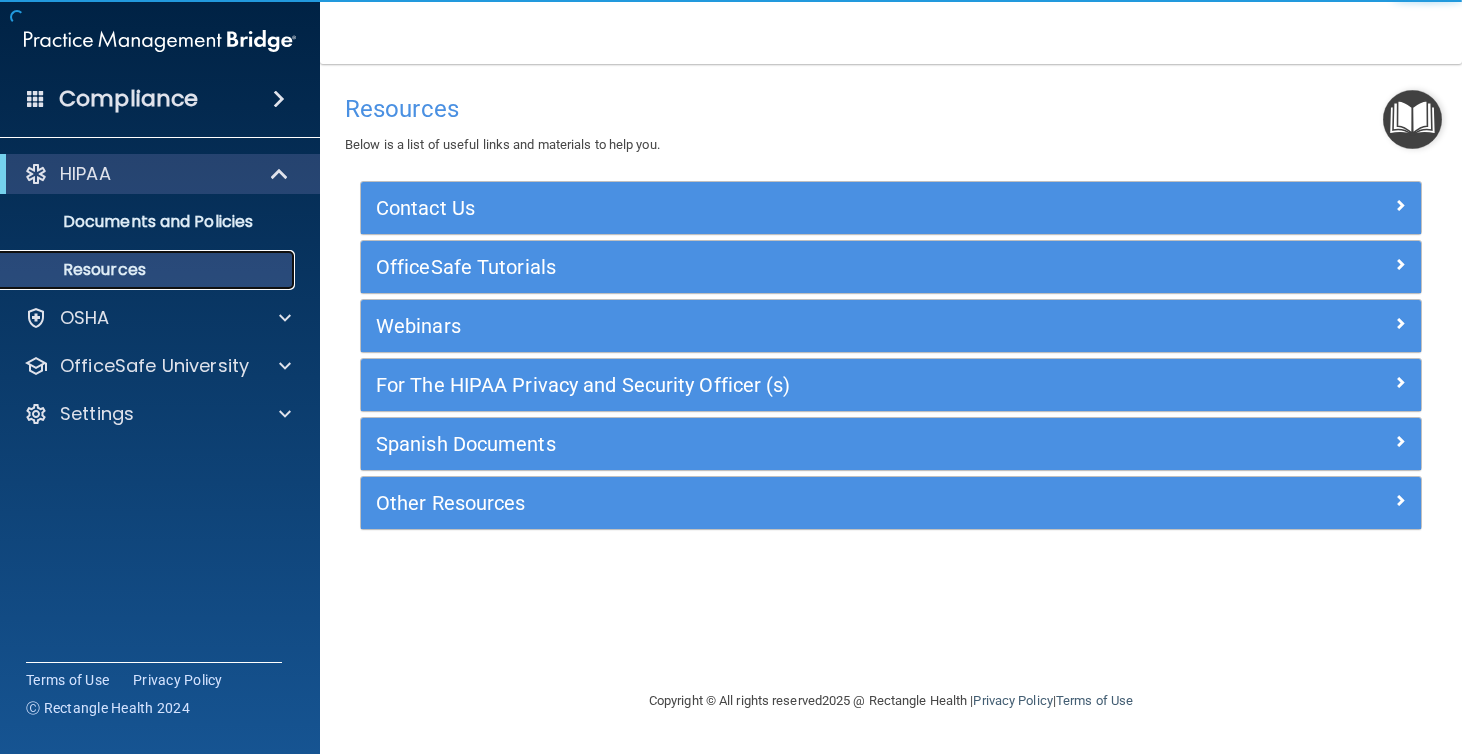 click on "Resources" at bounding box center (149, 270) 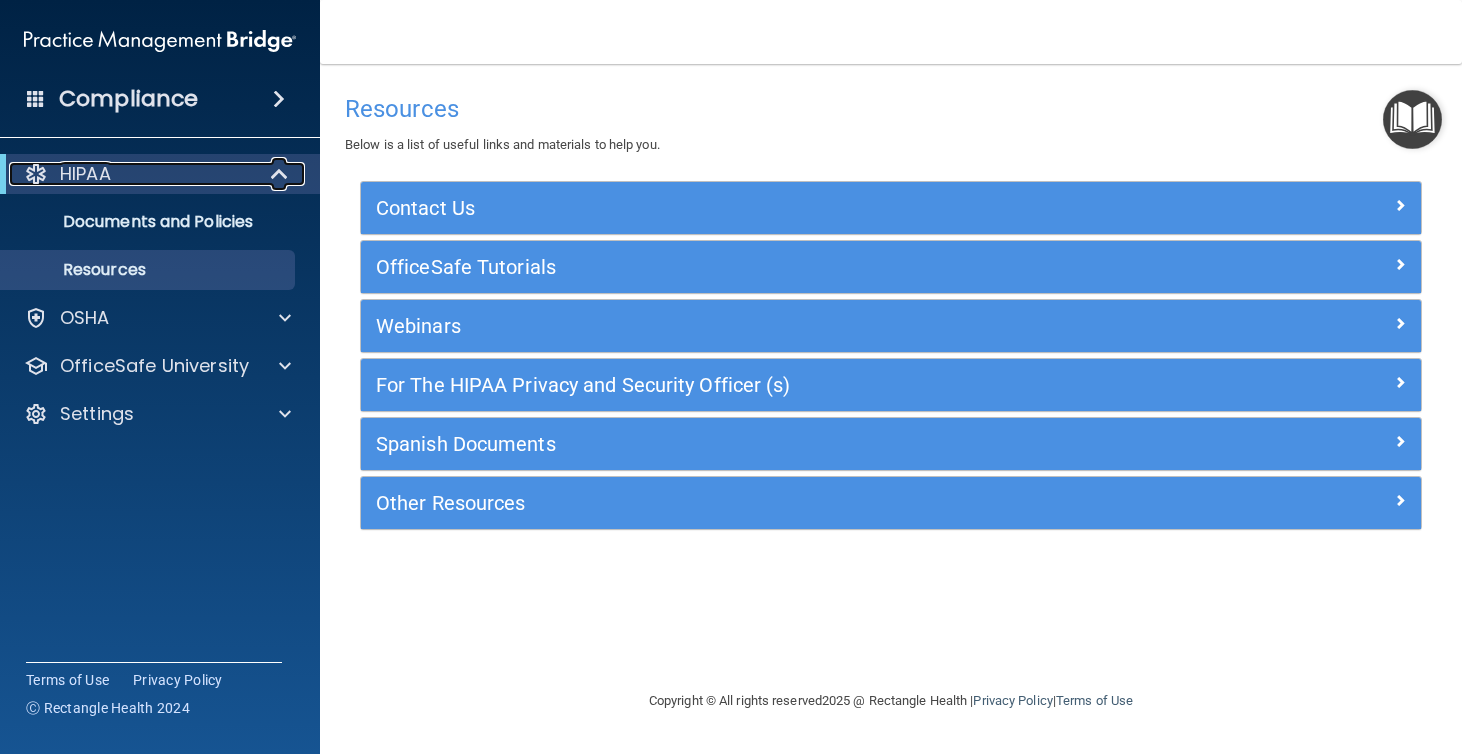 click on "HIPAA" at bounding box center [85, 174] 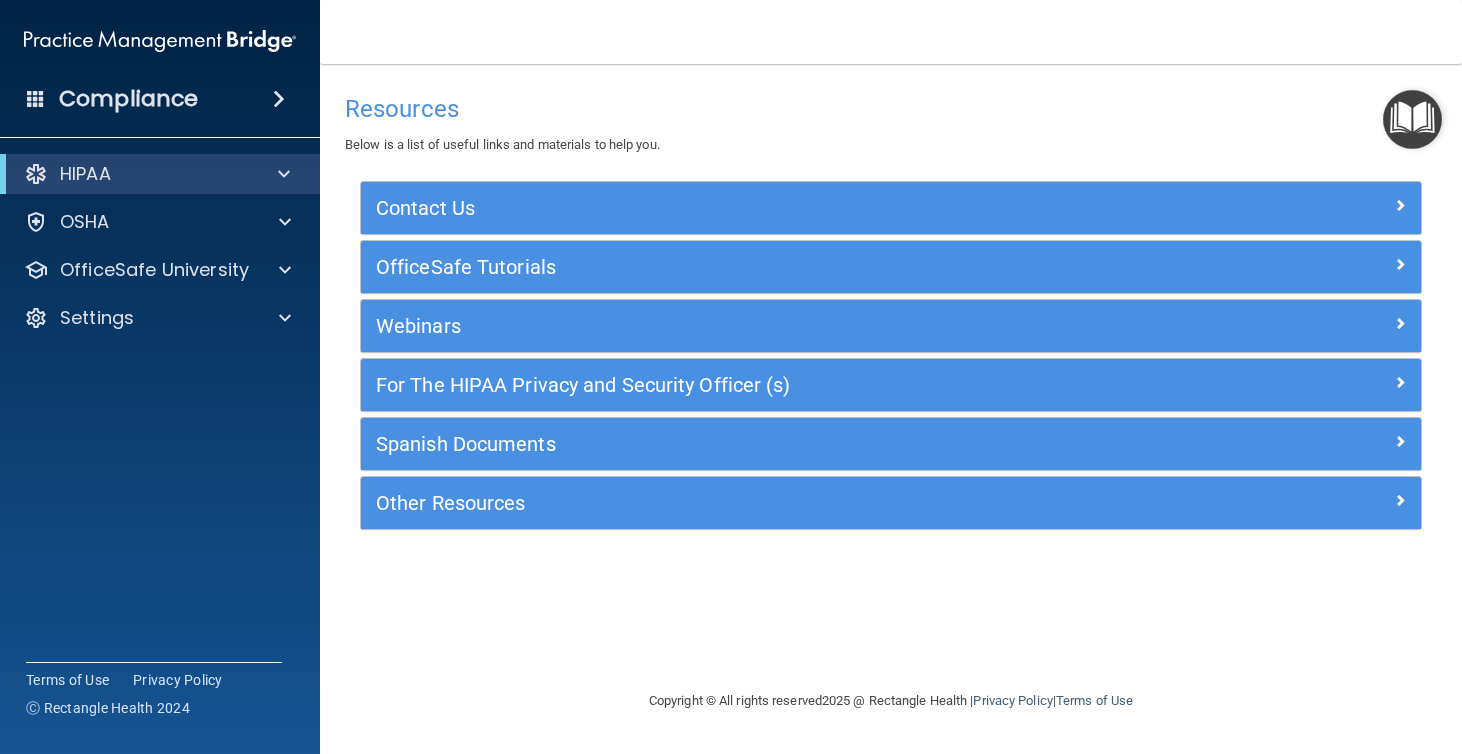 click on "Compliance" at bounding box center [128, 99] 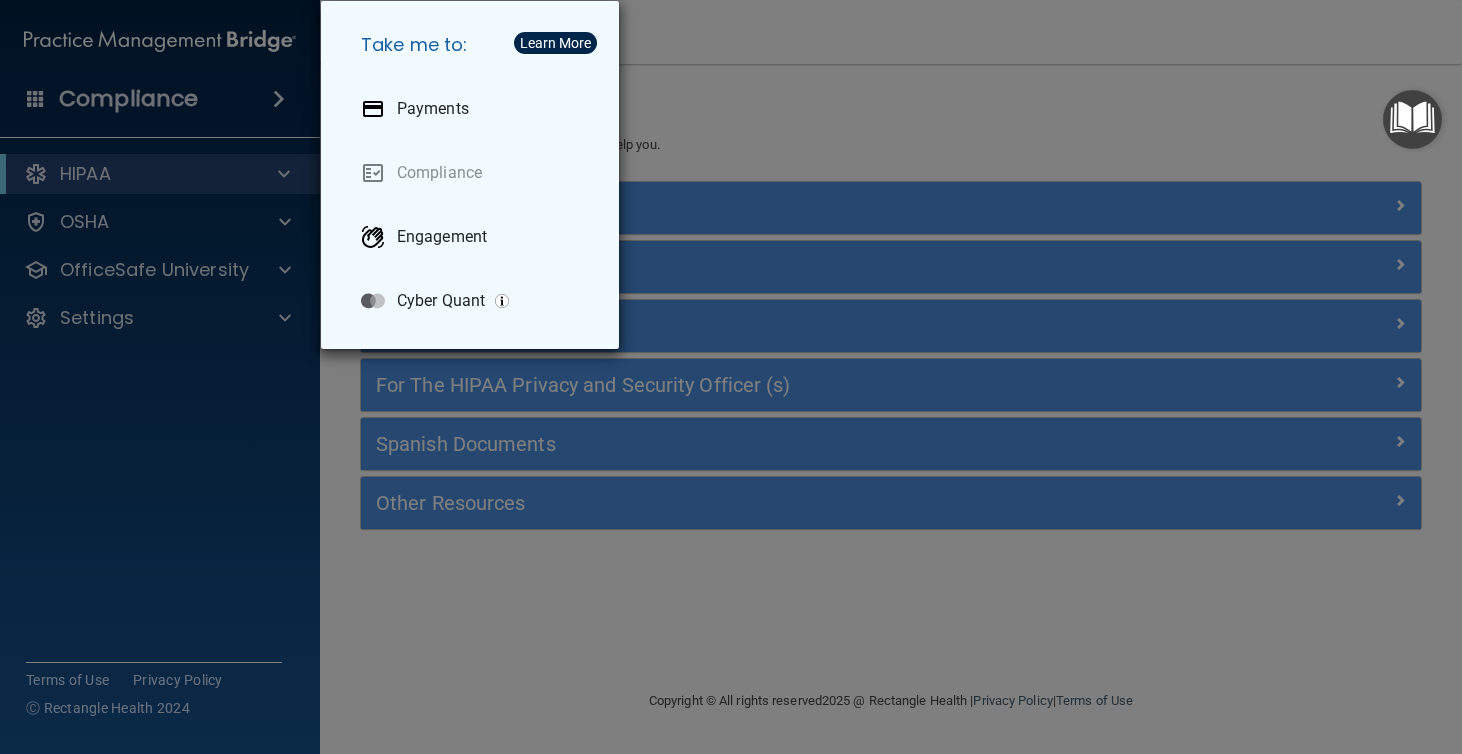 click on "Take me to:             Payments                   Compliance                     Engagement                     Cyber Quant" at bounding box center (731, 377) 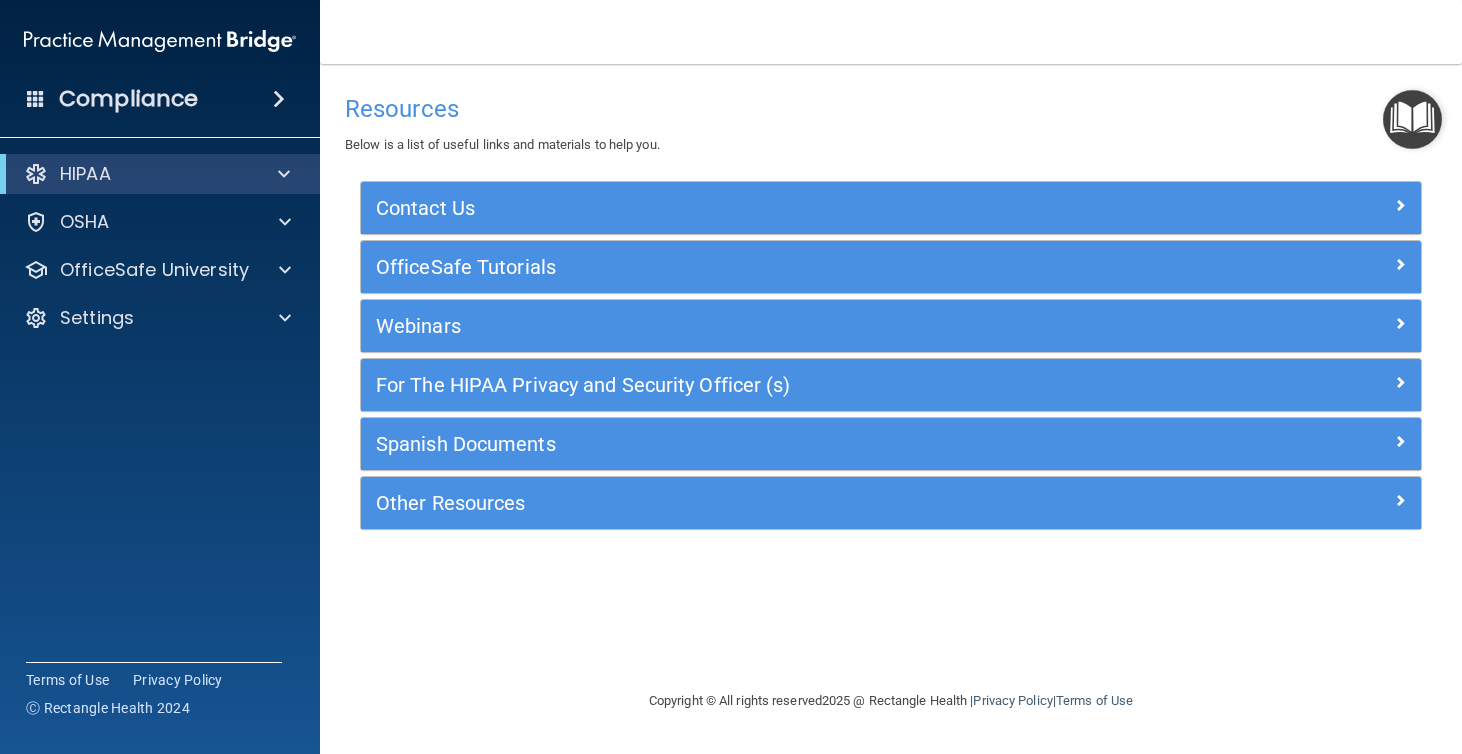 click at bounding box center [279, 99] 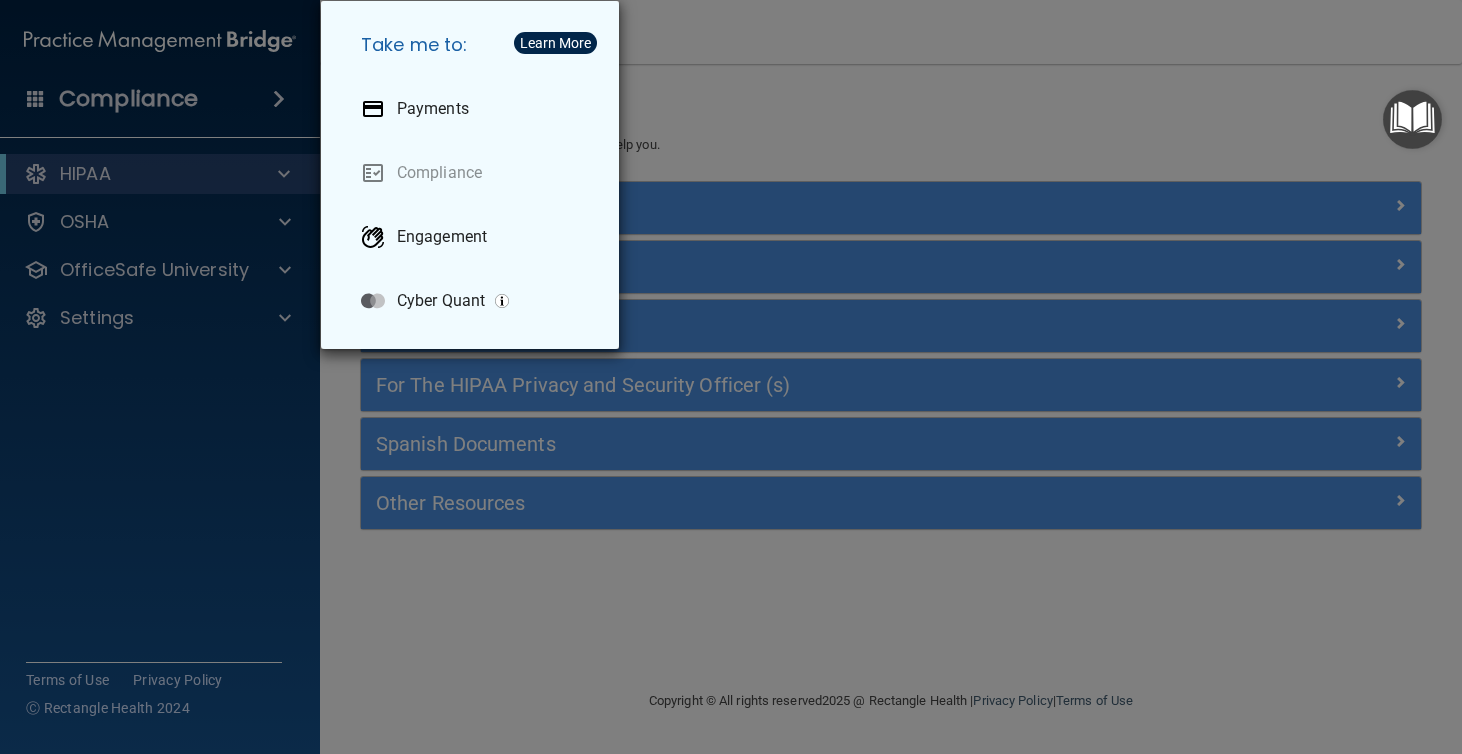 click on "Take me to:             Payments                   Compliance                     Engagement                     Cyber Quant" at bounding box center [731, 377] 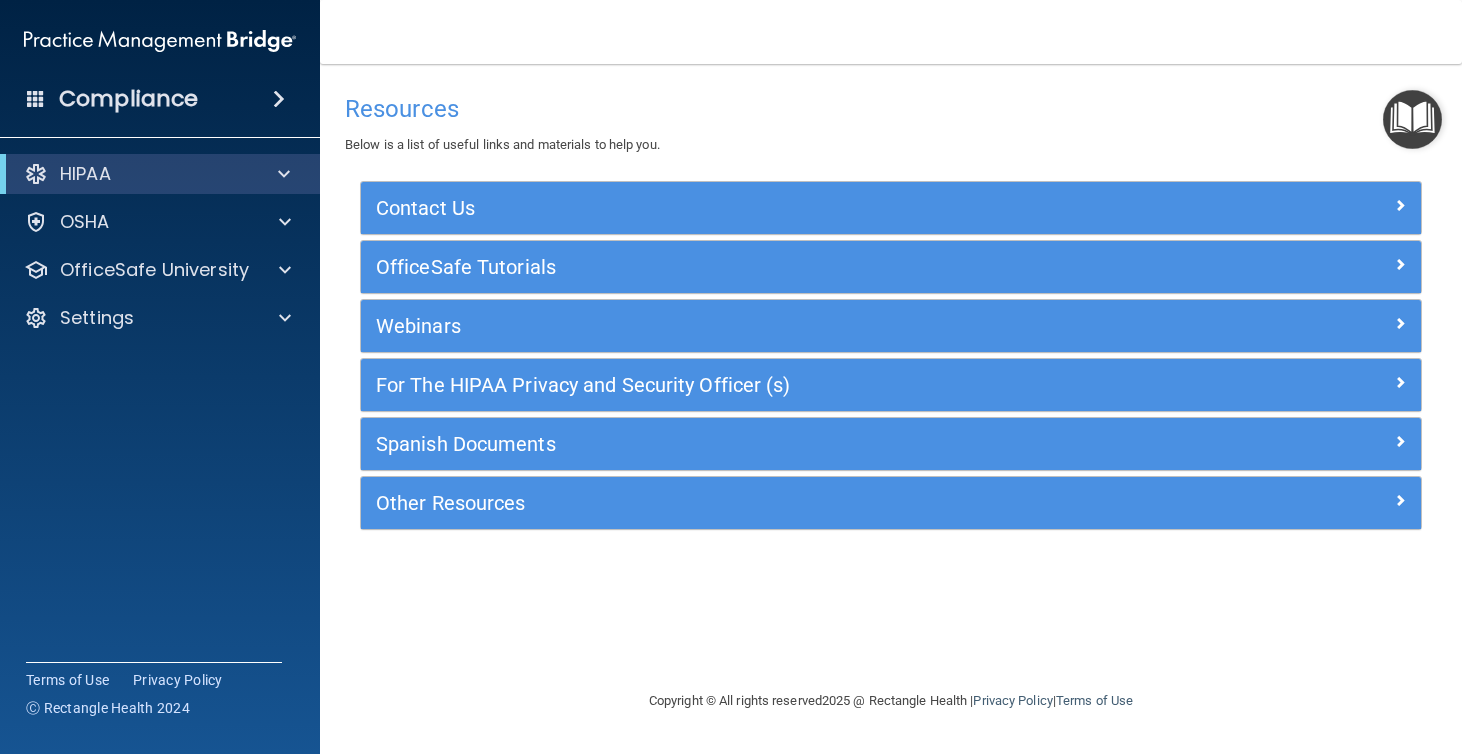 click on "Compliance" at bounding box center [160, 99] 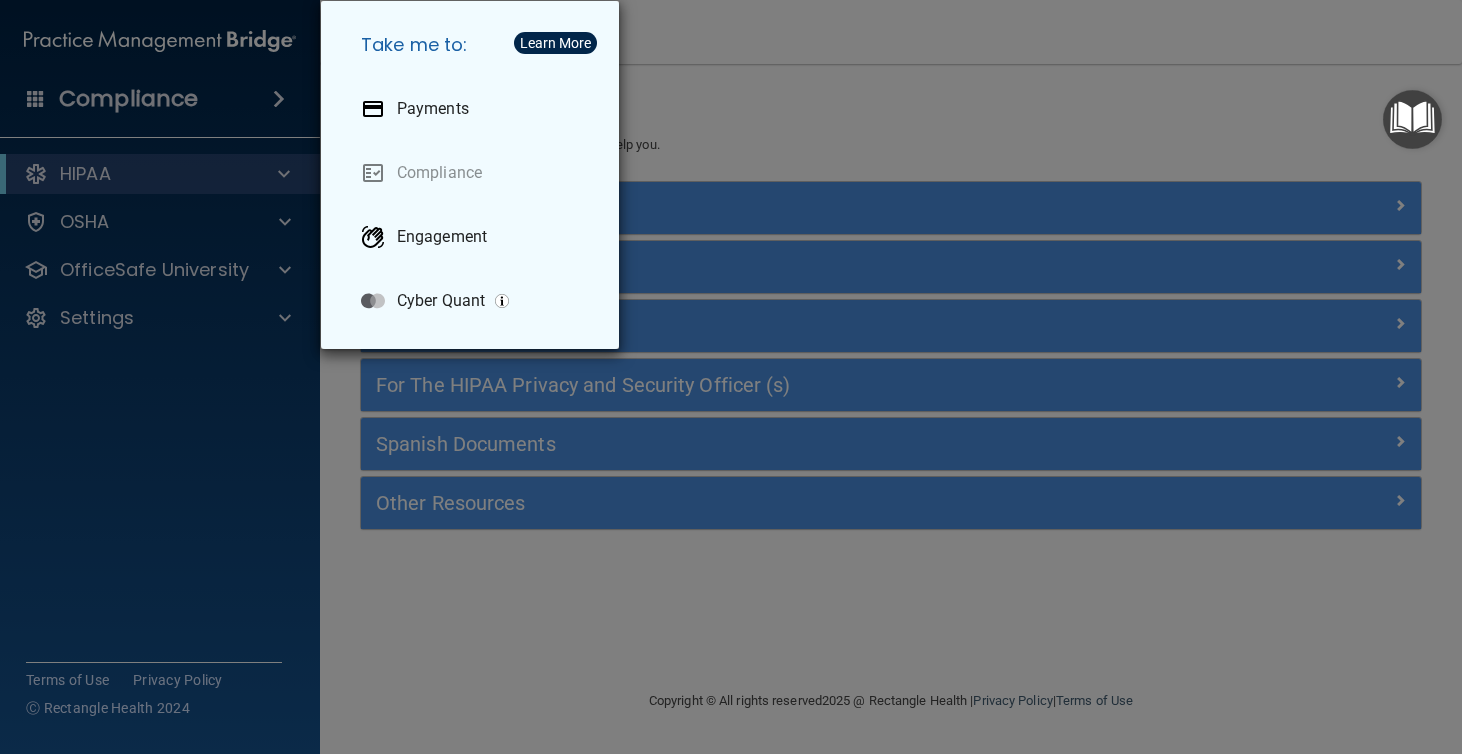 click on "Take me to:             Payments                   Compliance                     Engagement                     Cyber Quant" at bounding box center [731, 377] 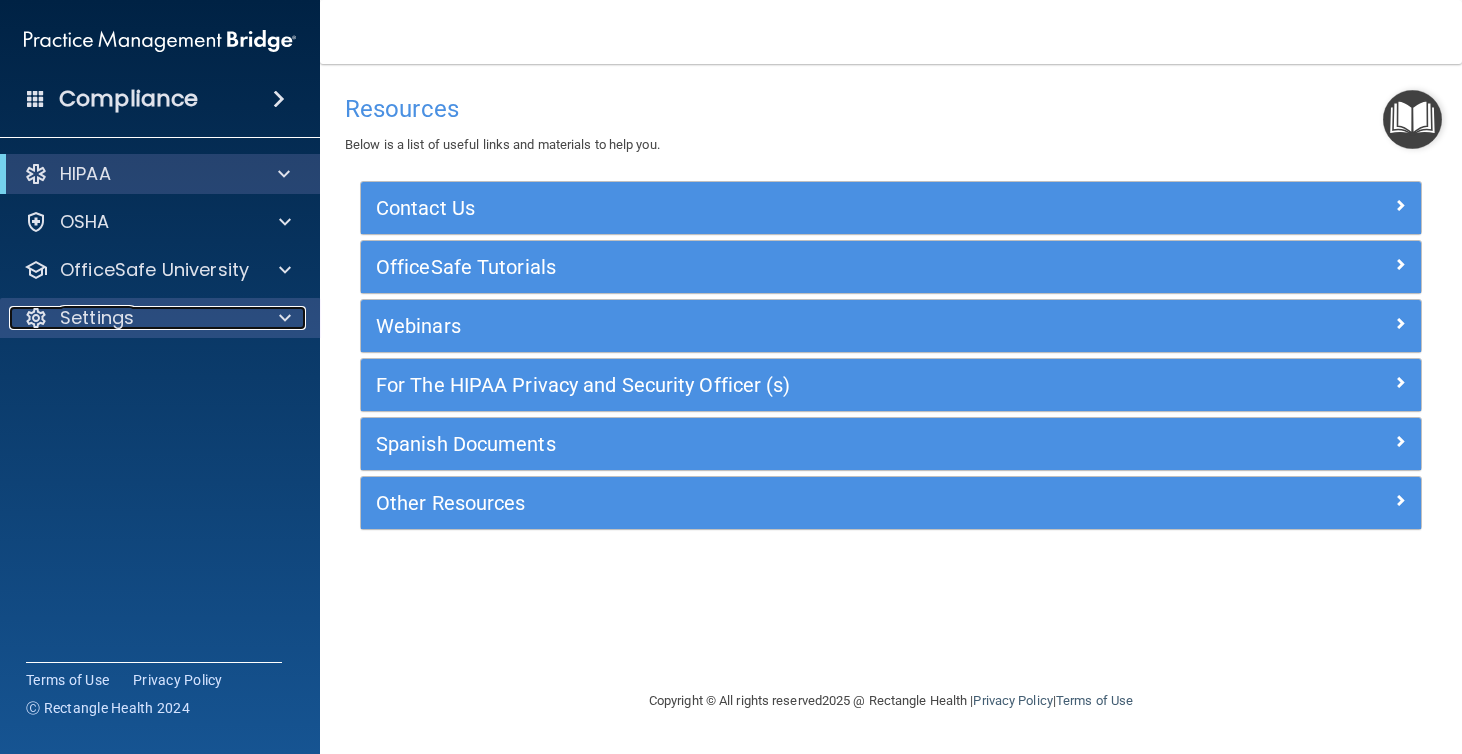 click at bounding box center [285, 318] 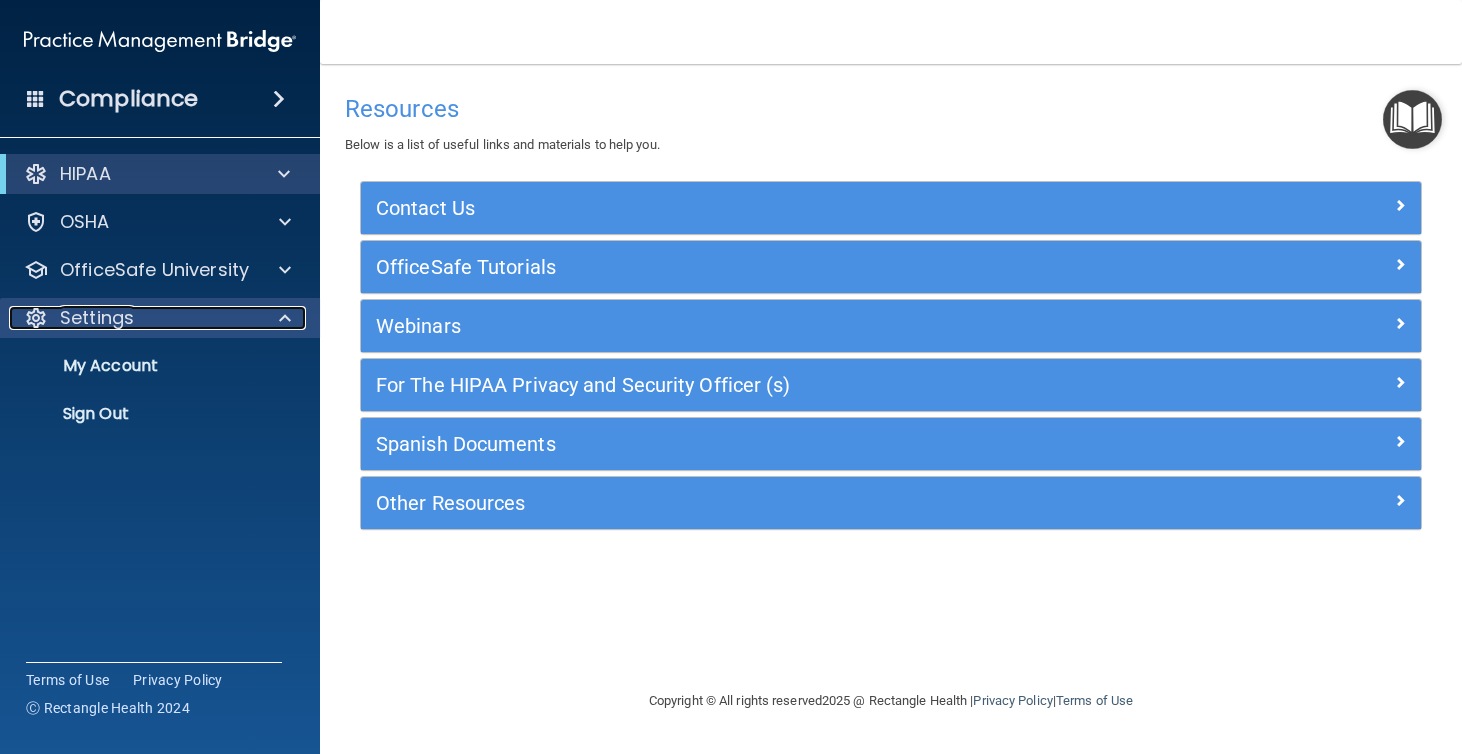 click at bounding box center (285, 318) 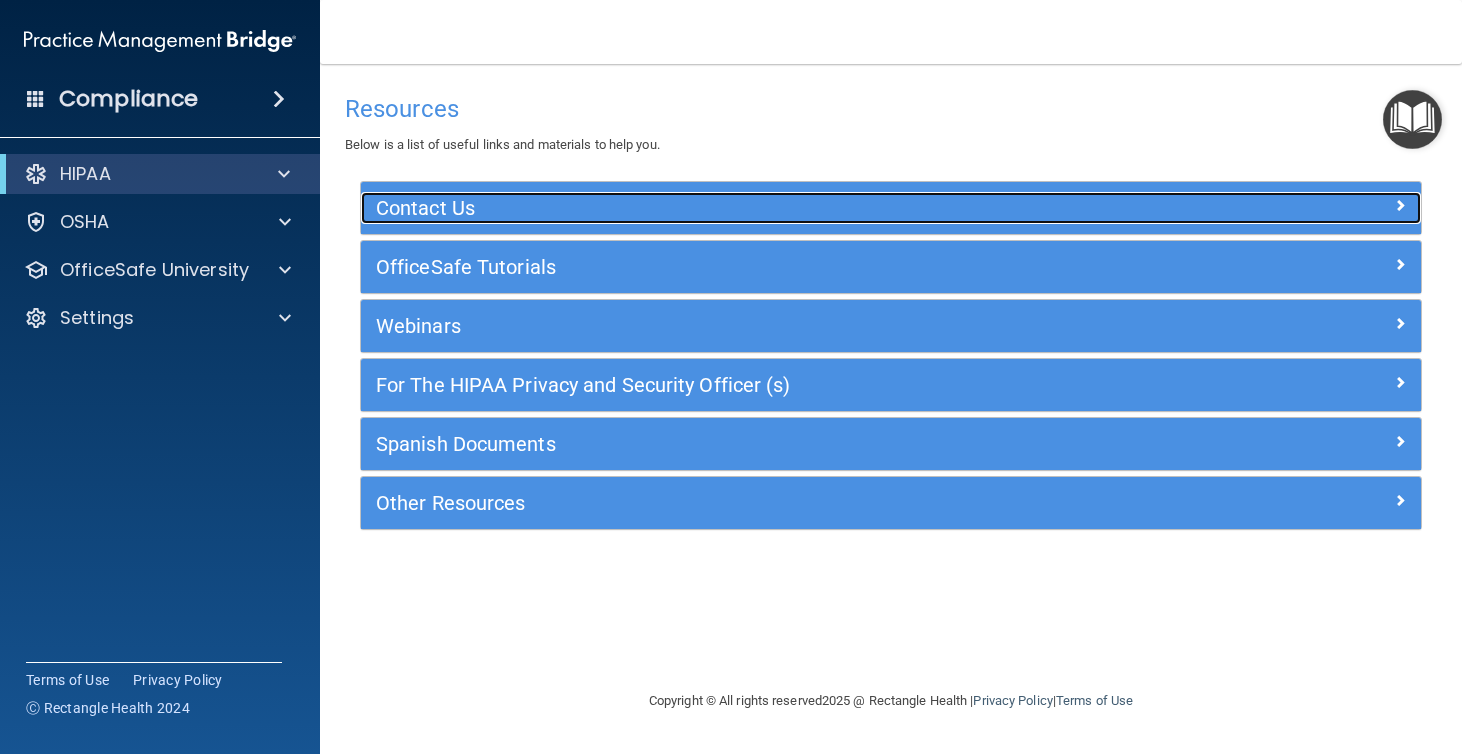click on "Contact Us" at bounding box center (758, 208) 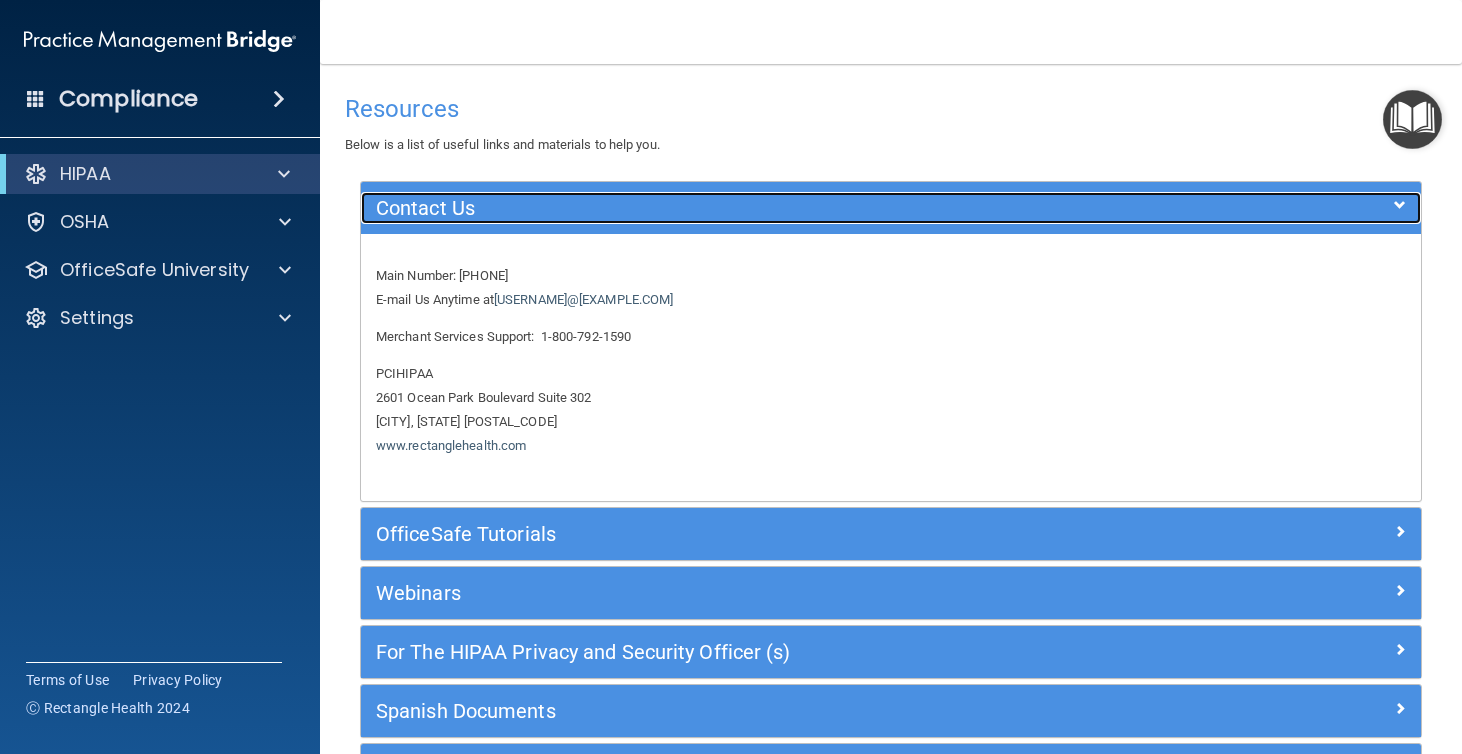 click on "Contact Us" at bounding box center (758, 208) 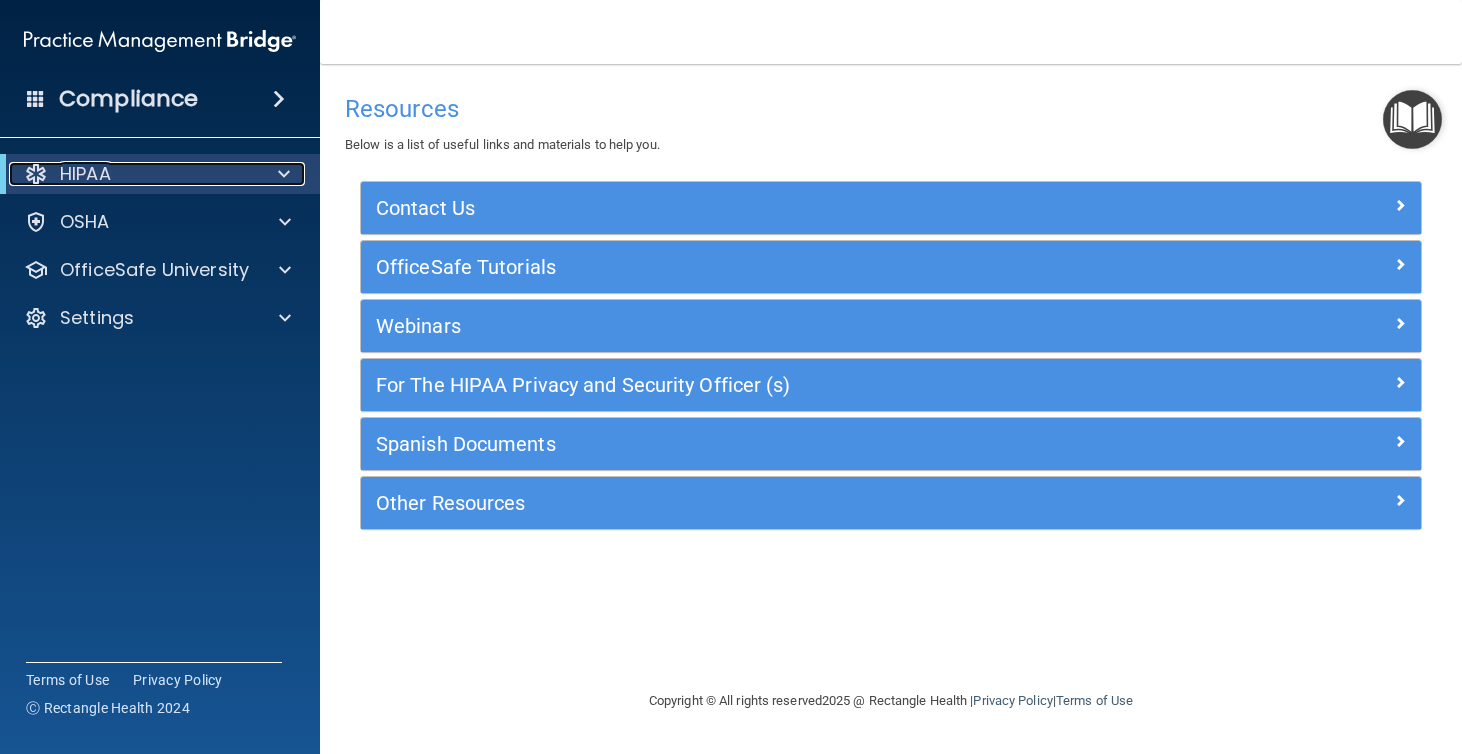click on "HIPAA" at bounding box center [132, 174] 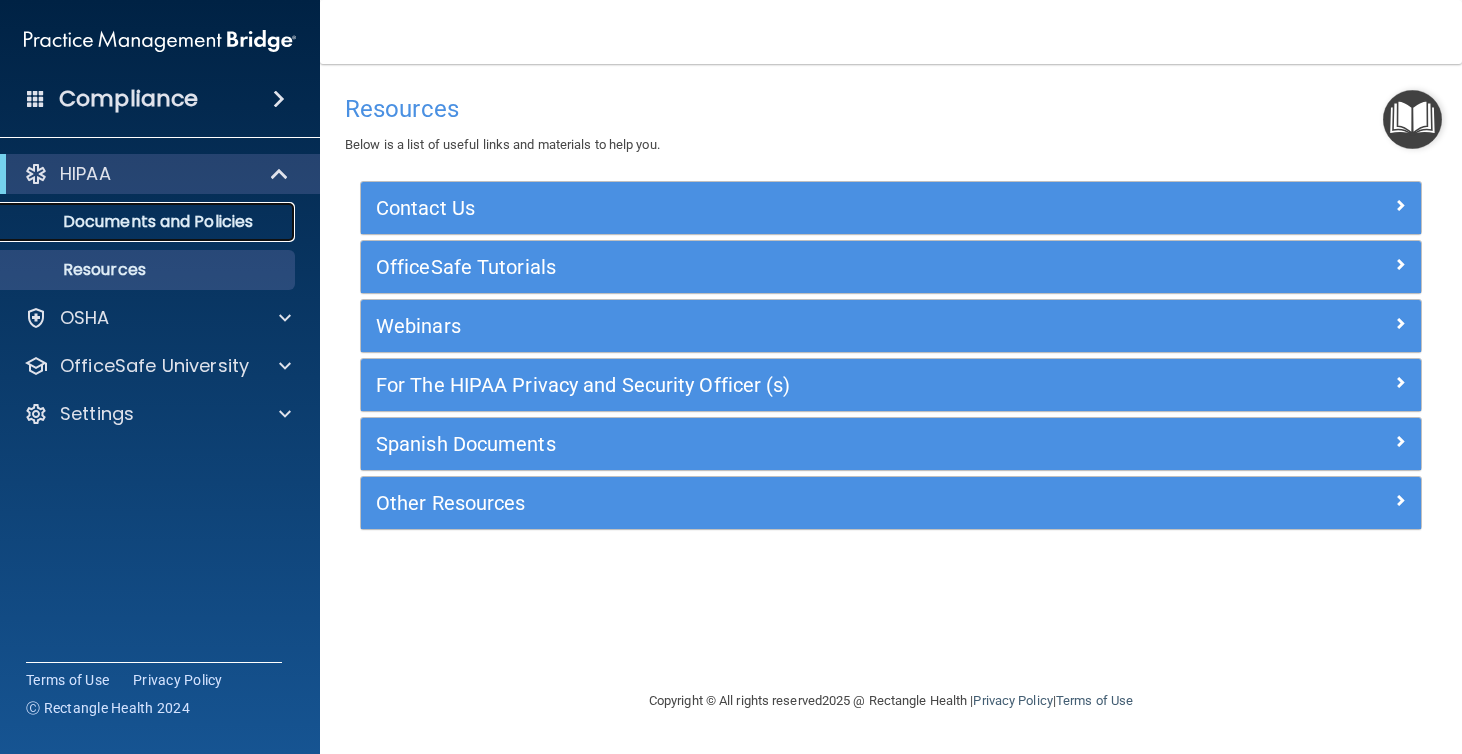 click on "Documents and Policies" at bounding box center [149, 222] 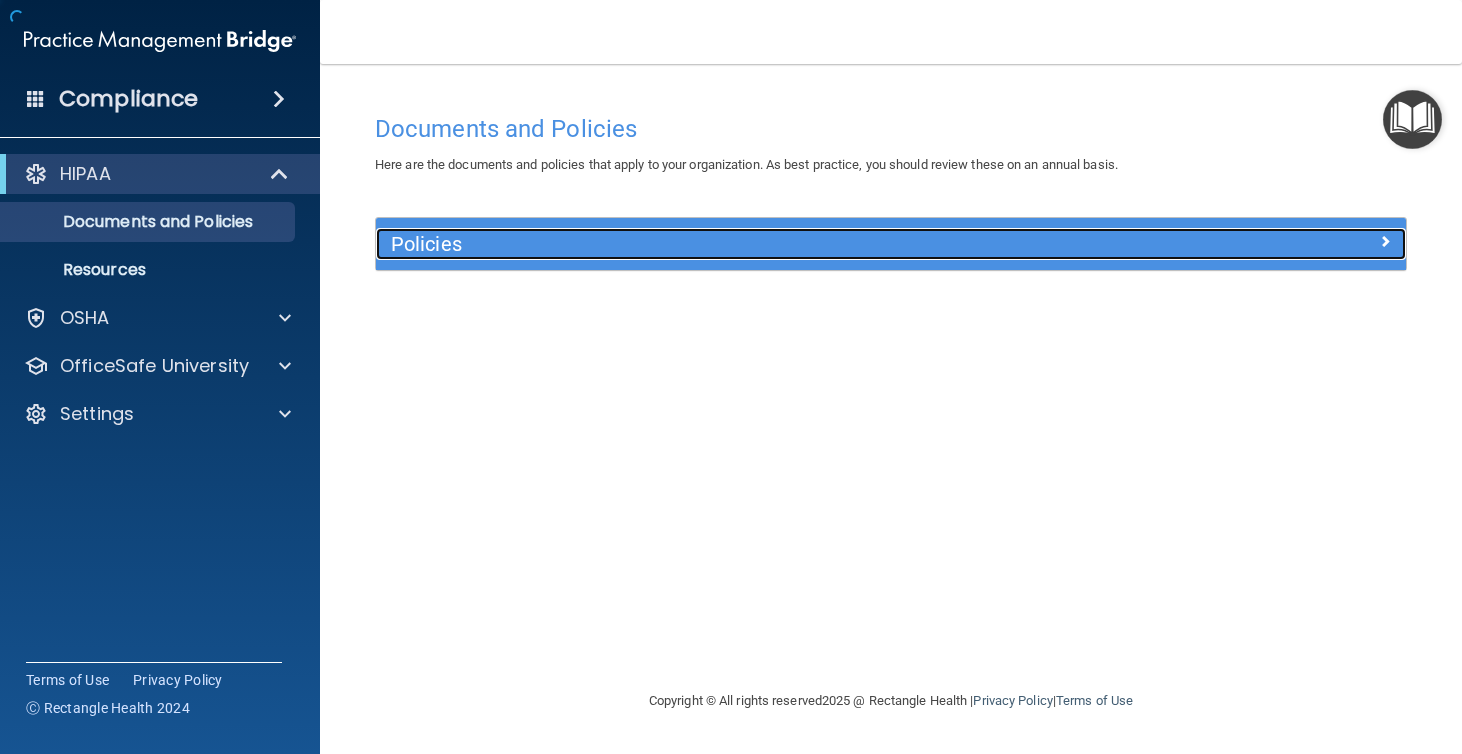 click on "Policies" at bounding box center (762, 244) 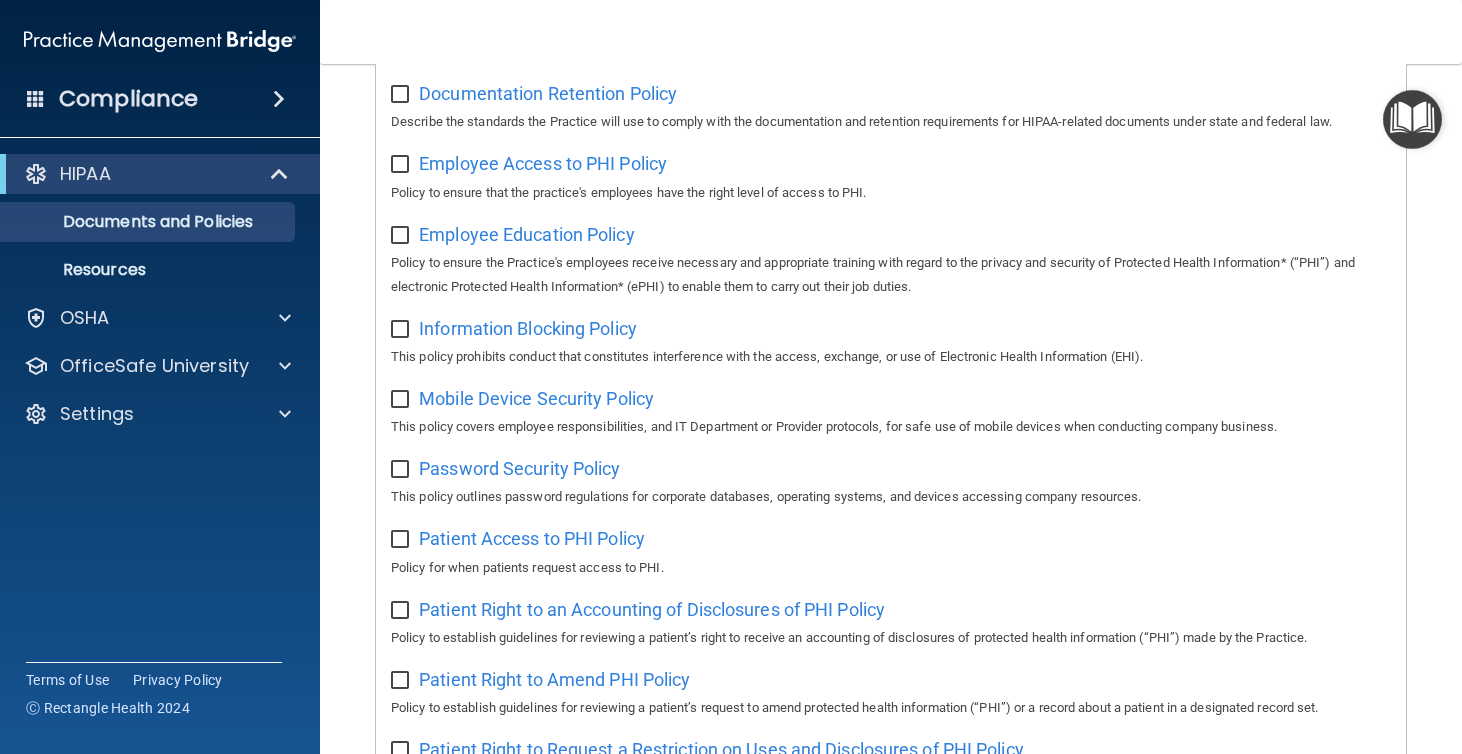 scroll, scrollTop: 0, scrollLeft: 0, axis: both 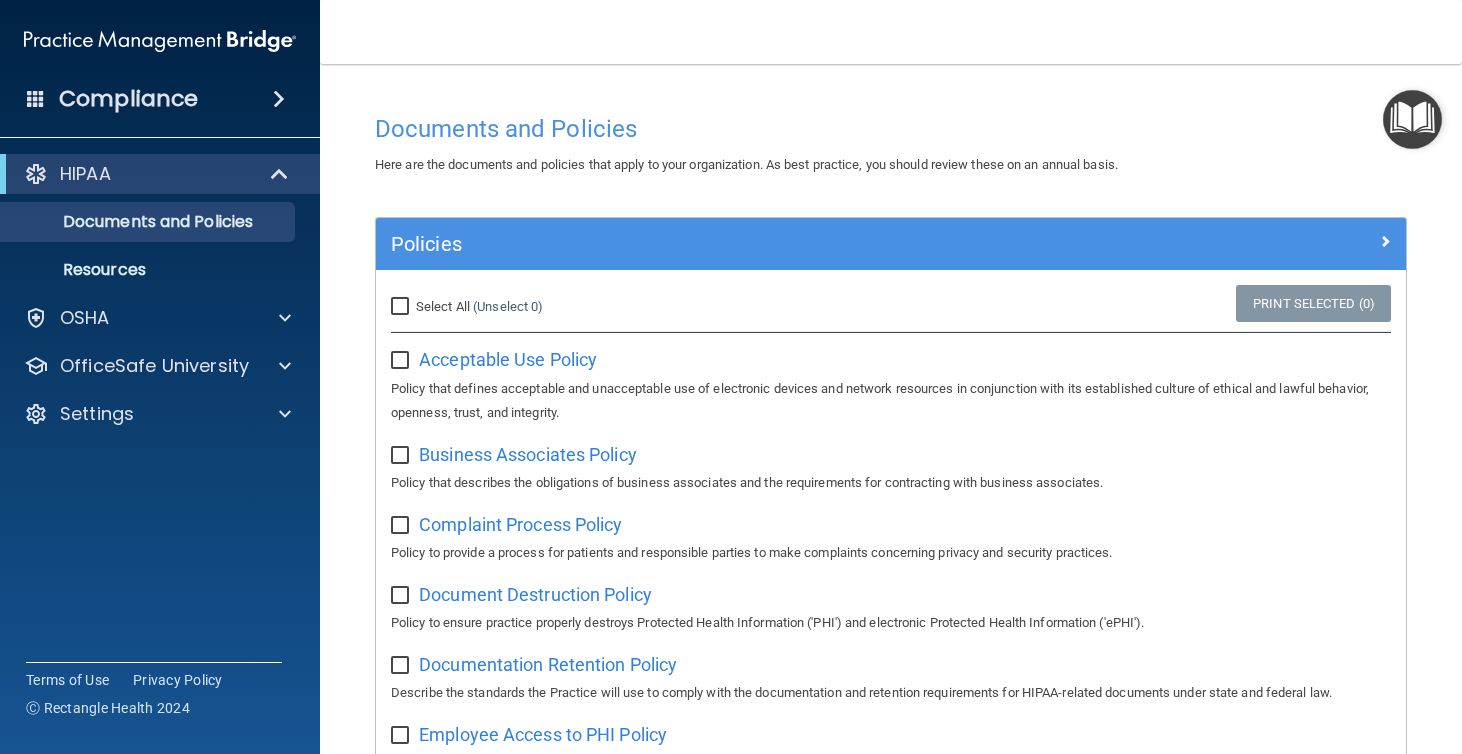 click at bounding box center (402, 361) 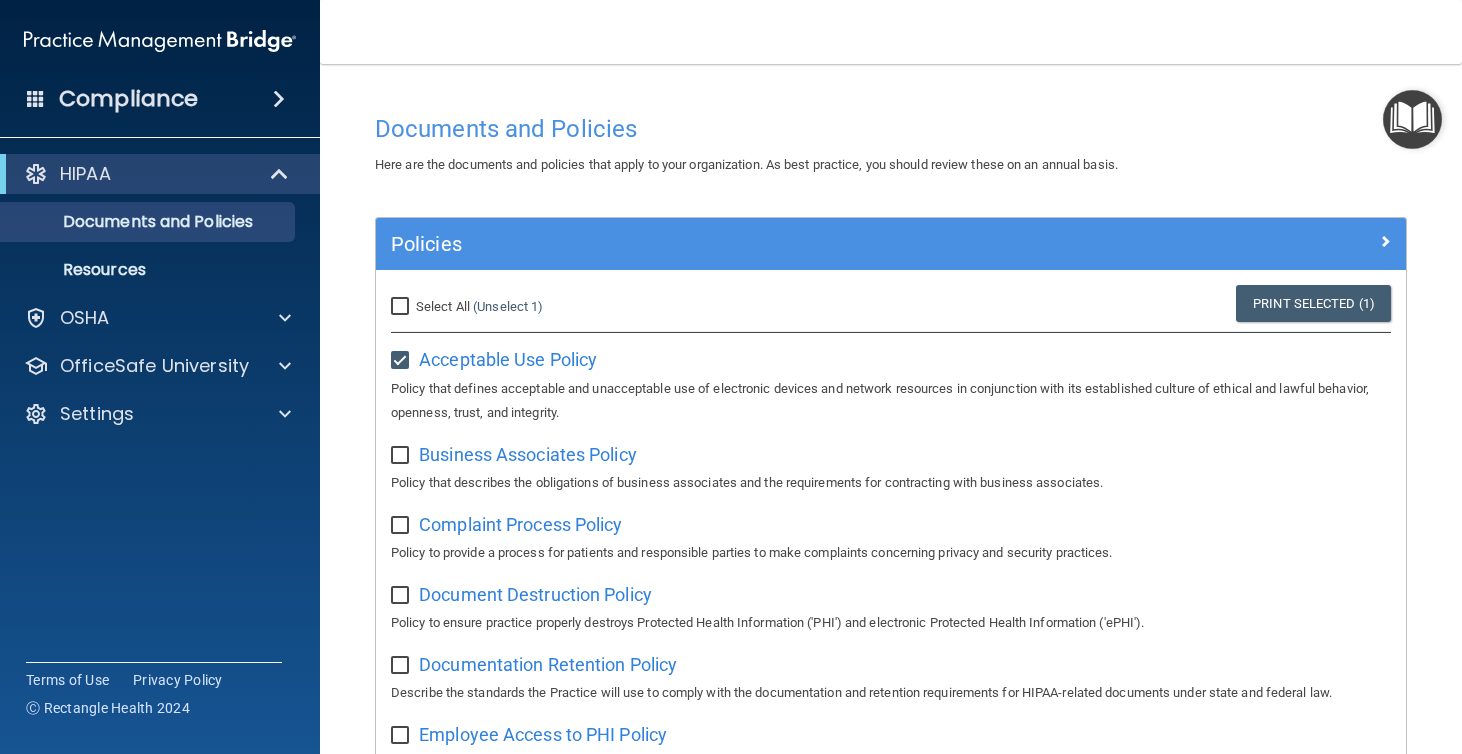 click at bounding box center (402, 456) 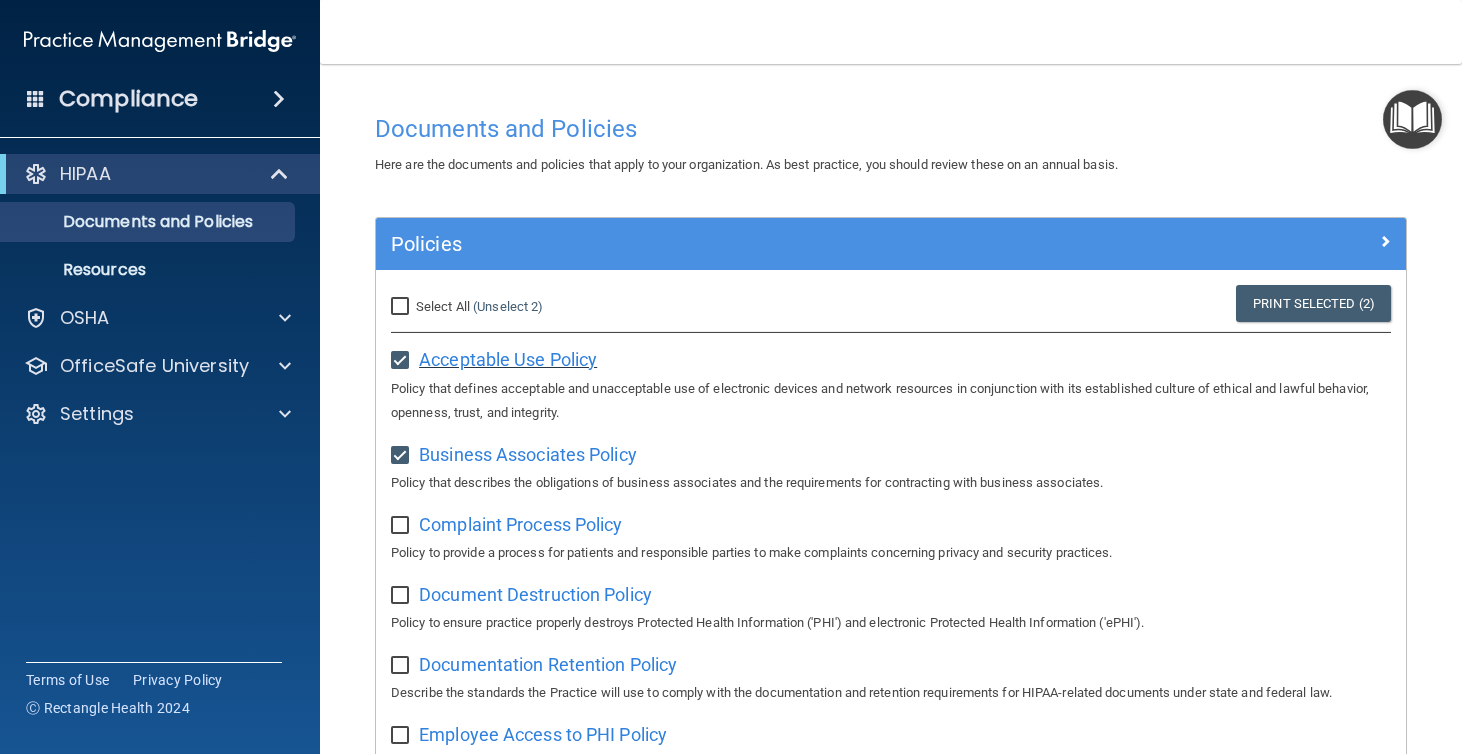 click on "Acceptable Use Policy" at bounding box center [508, 359] 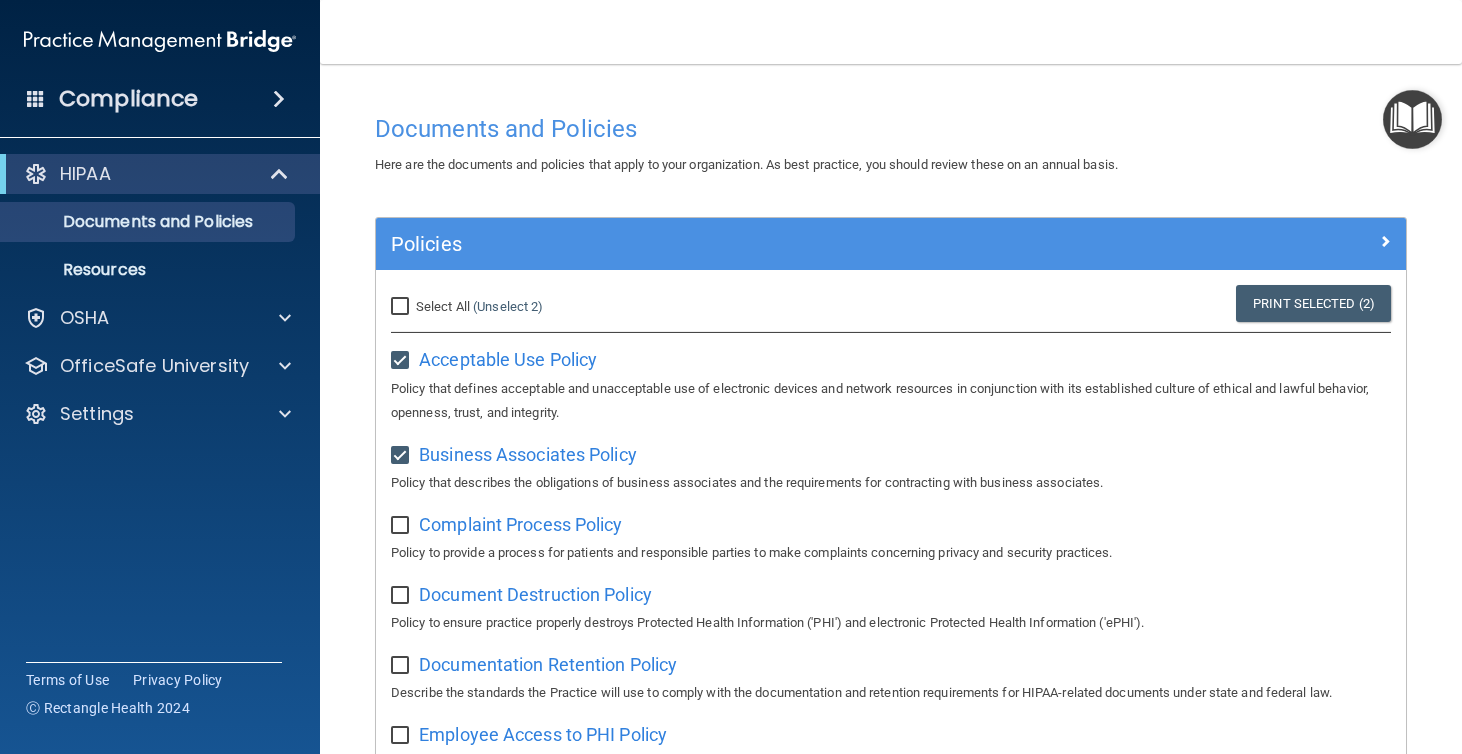 click on "Acceptable Use Policy                         Policy that defines acceptable and unacceptable use of electronic devices and network resources in conjunction with its established culture of ethical and lawful behavior, openness, trust, and integrity." at bounding box center [891, 383] 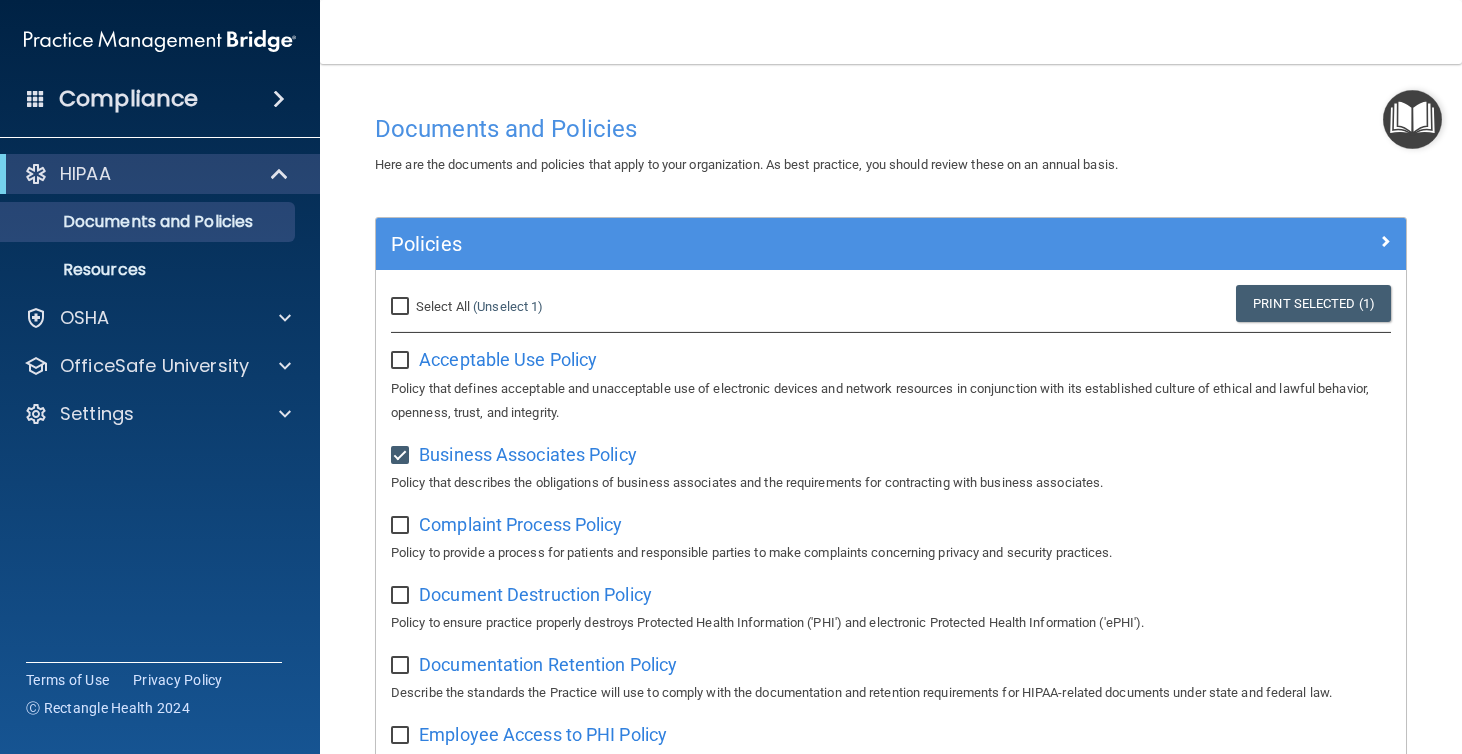 click at bounding box center (402, 456) 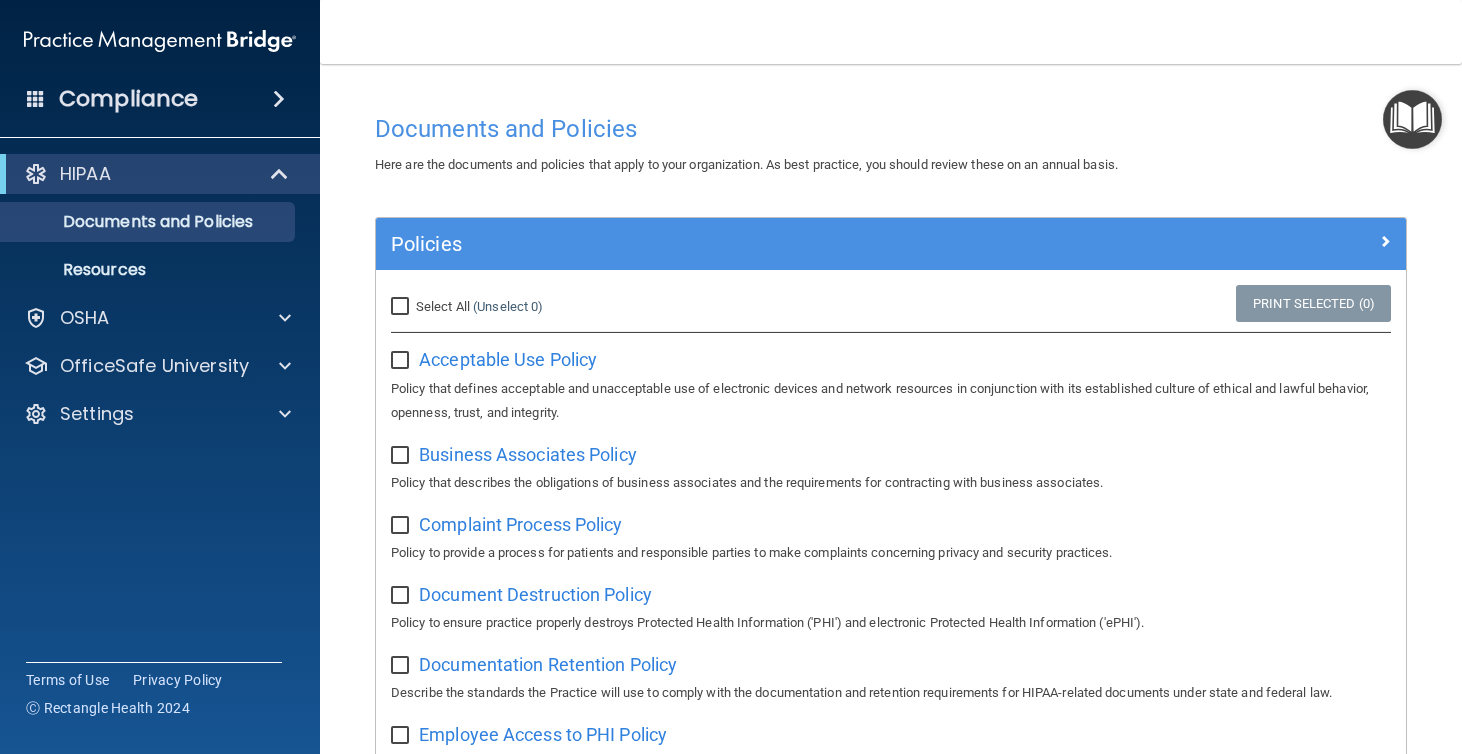 click at bounding box center [1412, 119] 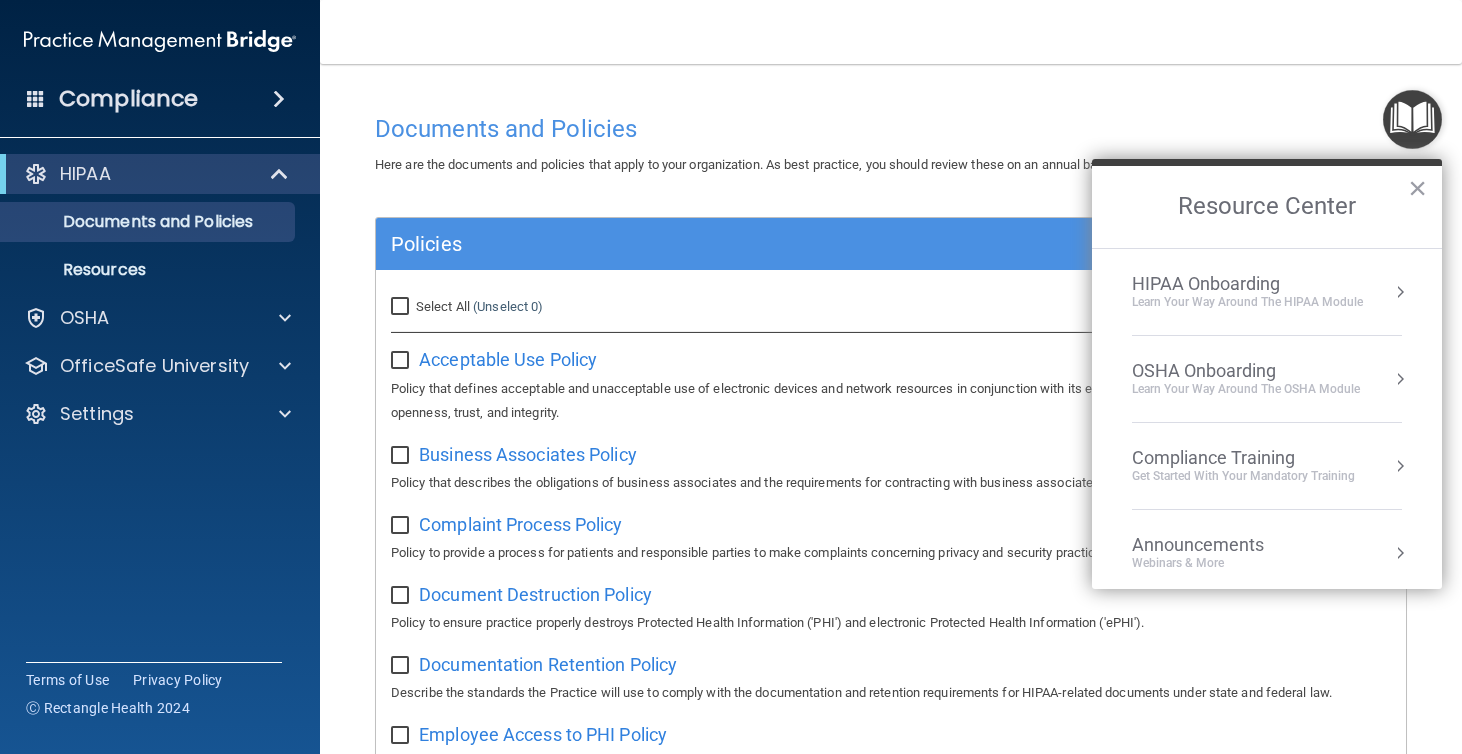 click at bounding box center (1400, 292) 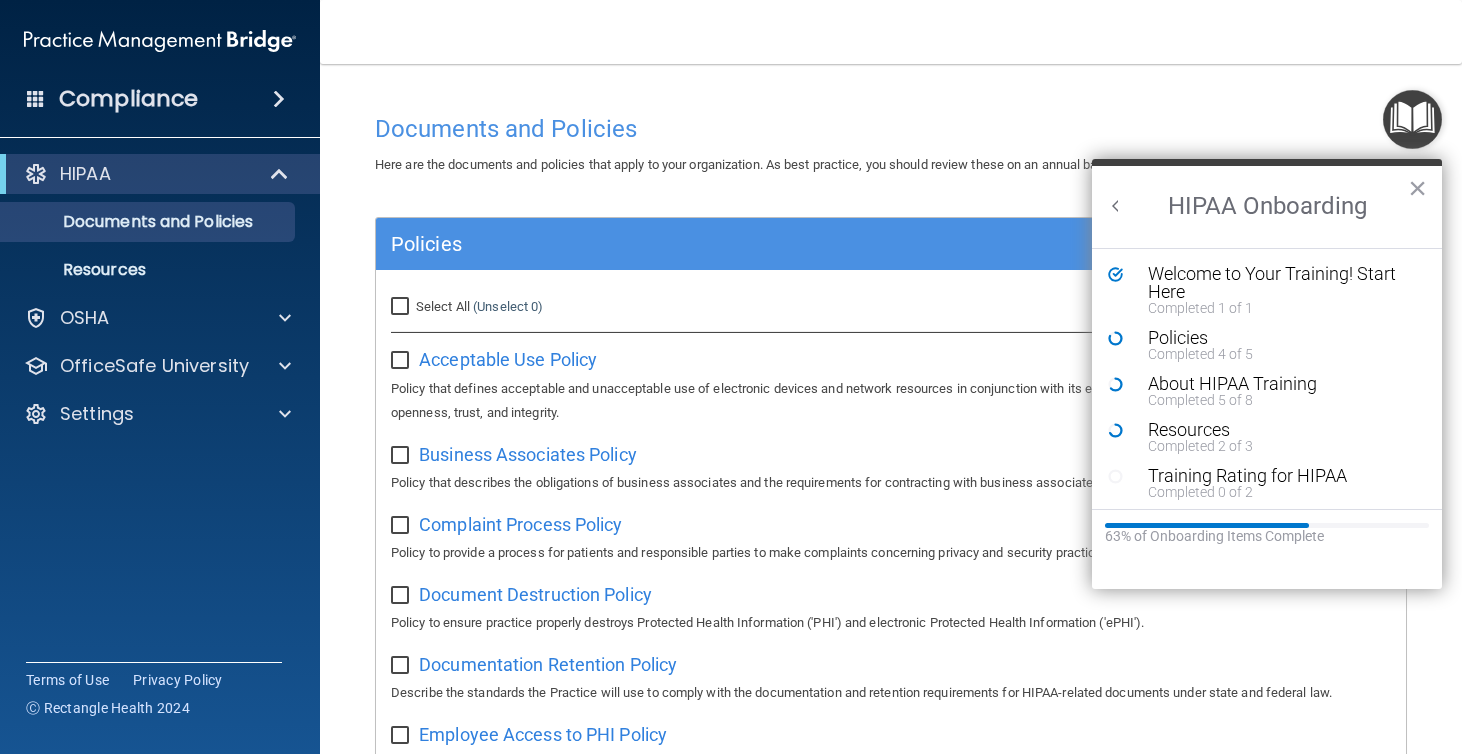 scroll, scrollTop: 0, scrollLeft: 0, axis: both 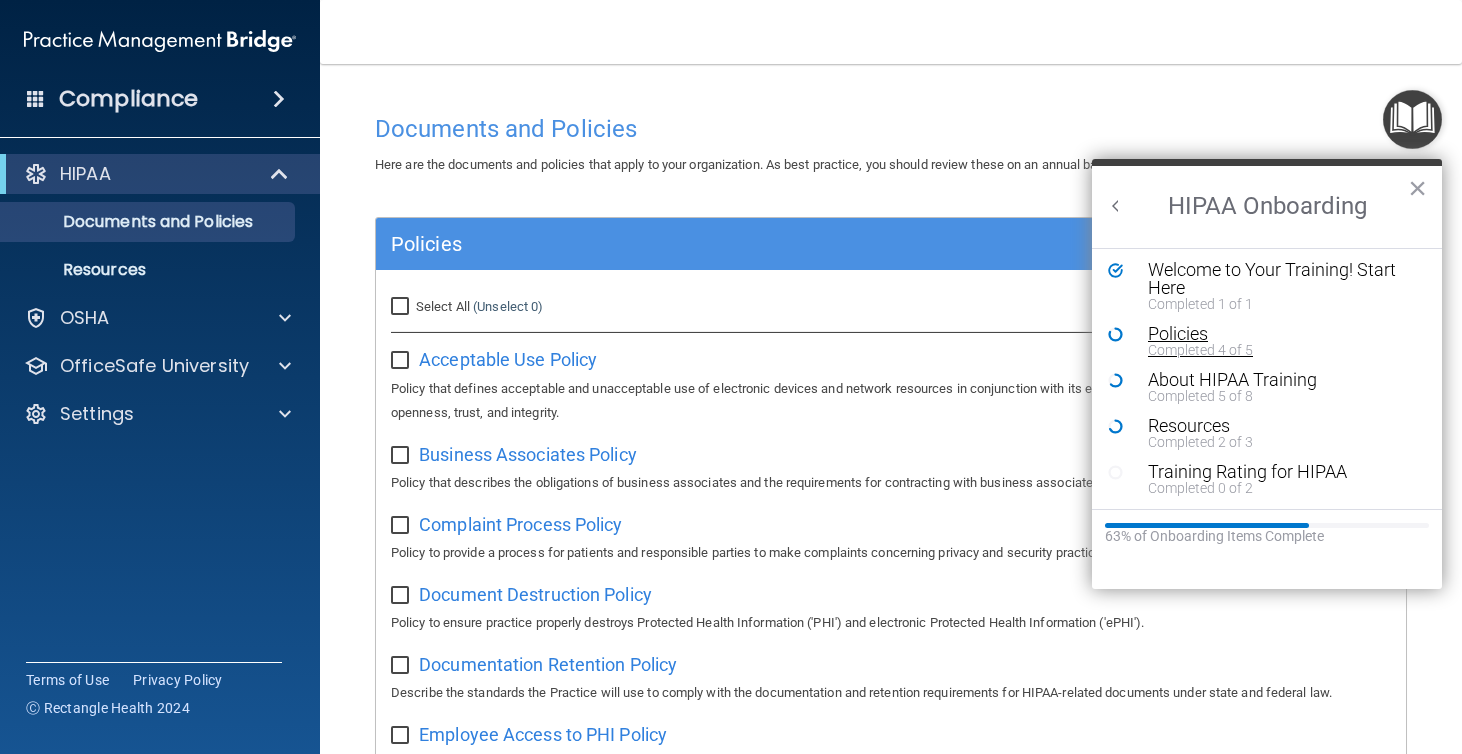 click on "Policies" at bounding box center [1282, 334] 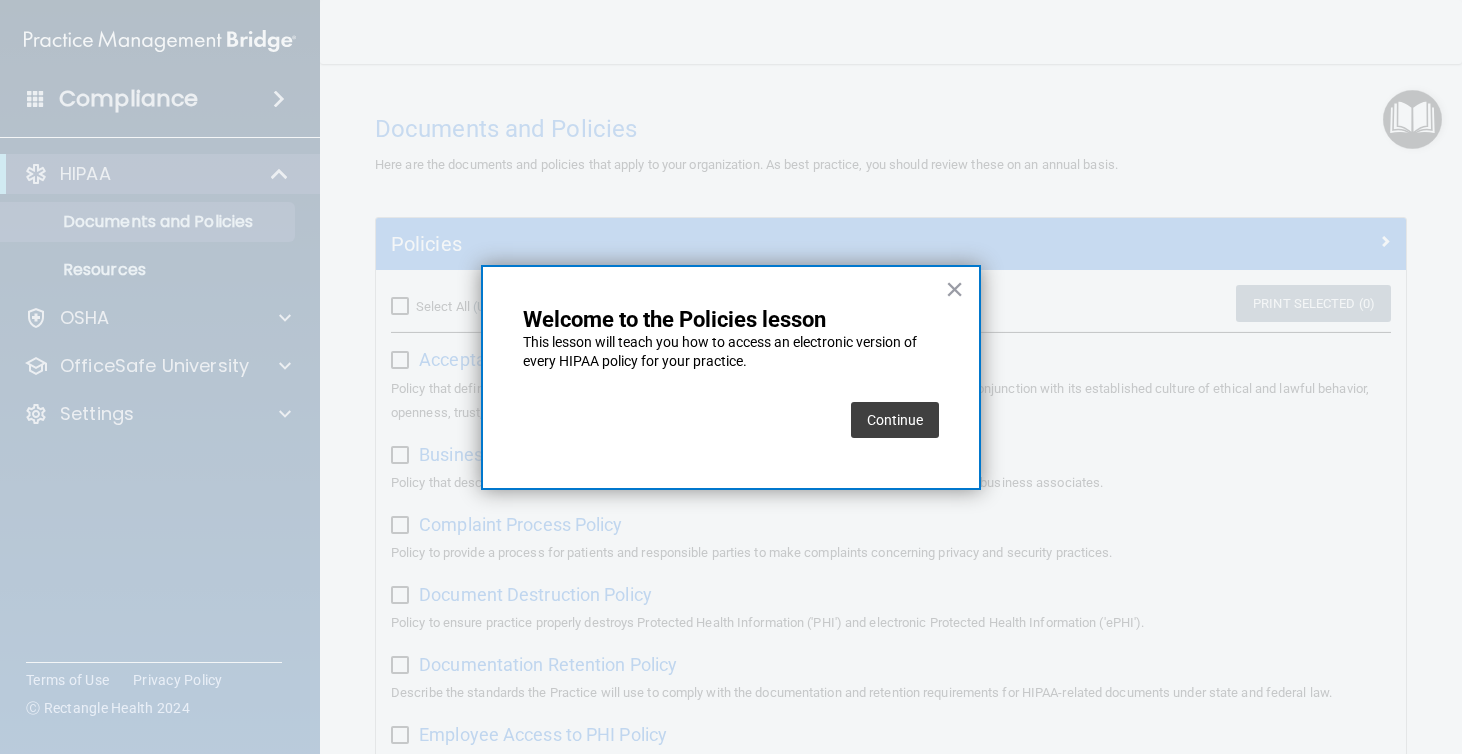click on "Continue" at bounding box center [895, 420] 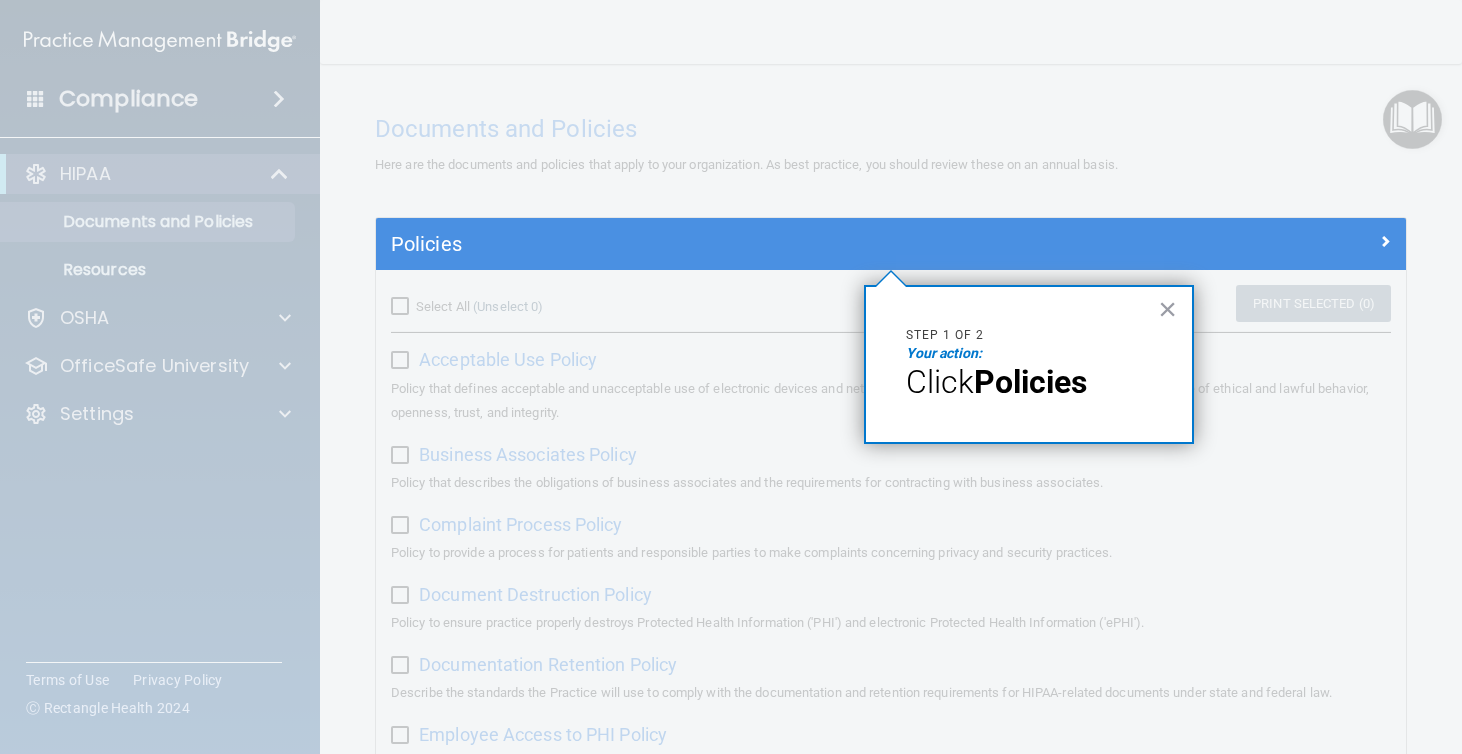 click on "Policies" at bounding box center [1030, 382] 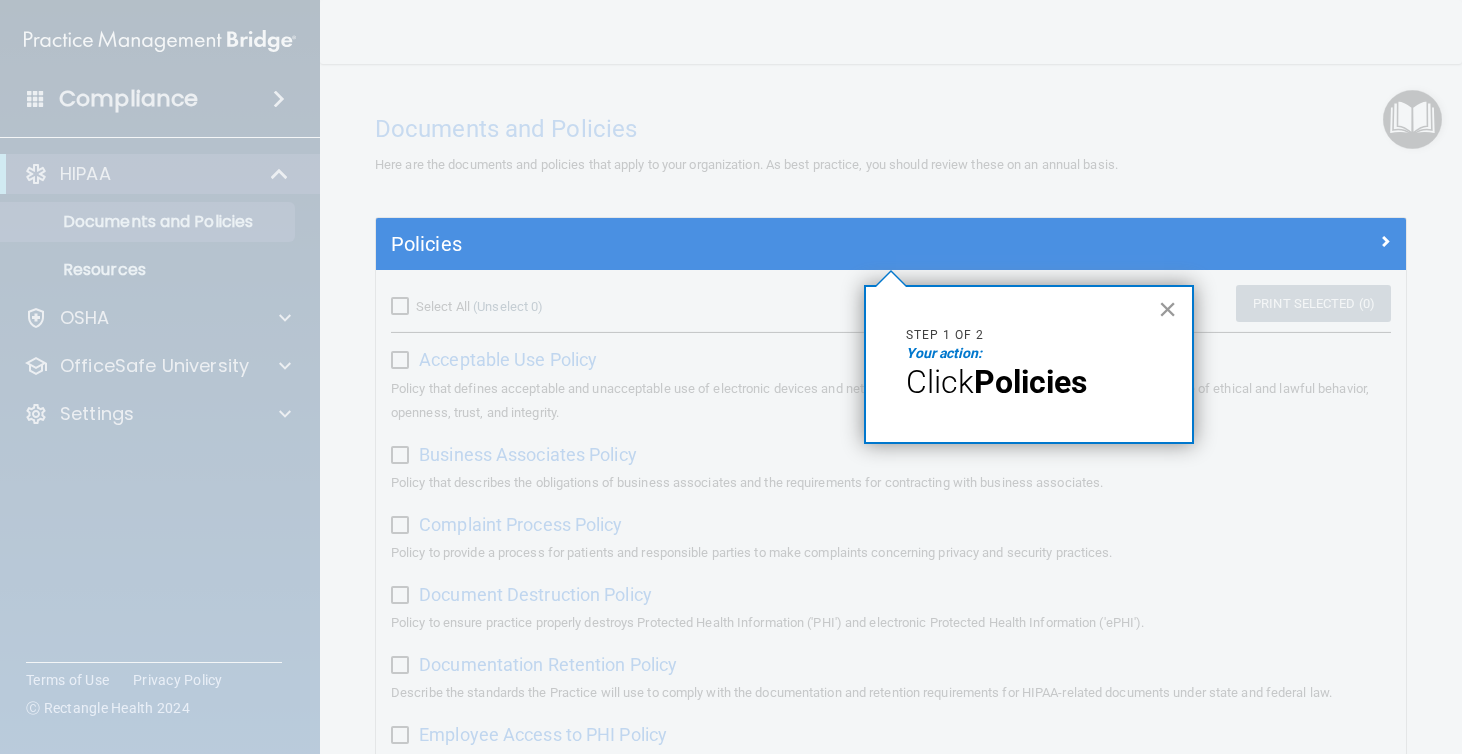 click on "×" at bounding box center (1167, 309) 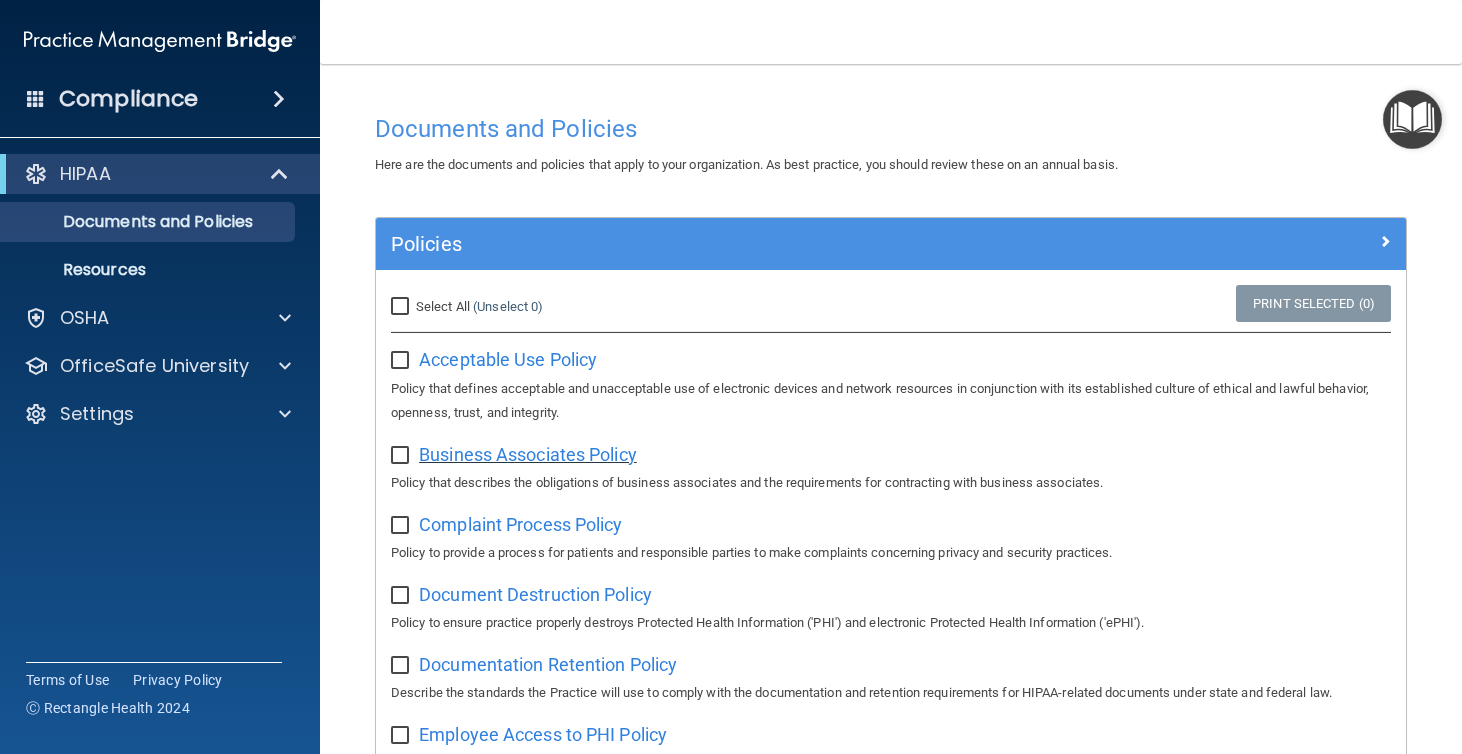 click on "Business Associates Policy" at bounding box center (528, 454) 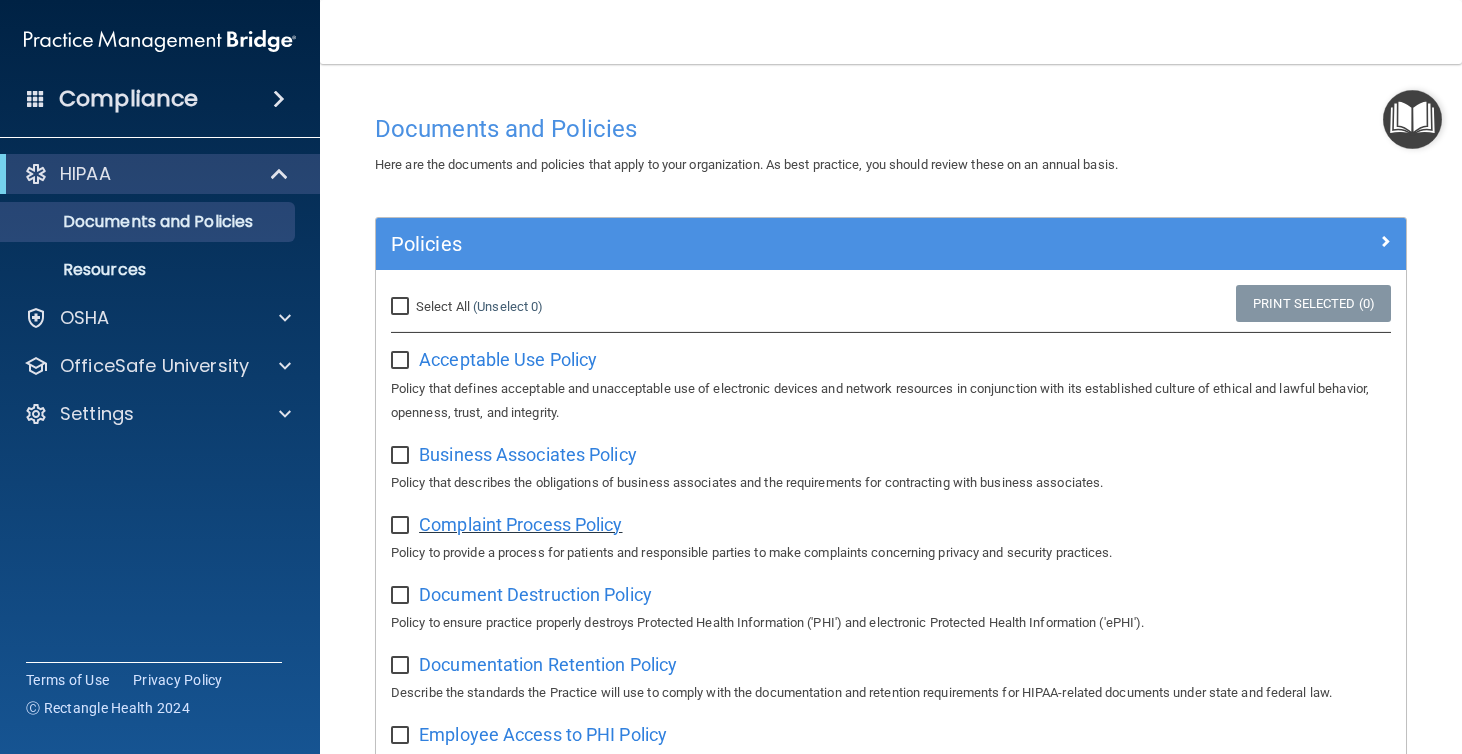 click on "Complaint Process Policy" at bounding box center (520, 524) 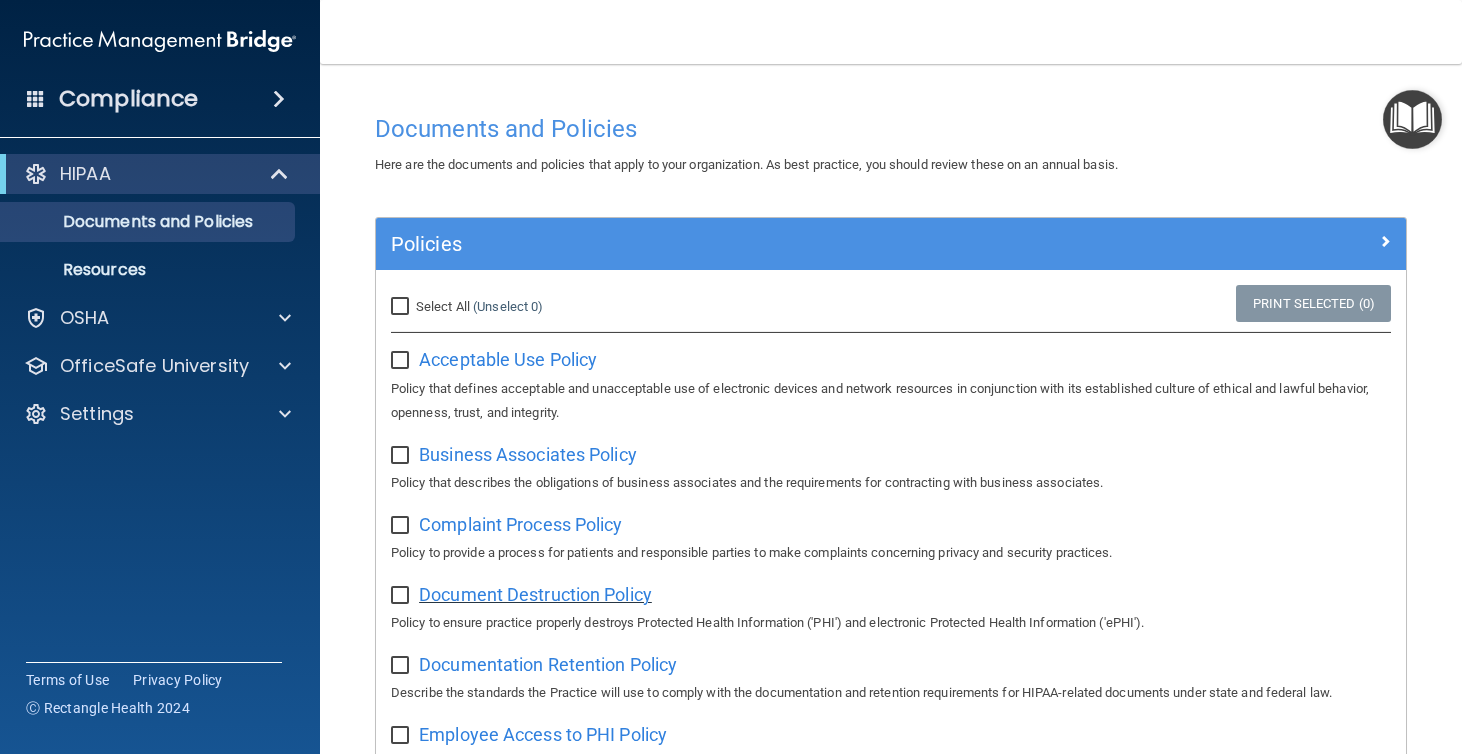 click on "Document Destruction Policy" at bounding box center (535, 594) 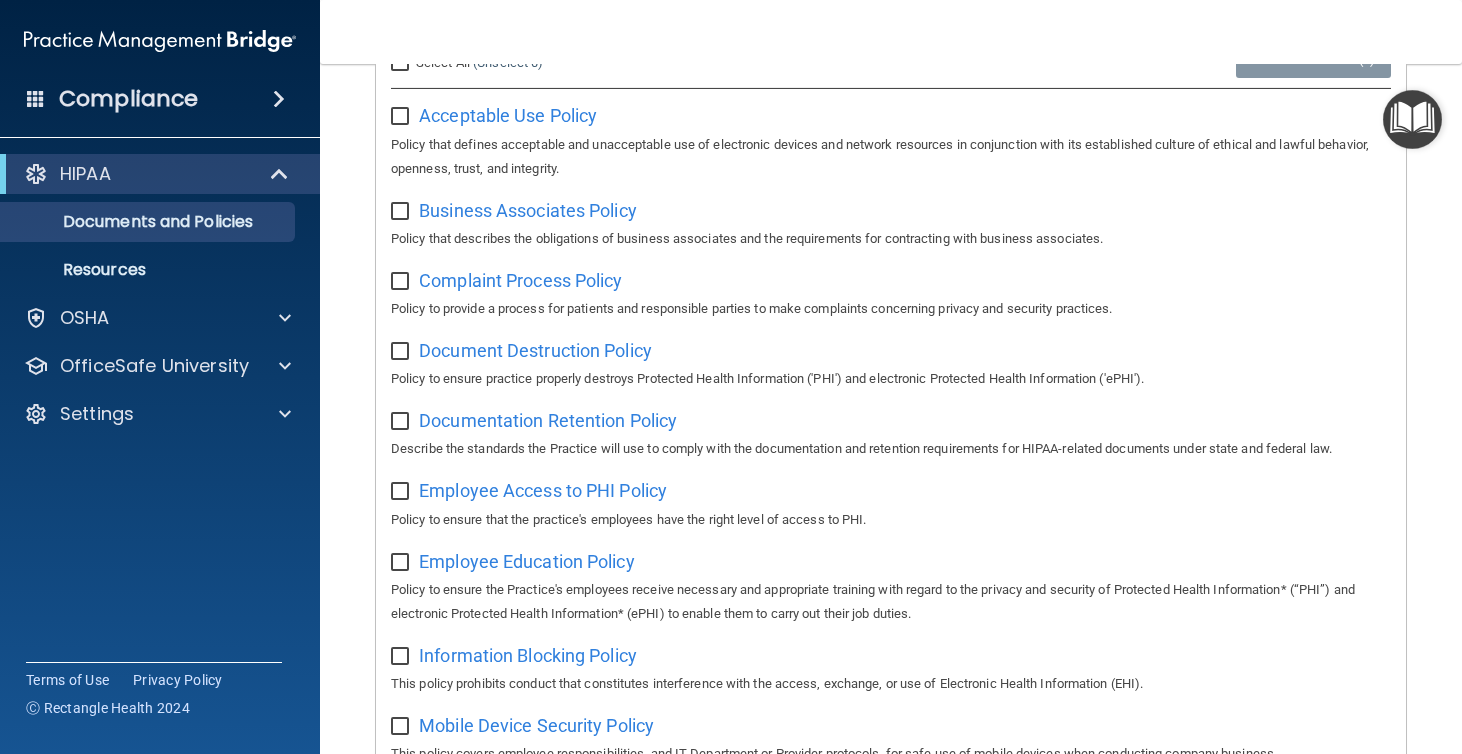 scroll, scrollTop: 285, scrollLeft: 0, axis: vertical 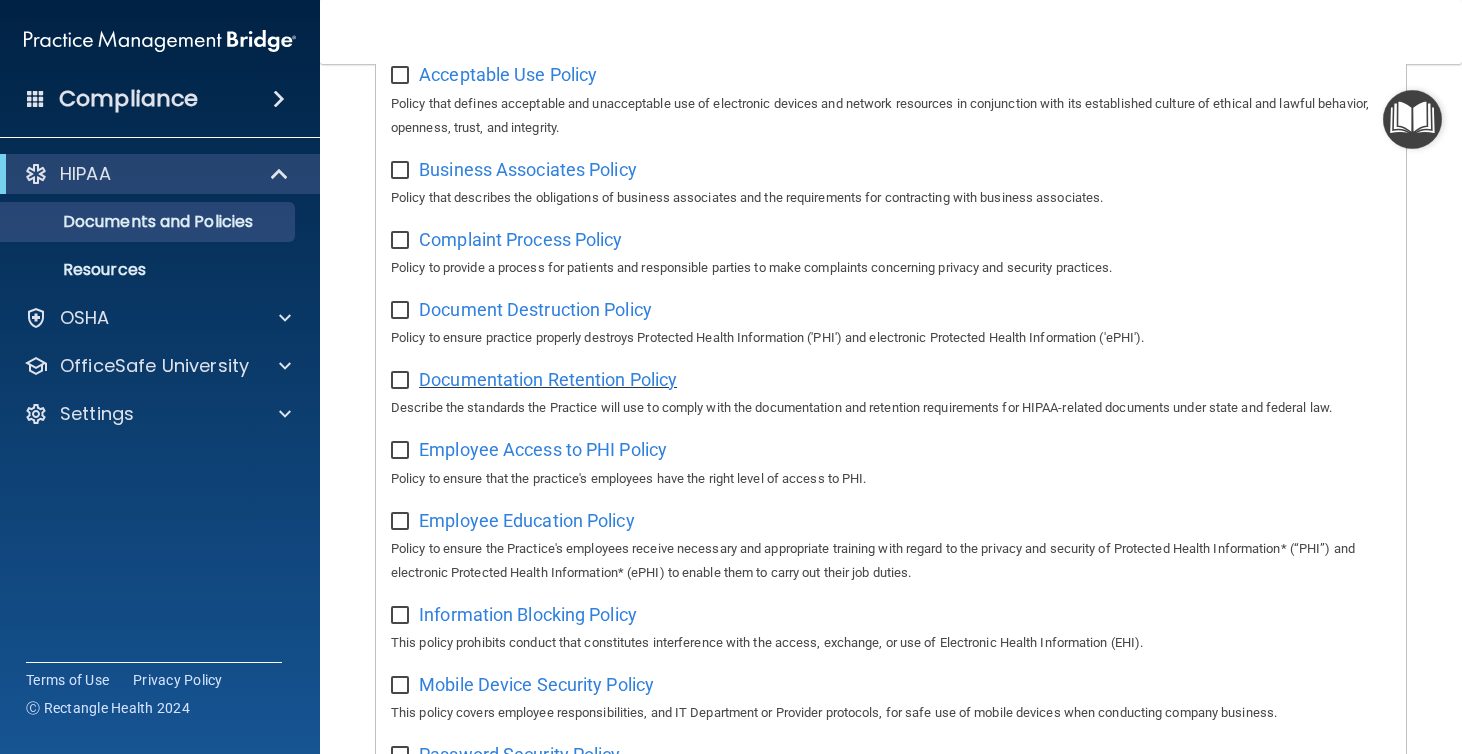 click on "Documentation Retention Policy" at bounding box center [548, 379] 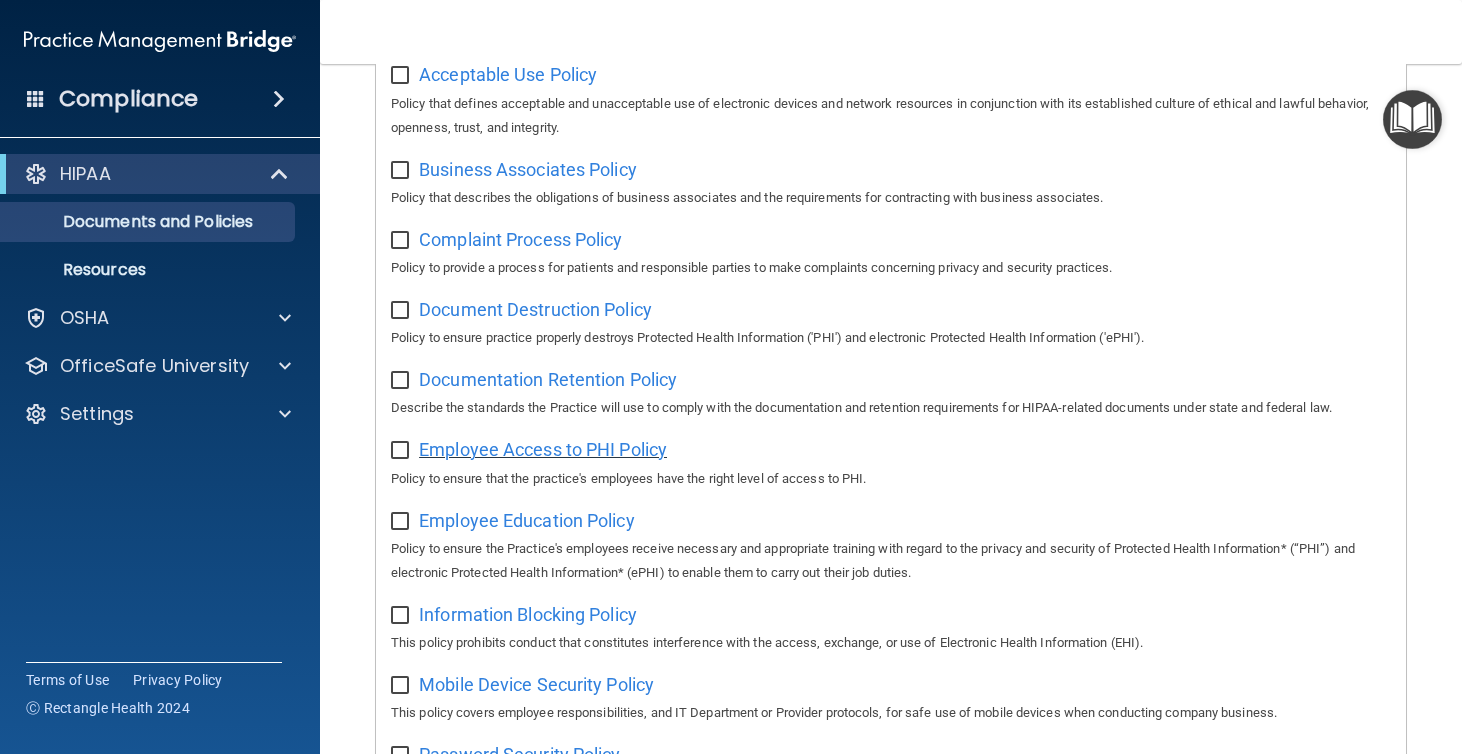 click on "Employee Access to PHI Policy" at bounding box center (543, 449) 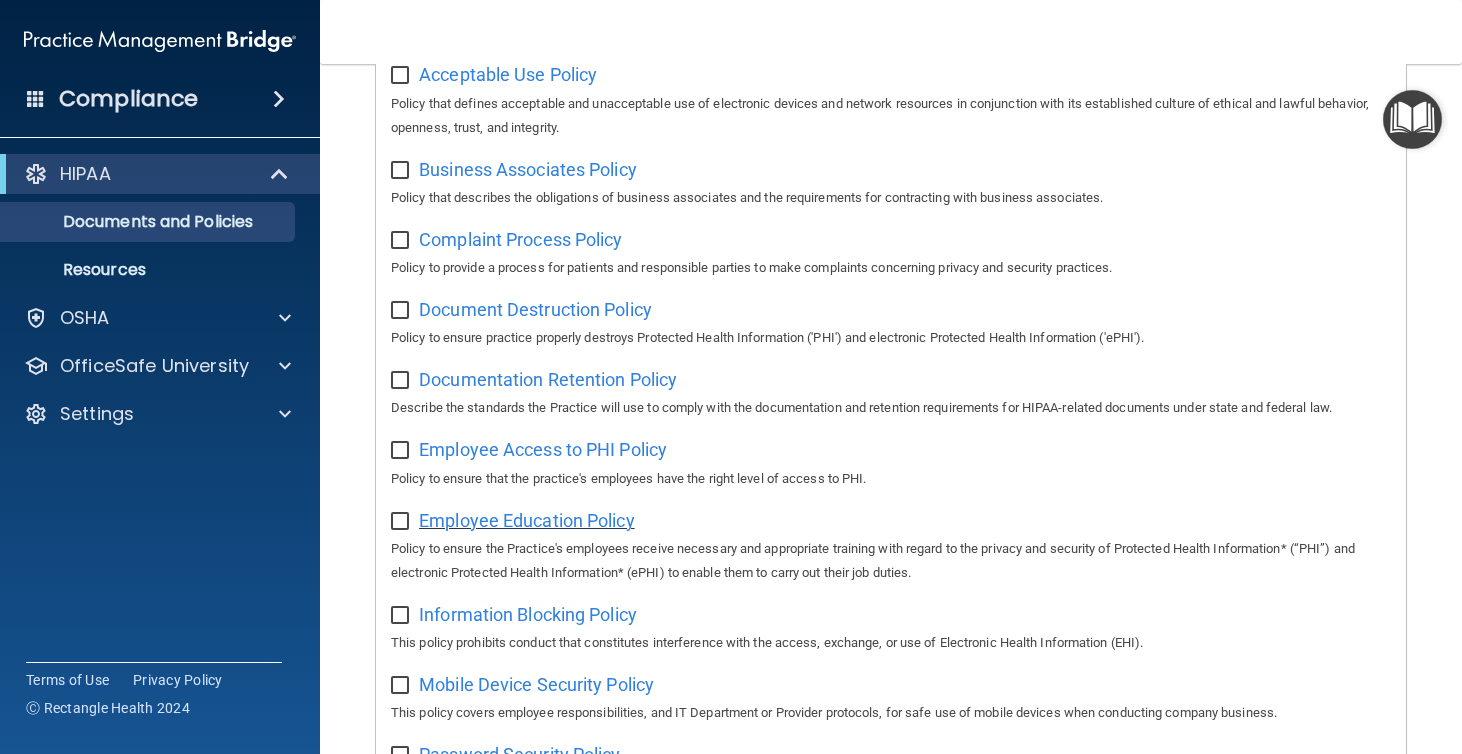 click on "Employee Education Policy" at bounding box center (527, 520) 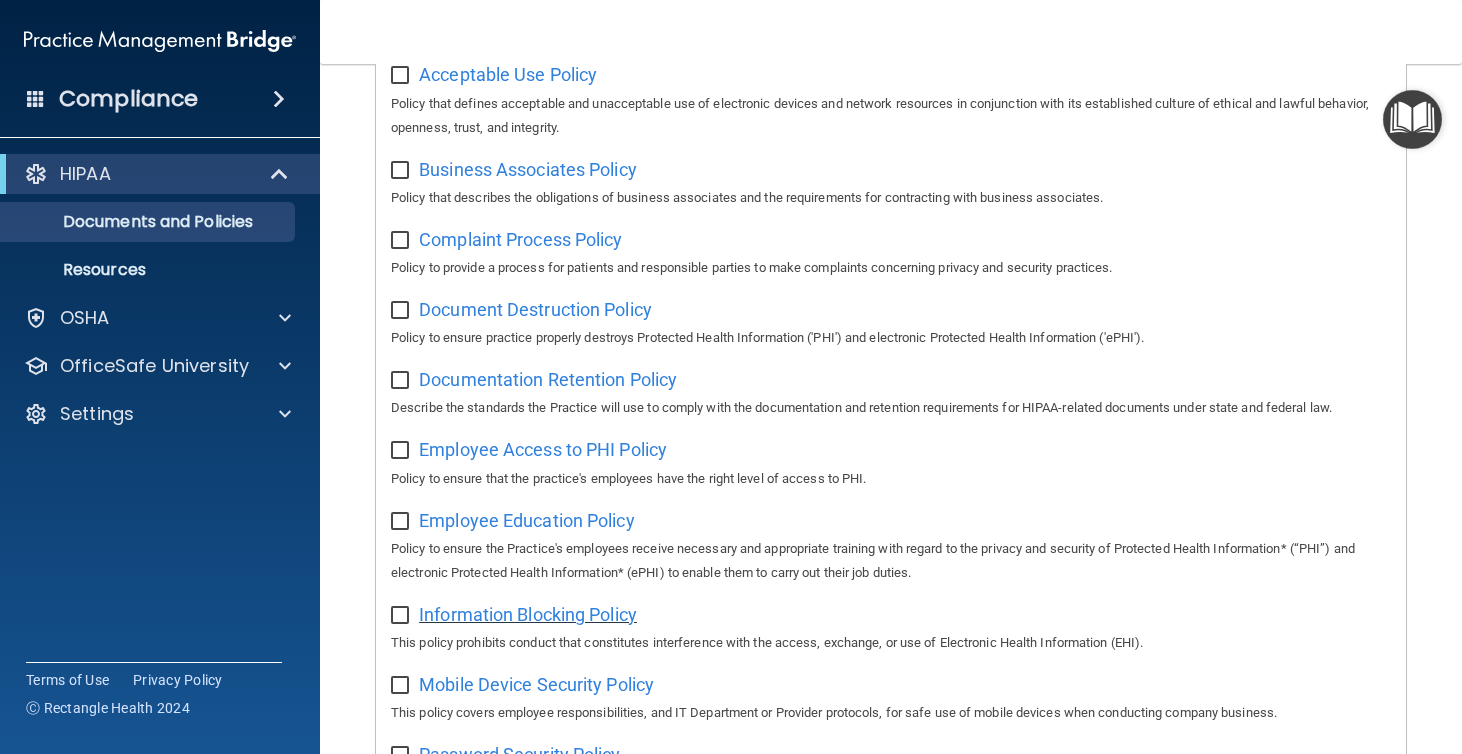 click on "Information Blocking Policy" at bounding box center (528, 614) 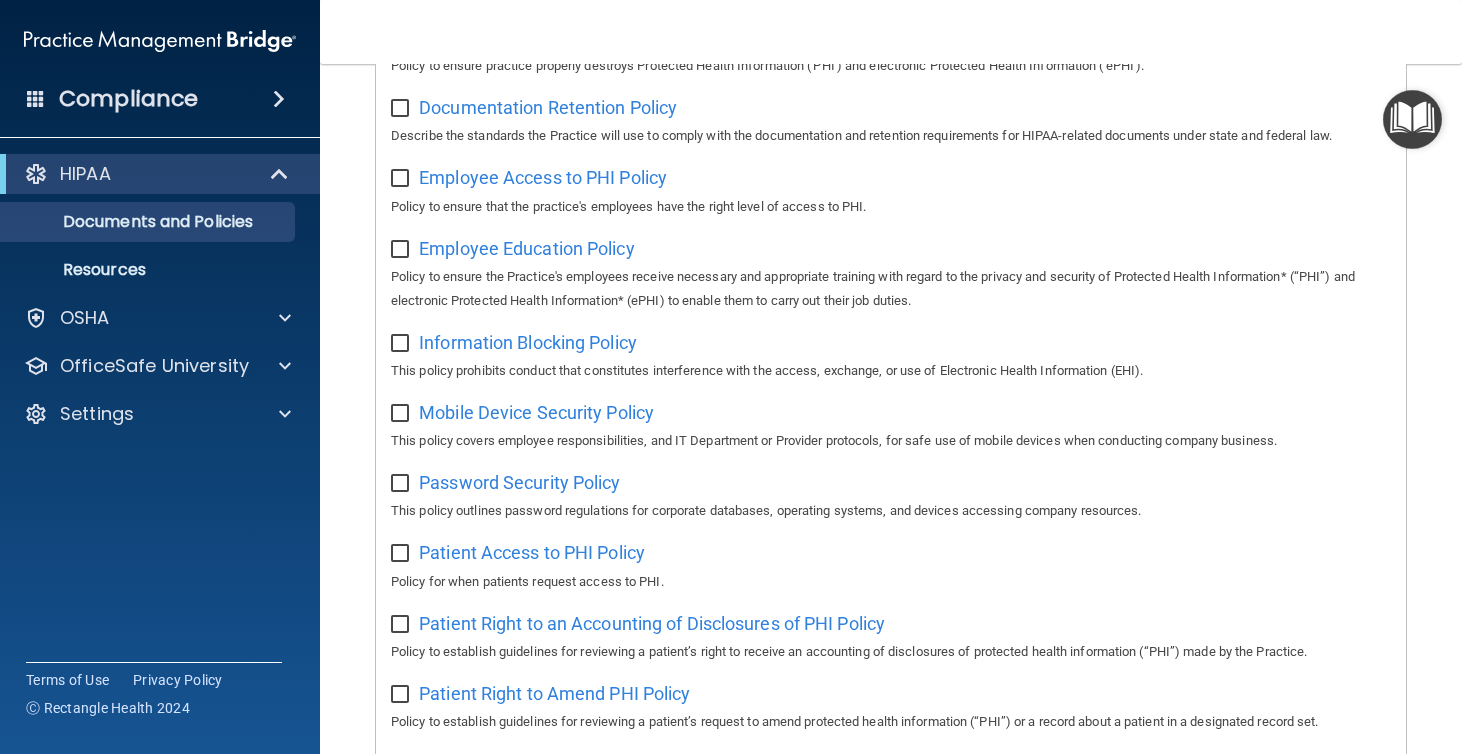 scroll, scrollTop: 584, scrollLeft: 0, axis: vertical 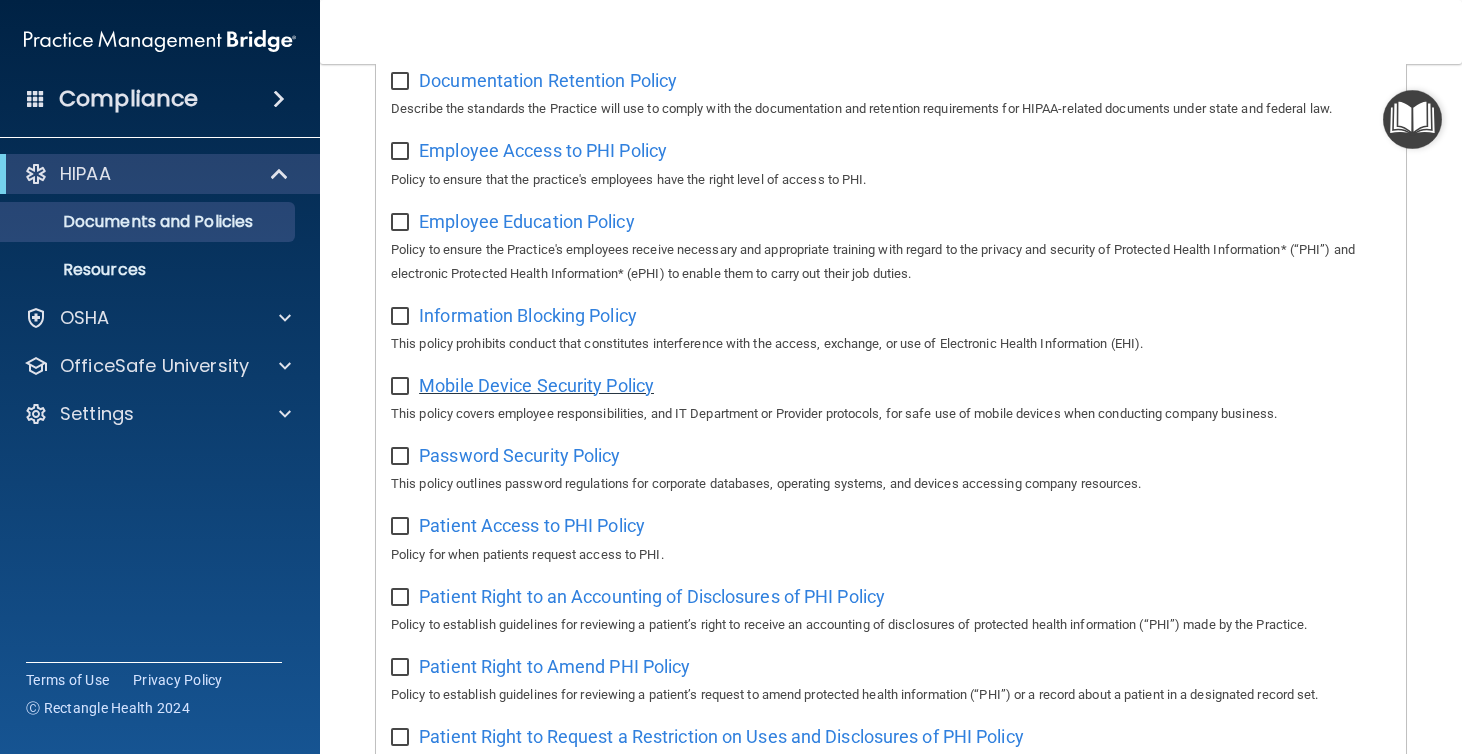 click on "Mobile Device Security Policy" at bounding box center [536, 385] 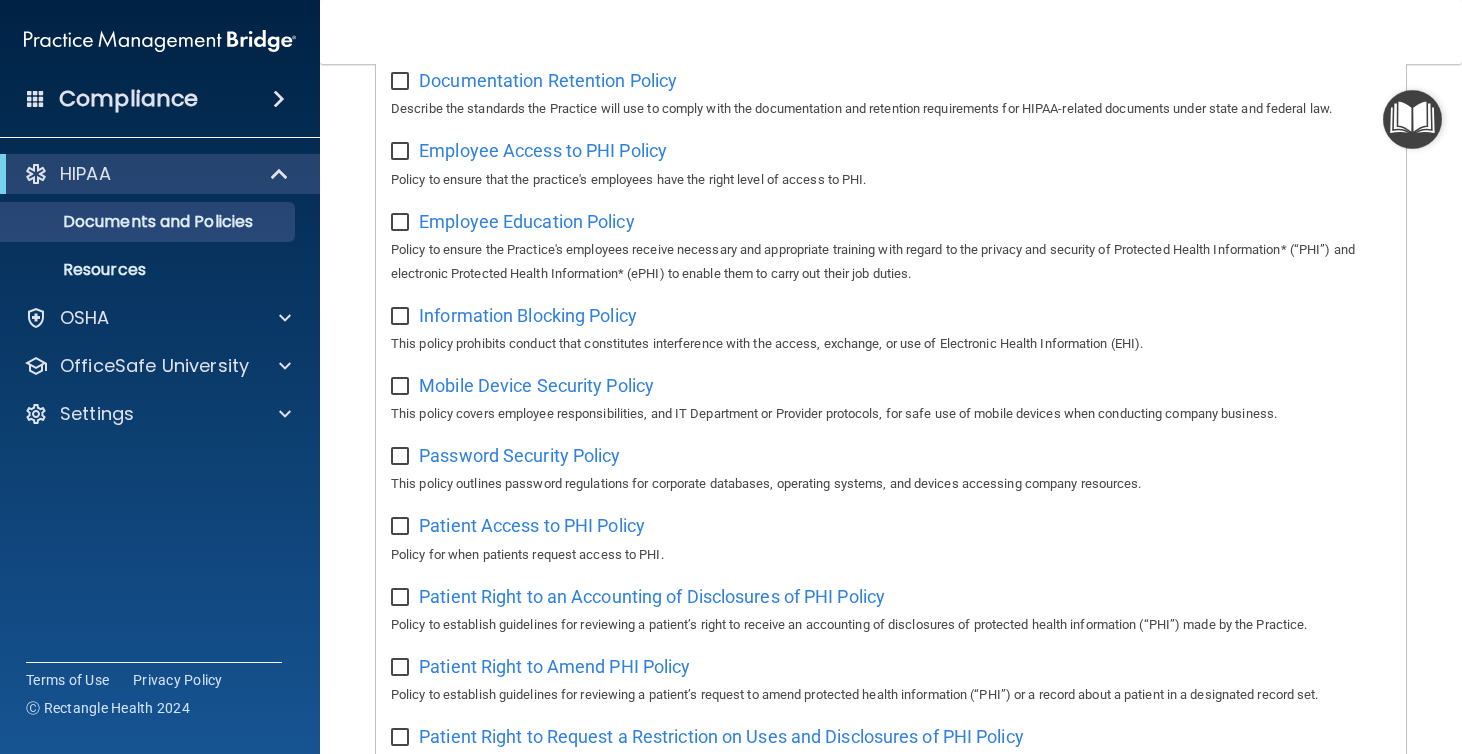 click on "Patient Access to PHI Policy                         Policy for when patients request access to PHI." at bounding box center (891, 537) 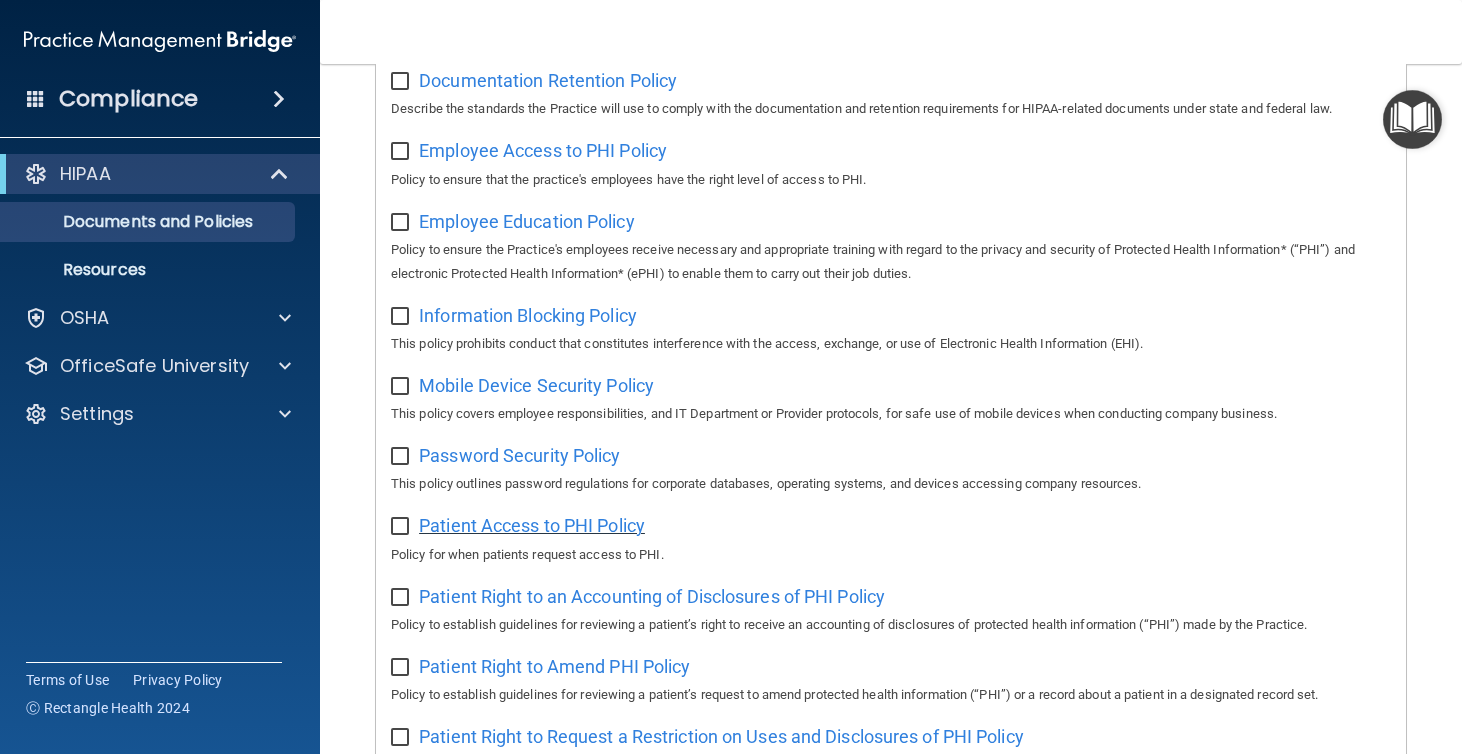 click on "Patient Access to PHI Policy" at bounding box center [532, 525] 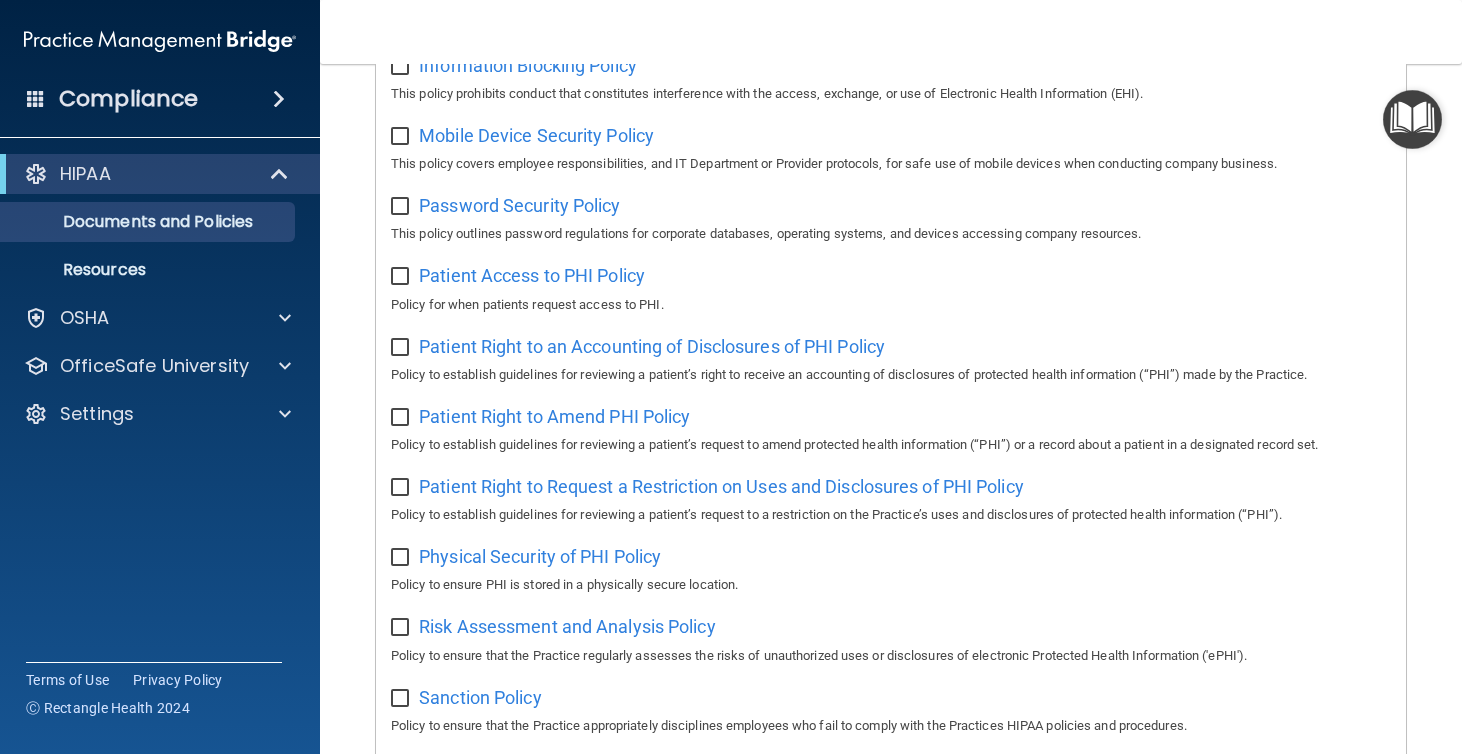 scroll, scrollTop: 896, scrollLeft: 0, axis: vertical 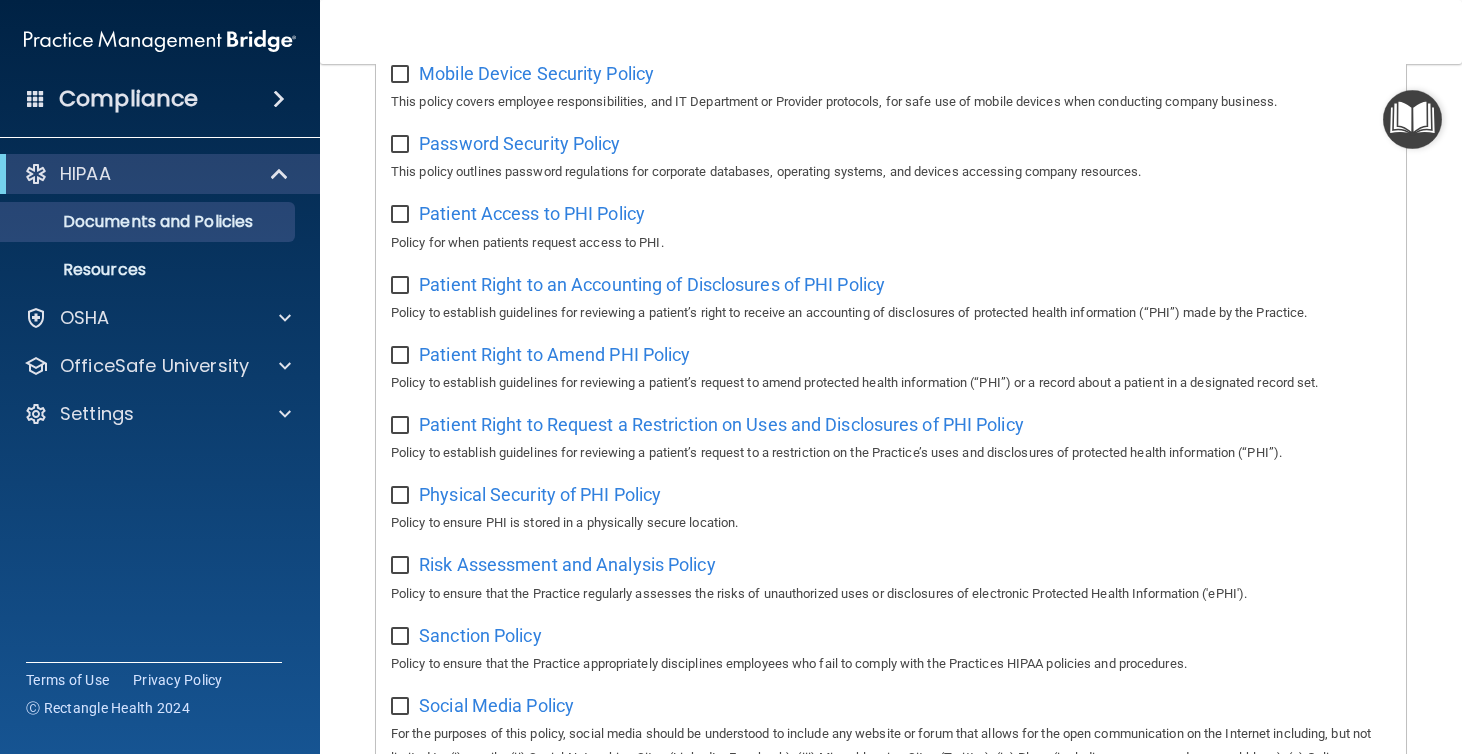 click on "Patient Right to an Accounting of Disclosures of PHI Policy                         Policy to establish guidelines for reviewing a patient’s right to receive an accounting of disclosures of protected health information (“PHI”) made by the Practice." at bounding box center (891, 296) 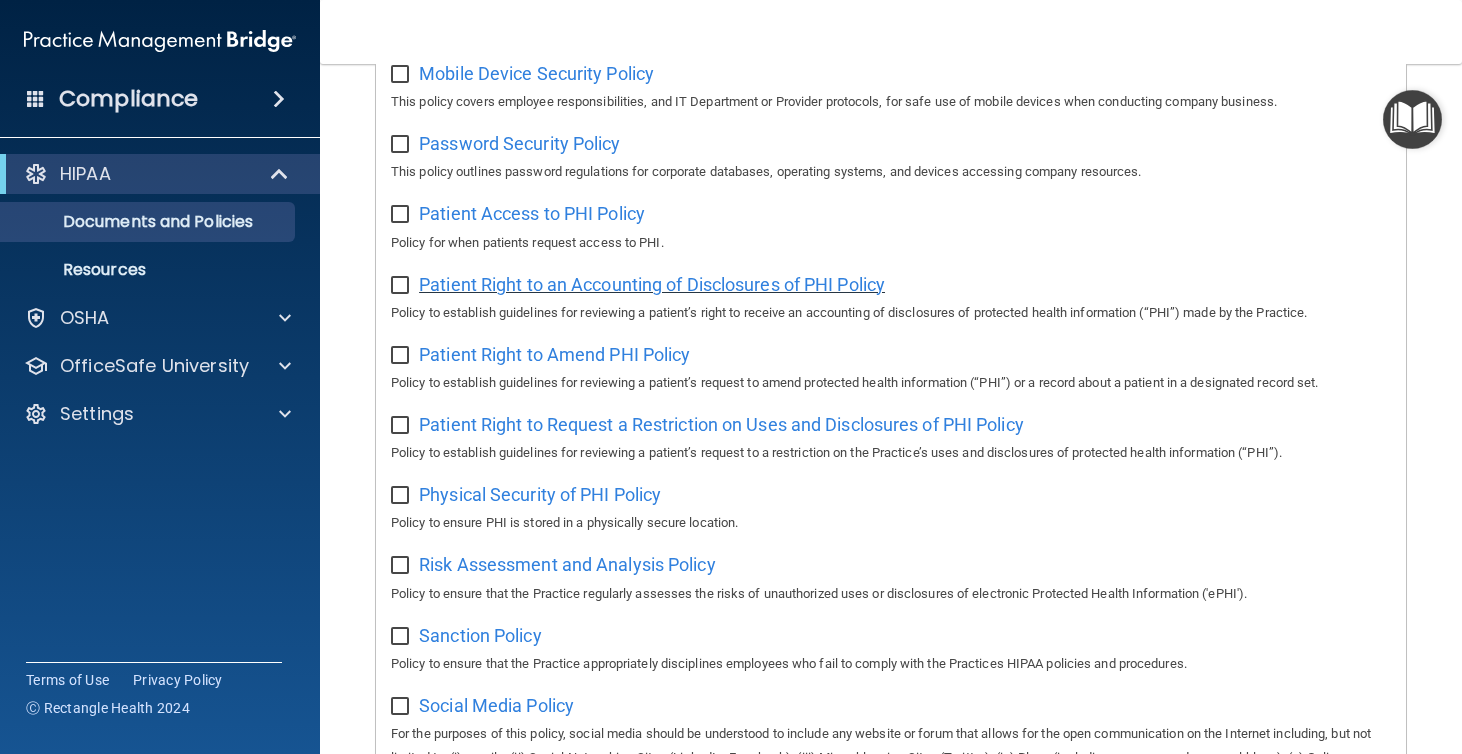 click on "Patient Right to an Accounting of Disclosures of PHI Policy" at bounding box center [652, 284] 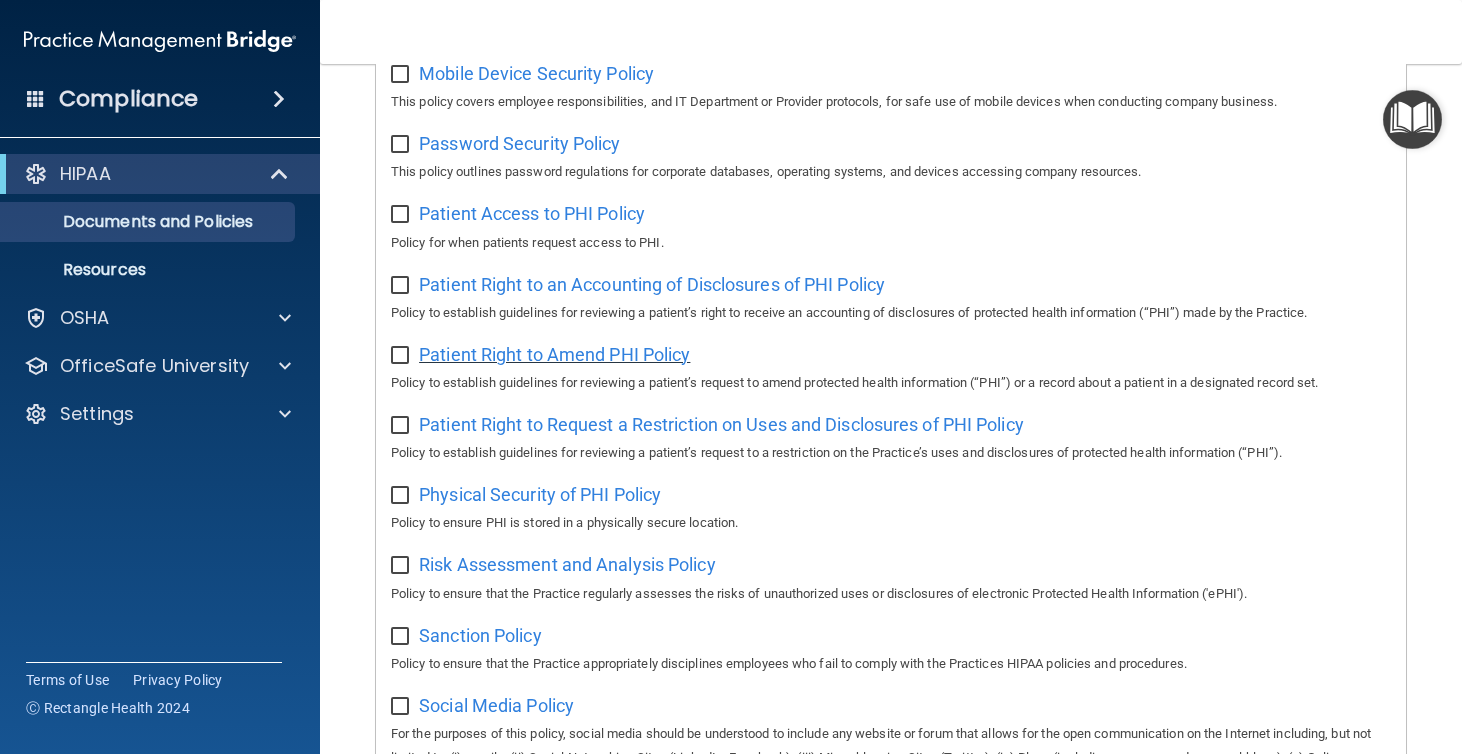 click on "Patient Right to Amend PHI Policy" at bounding box center (554, 354) 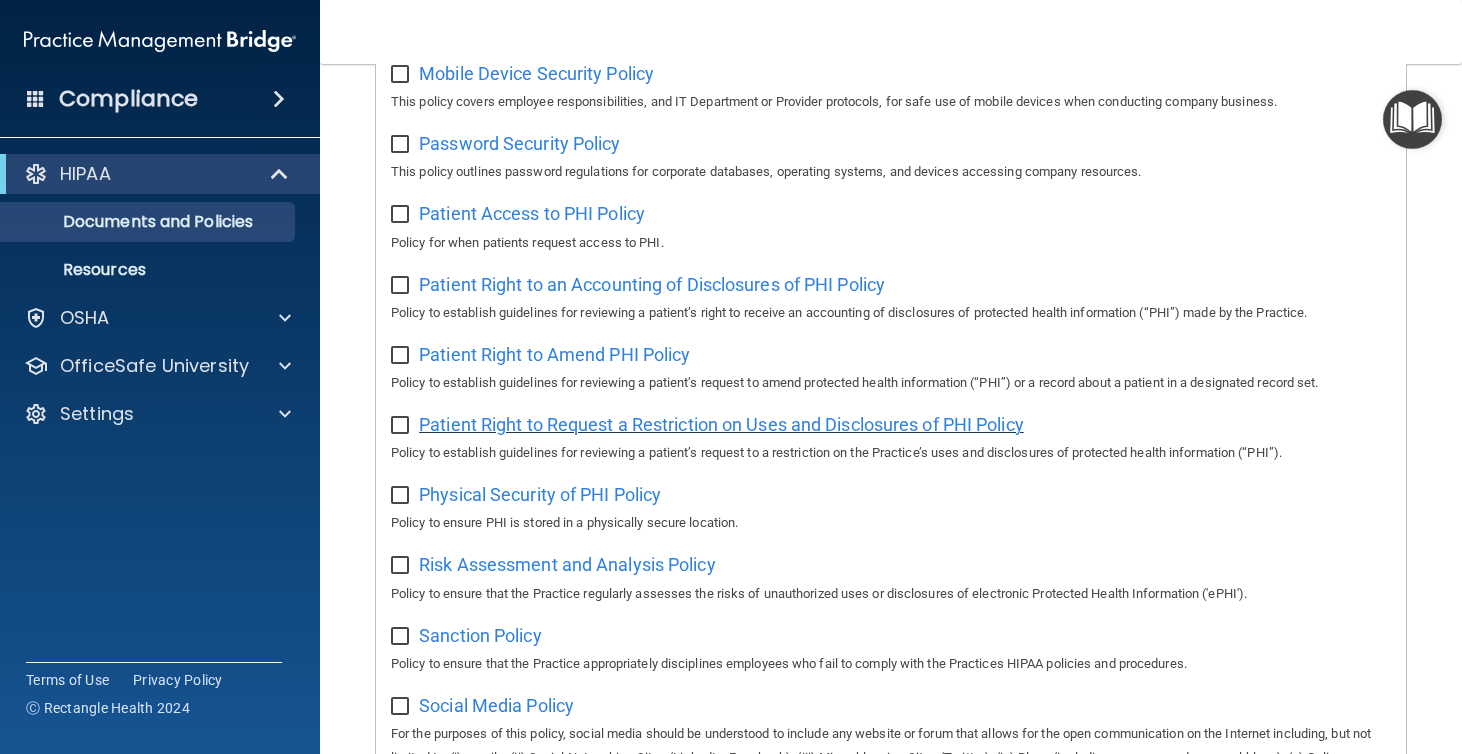 click on "Patient Right to Request a Restriction on Uses and Disclosures of PHI Policy" at bounding box center (721, 424) 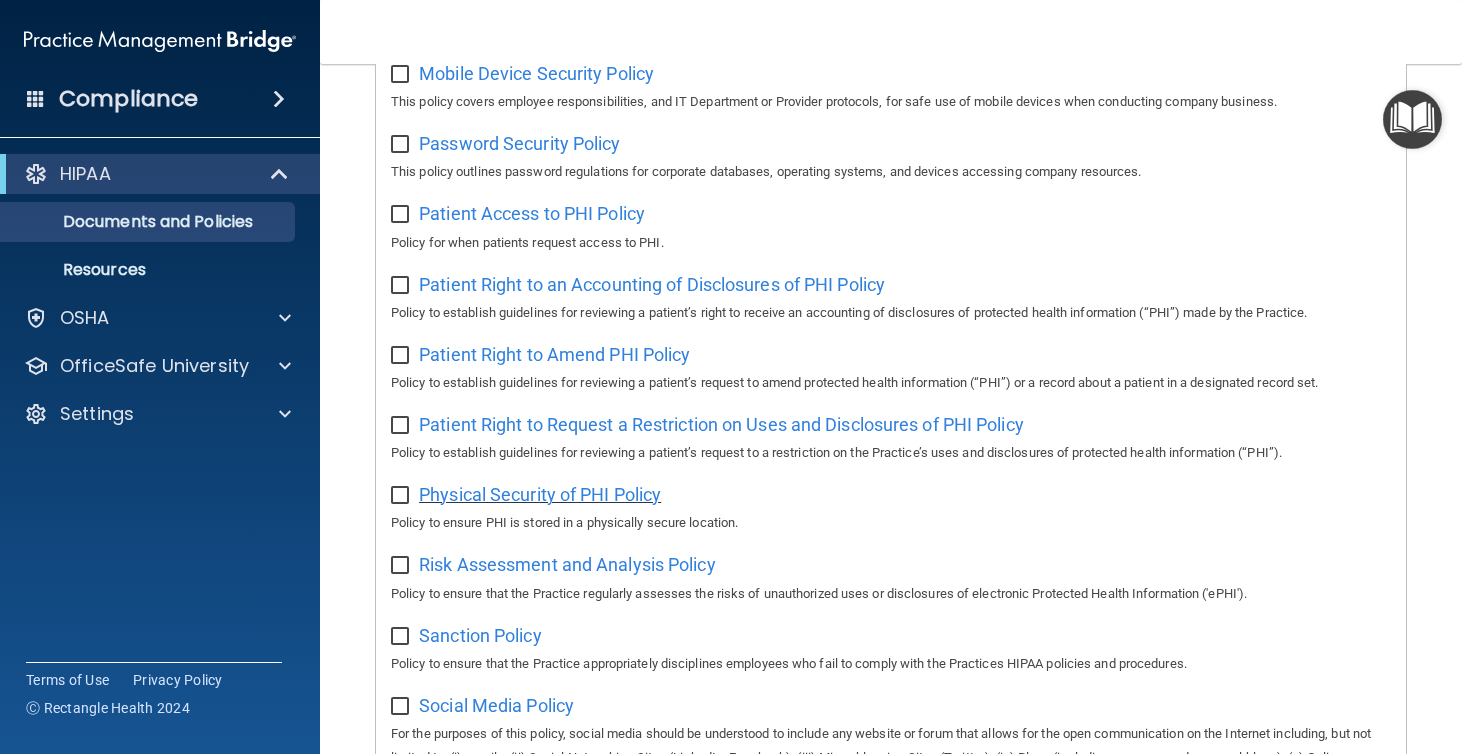 click on "Physical Security of PHI Policy" at bounding box center (540, 494) 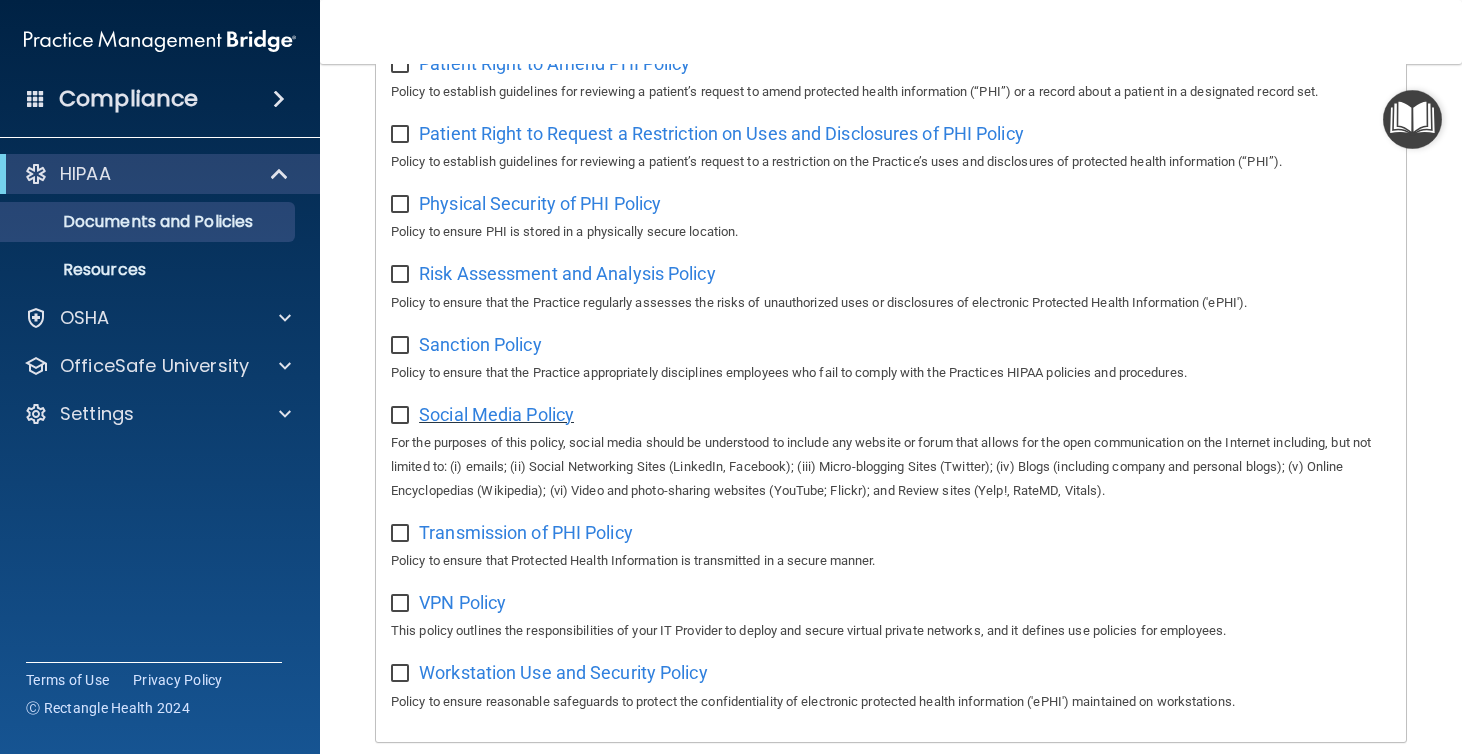 scroll, scrollTop: 1206, scrollLeft: 0, axis: vertical 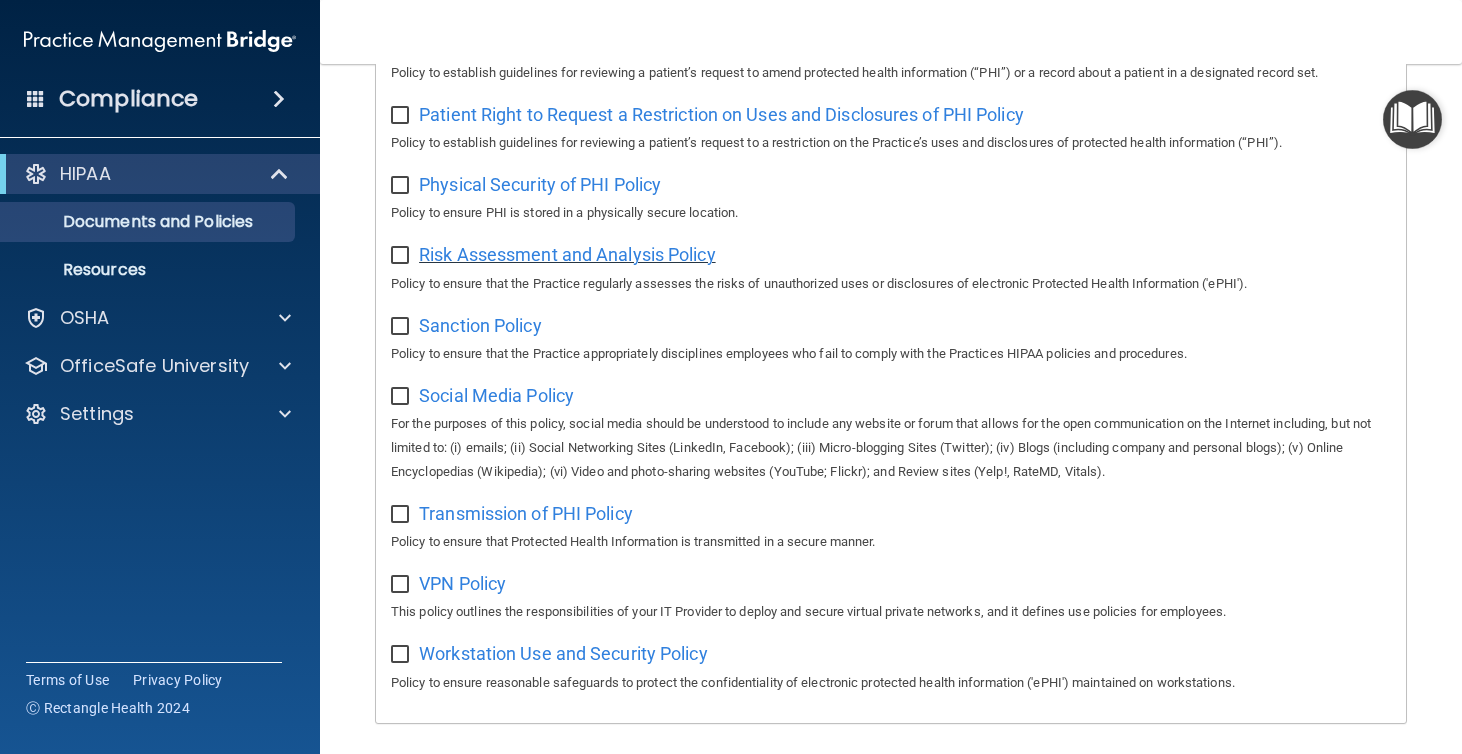 click on "Risk Assessment and Analysis Policy" at bounding box center [567, 254] 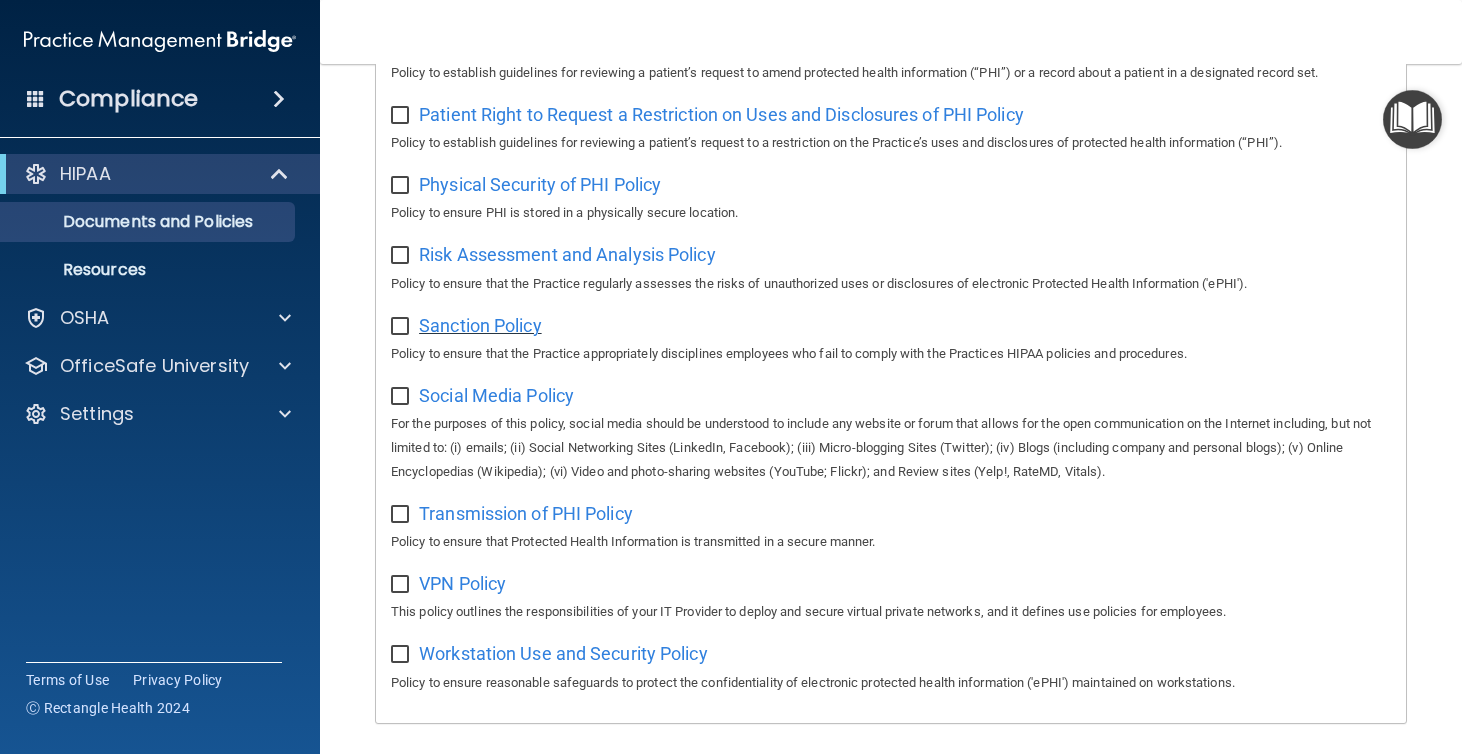 click on "Sanction Policy" at bounding box center (480, 325) 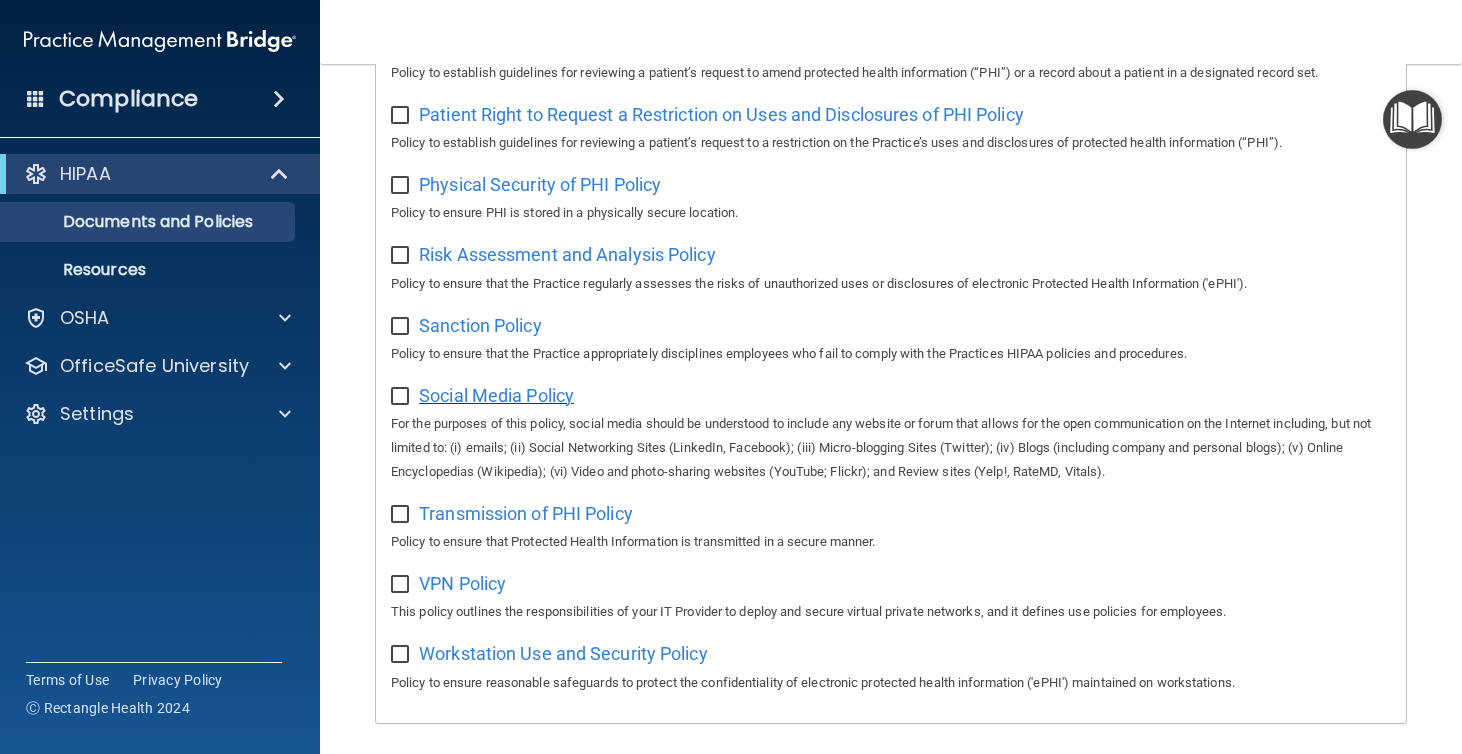 click on "Social Media Policy" at bounding box center (496, 395) 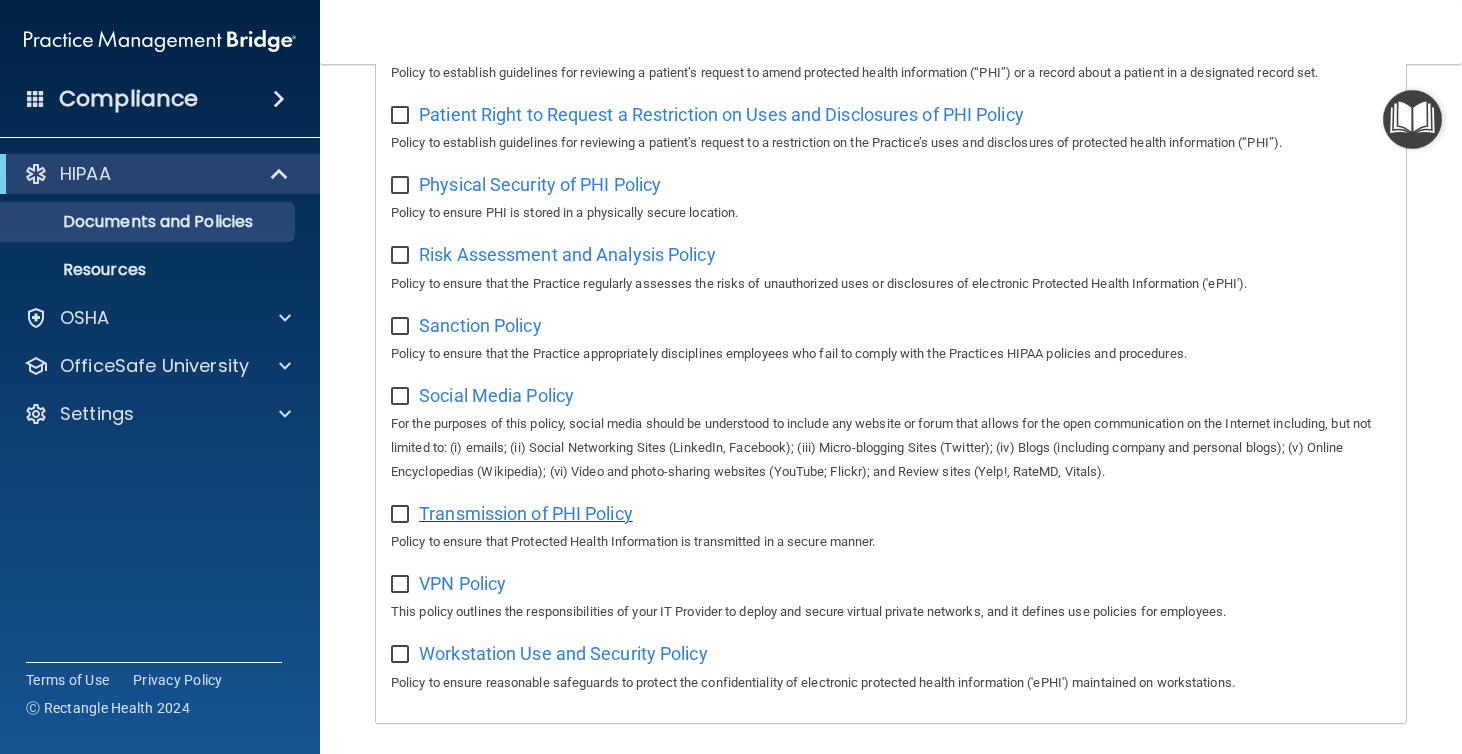 click on "Transmission of PHI Policy" at bounding box center (526, 513) 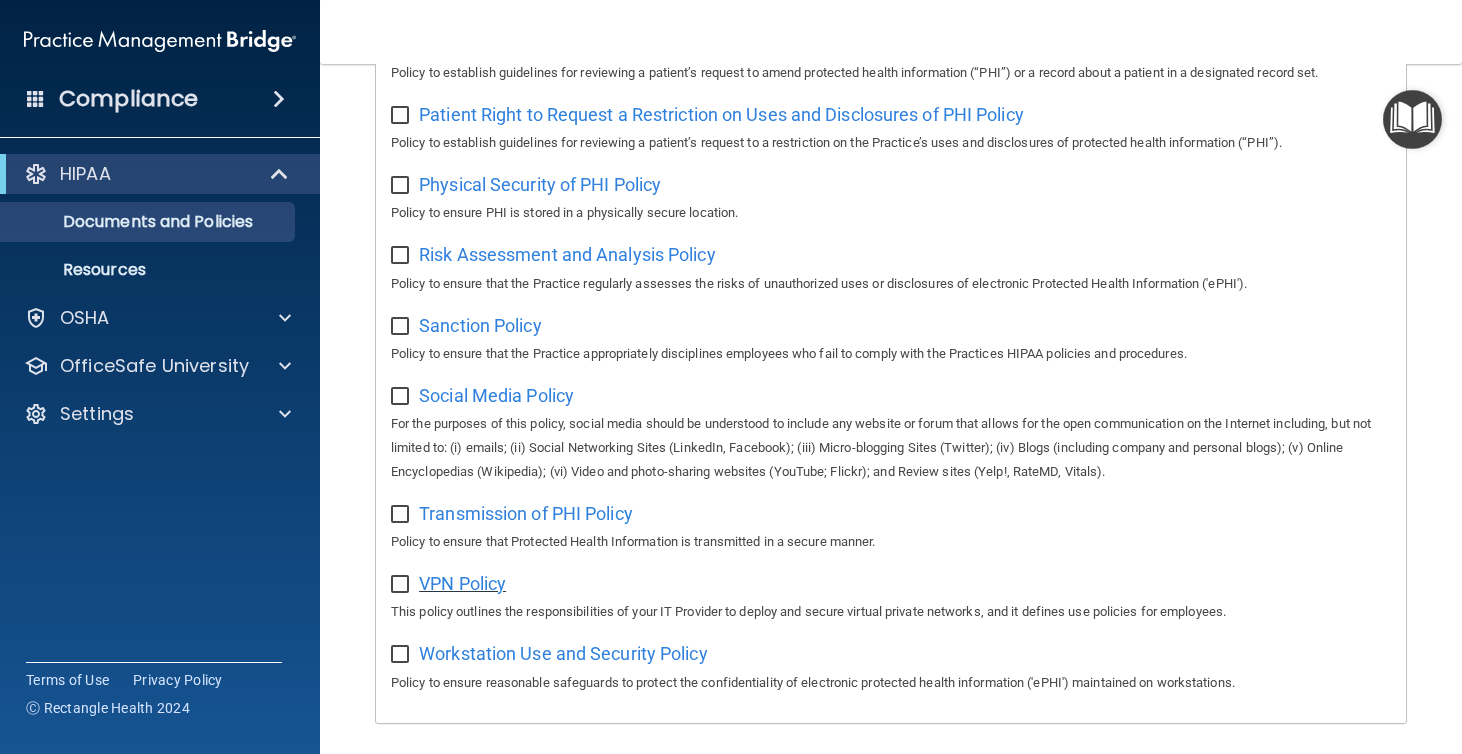 click on "VPN Policy" at bounding box center (462, 583) 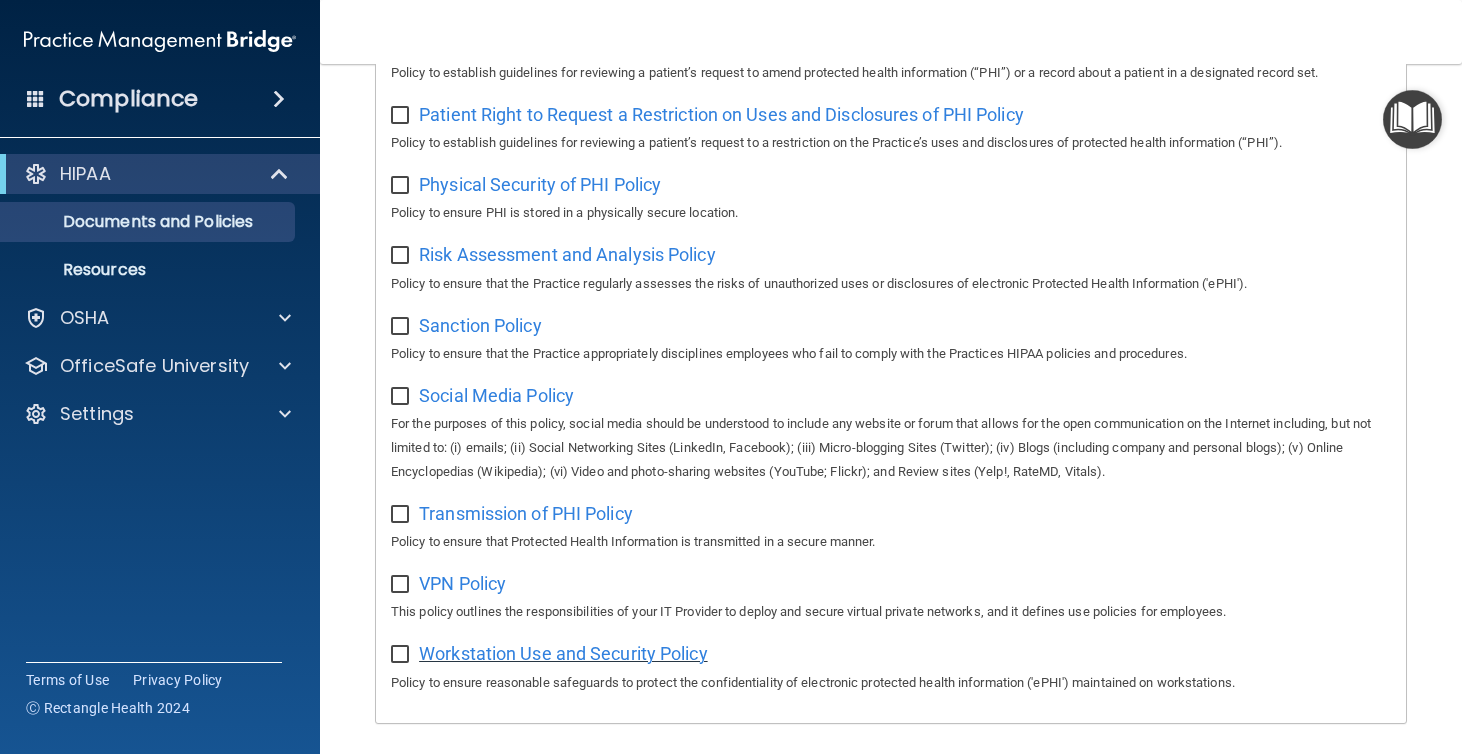 click on "Workstation Use and Security Policy" at bounding box center (563, 653) 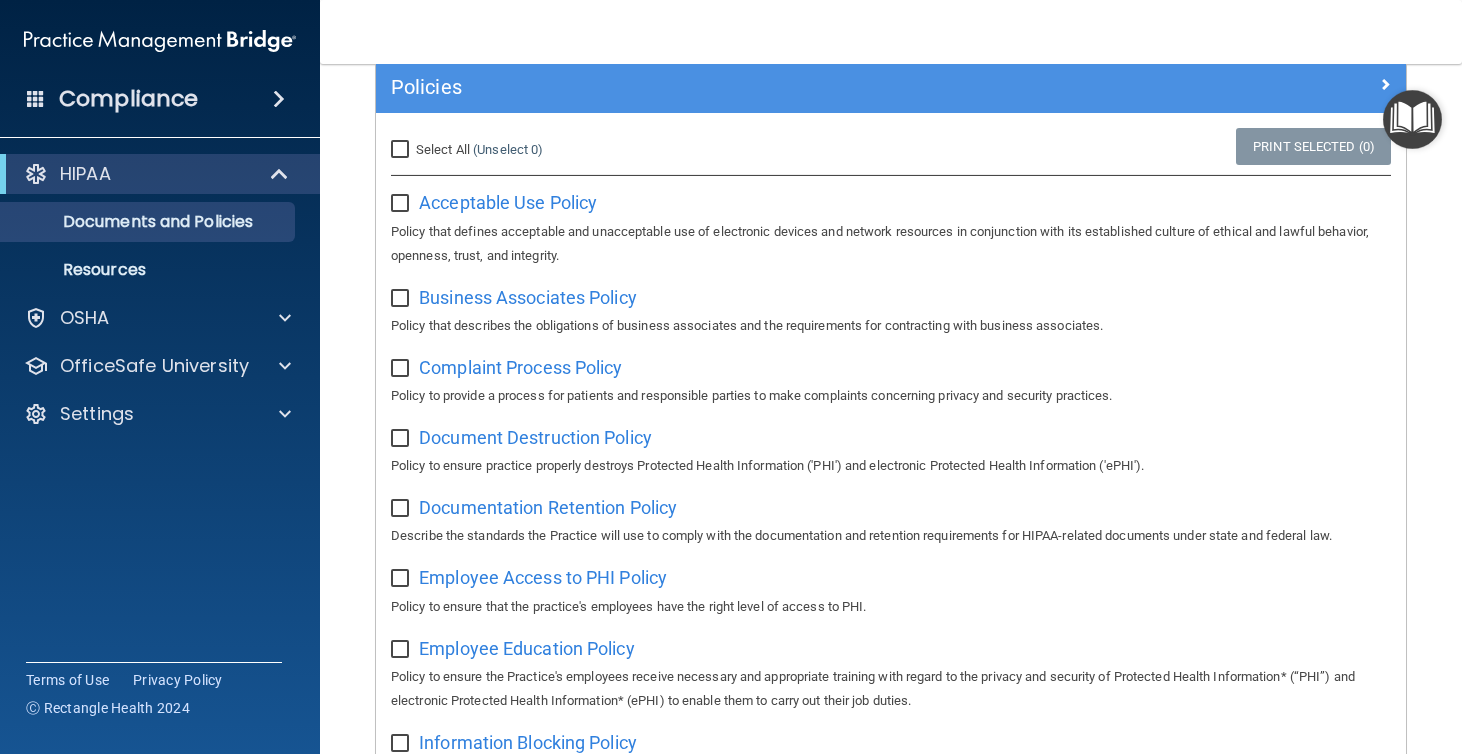 scroll, scrollTop: 0, scrollLeft: 0, axis: both 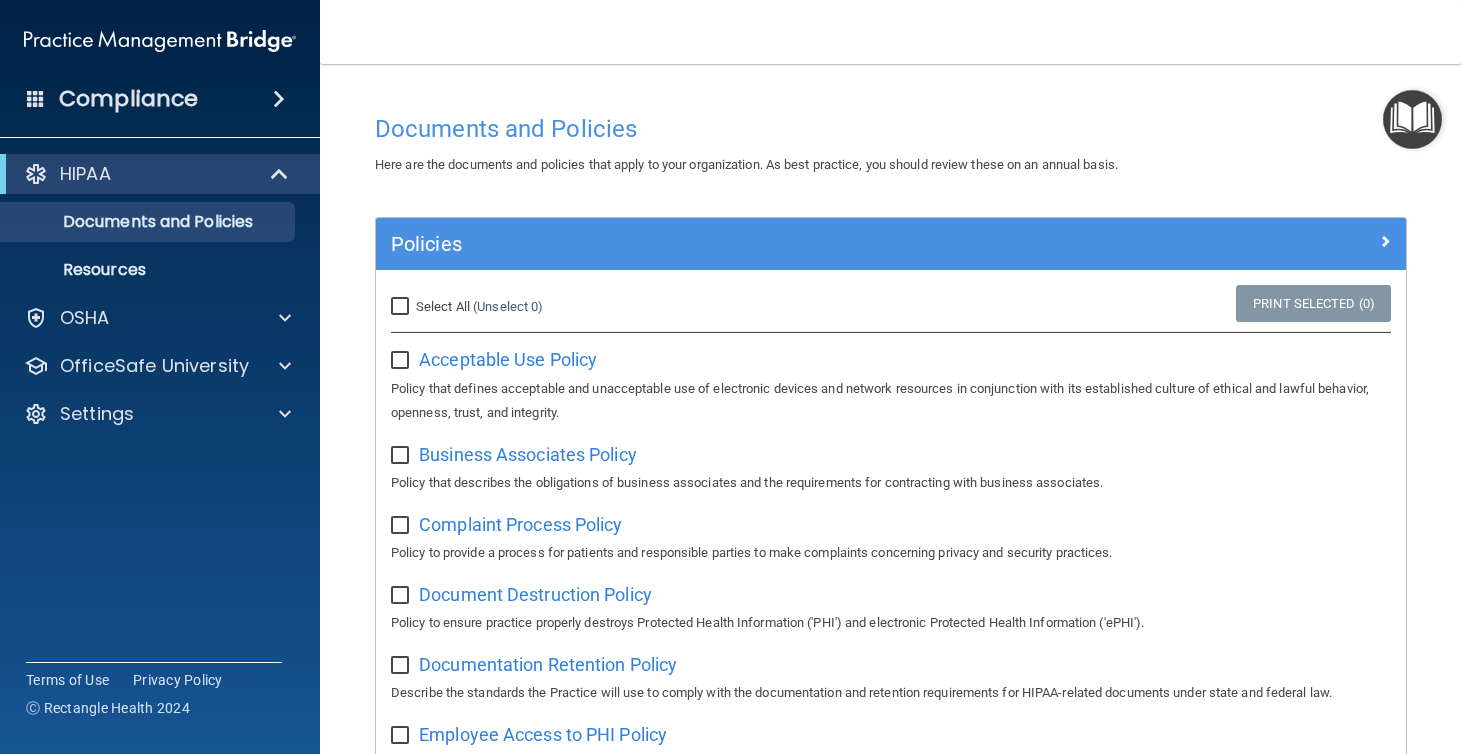 click at bounding box center [1412, 119] 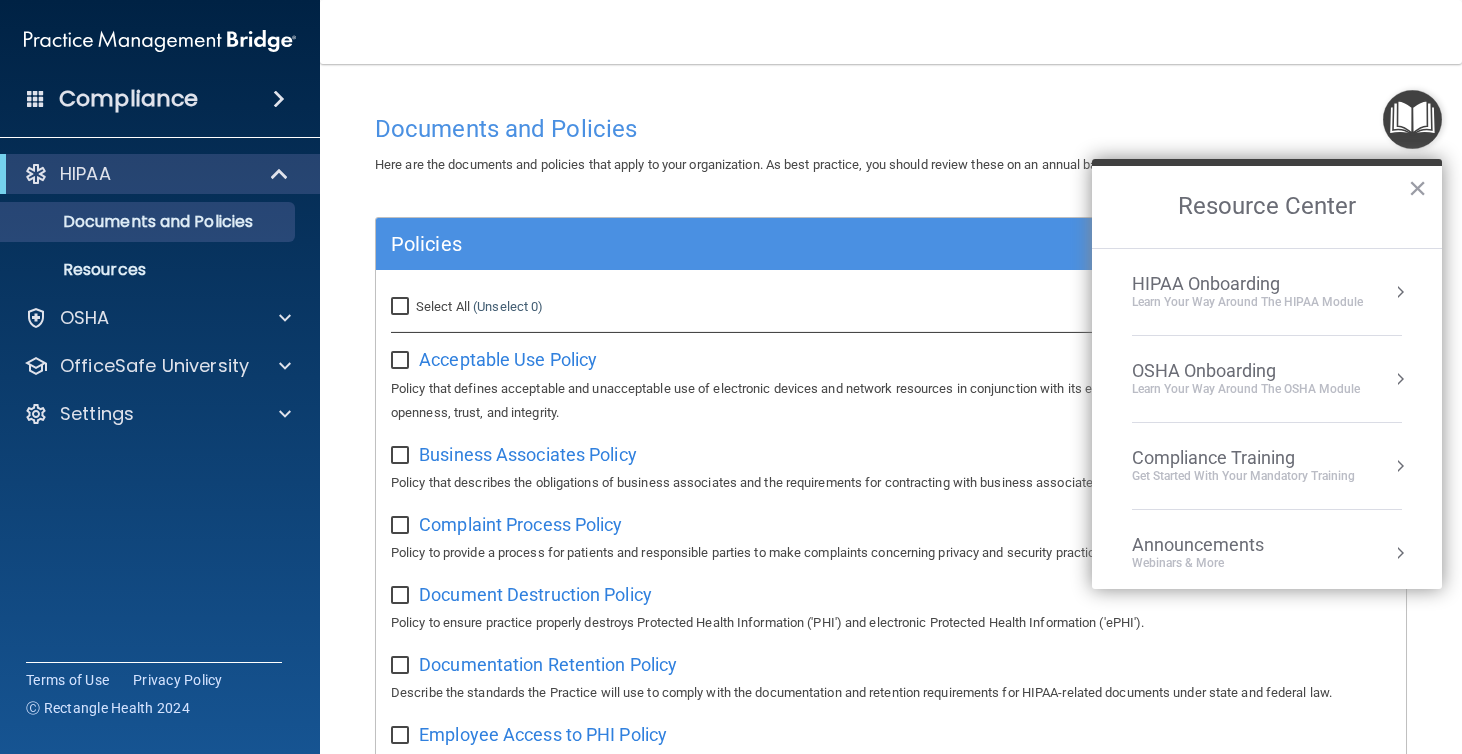 click on "HIPAA Onboarding Learn Your Way around the HIPAA module" at bounding box center [1267, 292] 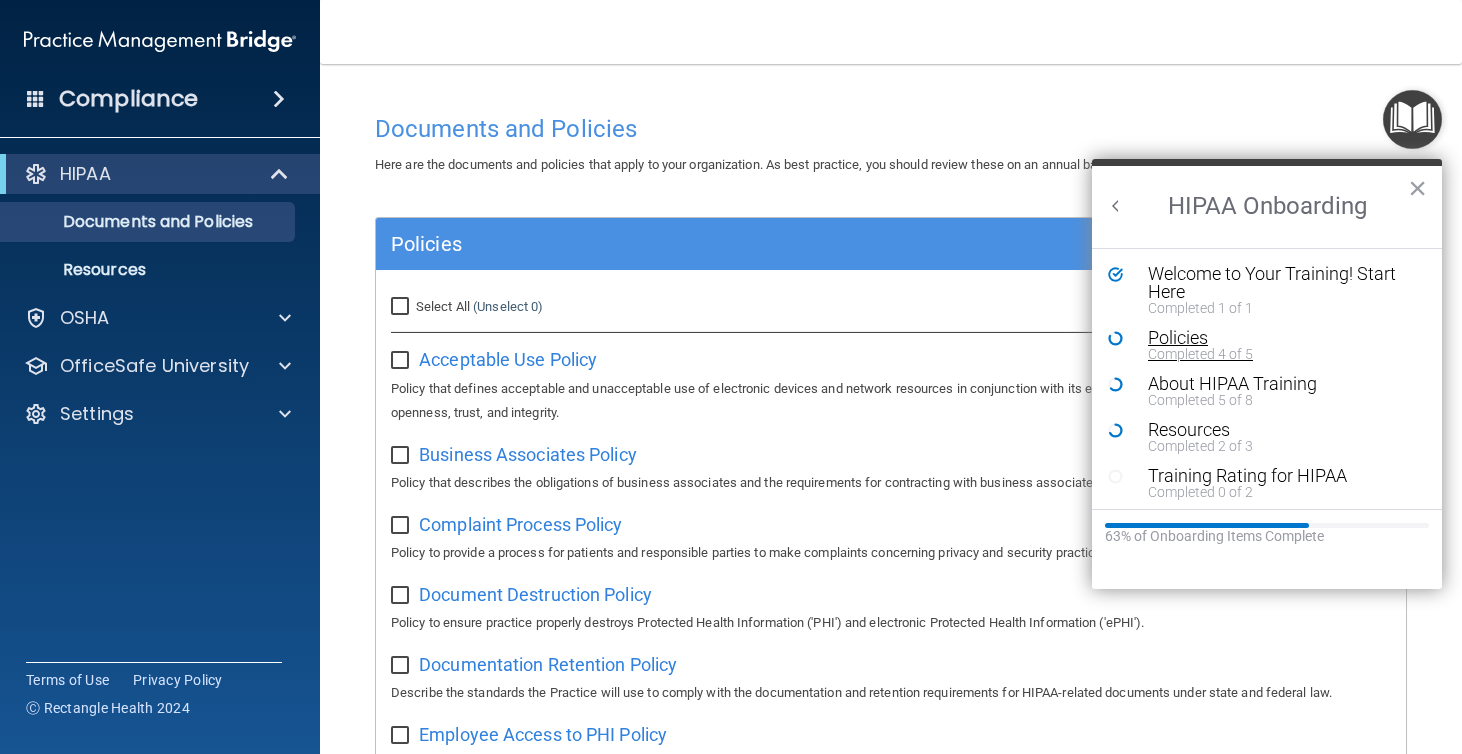 click on "Completed 4 of 5" at bounding box center (1282, 354) 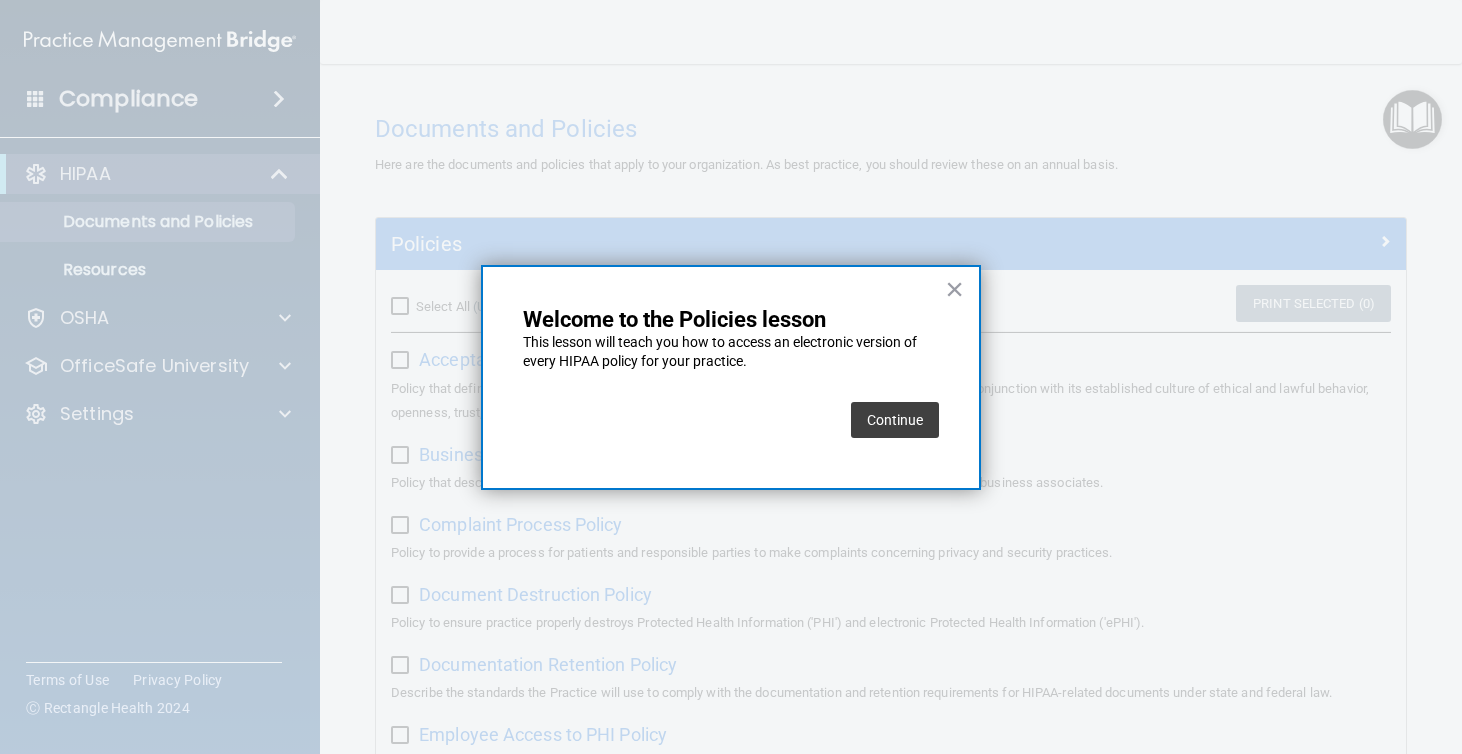 click on "Continue" at bounding box center (895, 420) 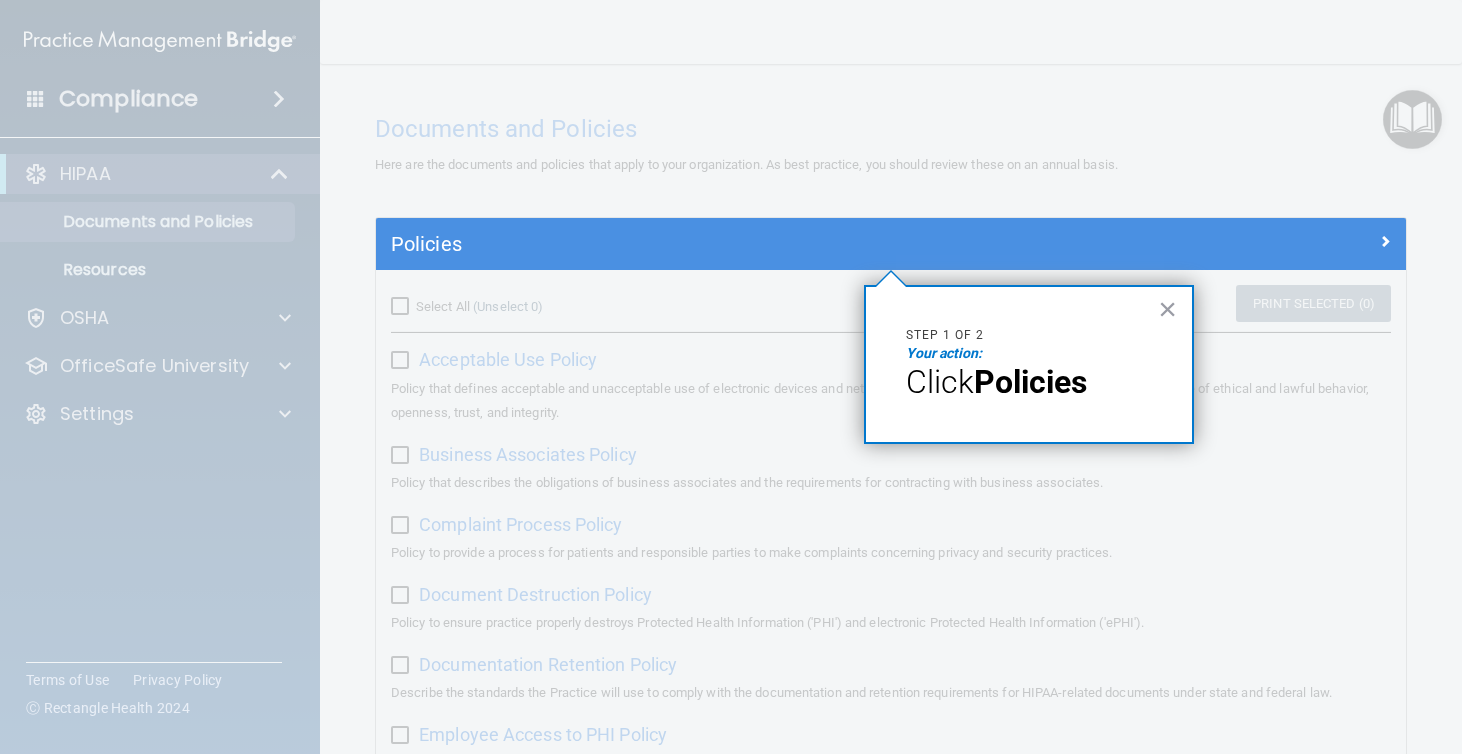 click on "Policies" at bounding box center [1030, 382] 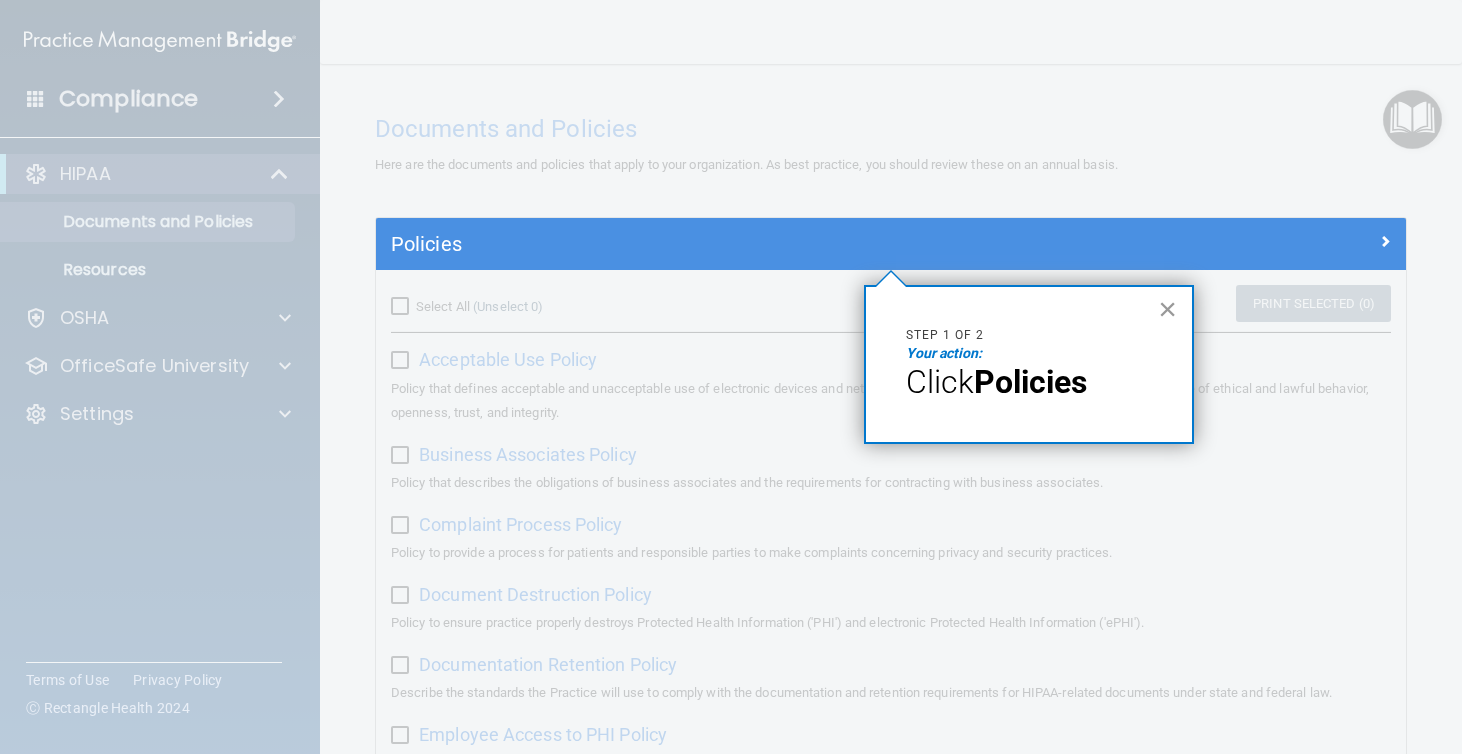 click on "×" at bounding box center (1167, 309) 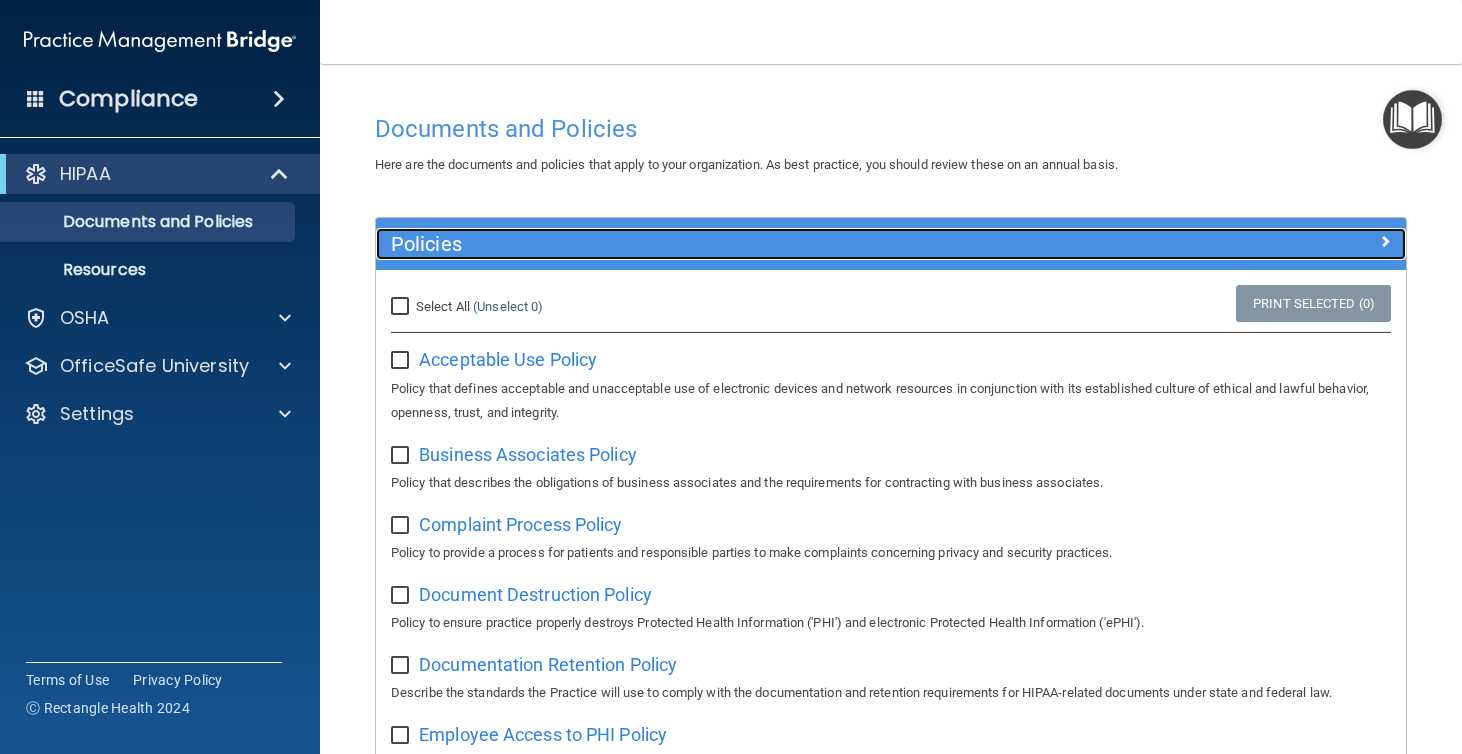 click on "Policies" at bounding box center [762, 244] 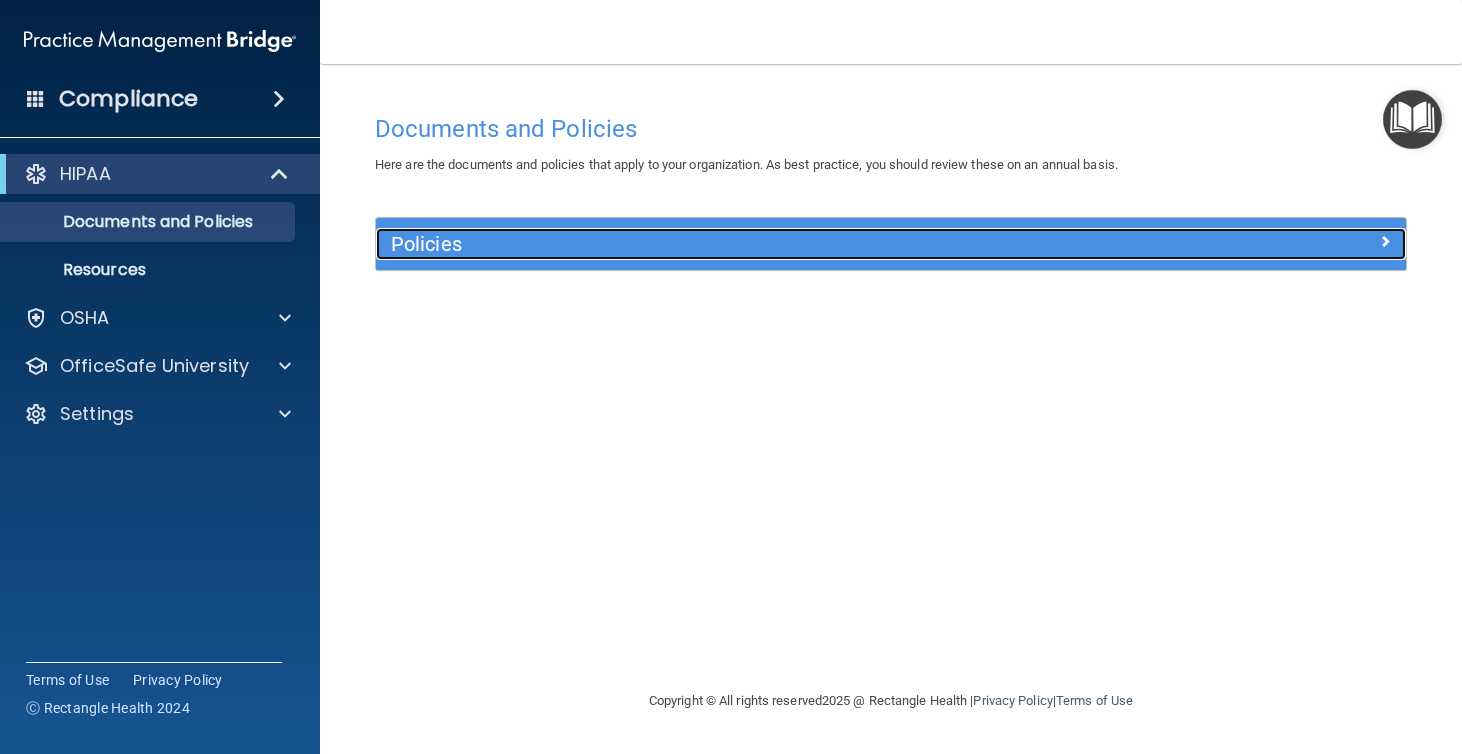 click on "Policies" at bounding box center (762, 244) 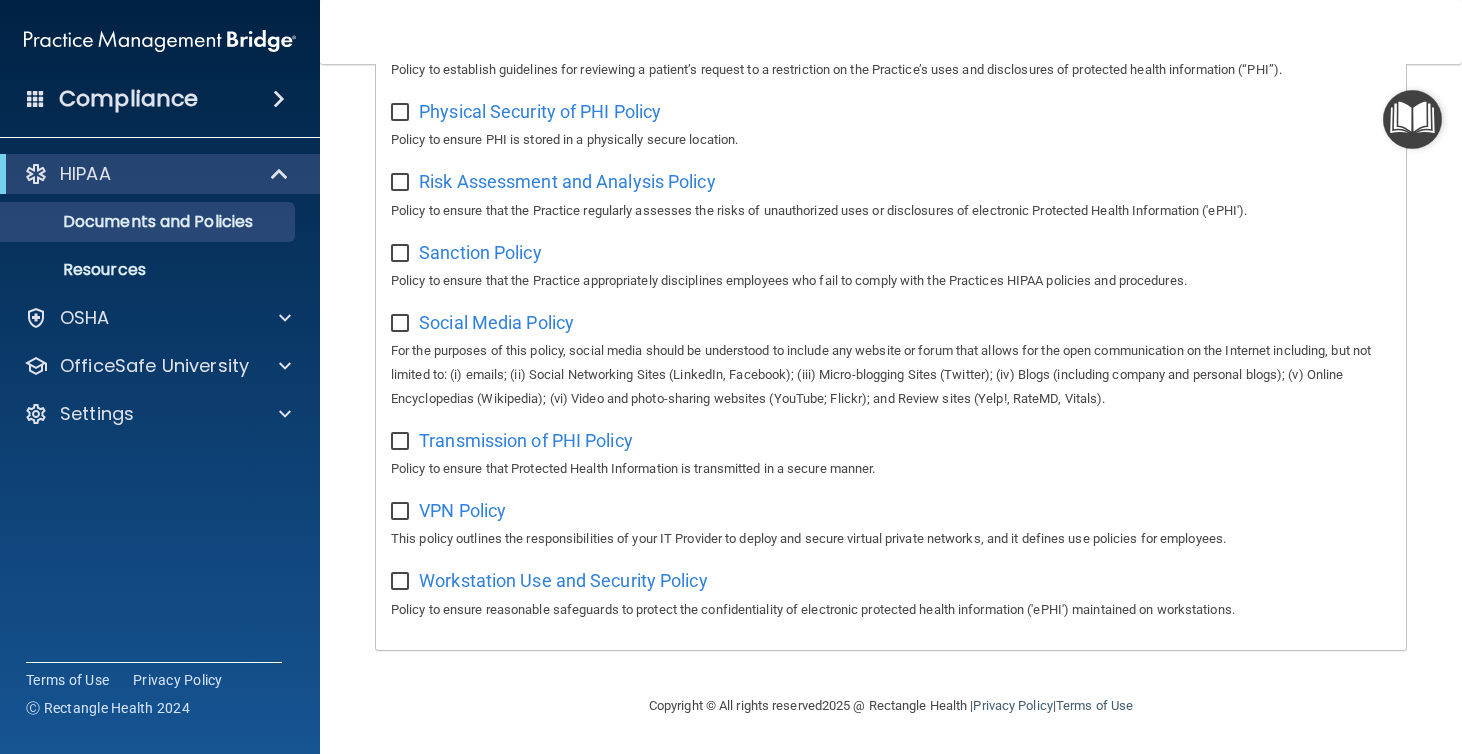 scroll, scrollTop: 0, scrollLeft: 0, axis: both 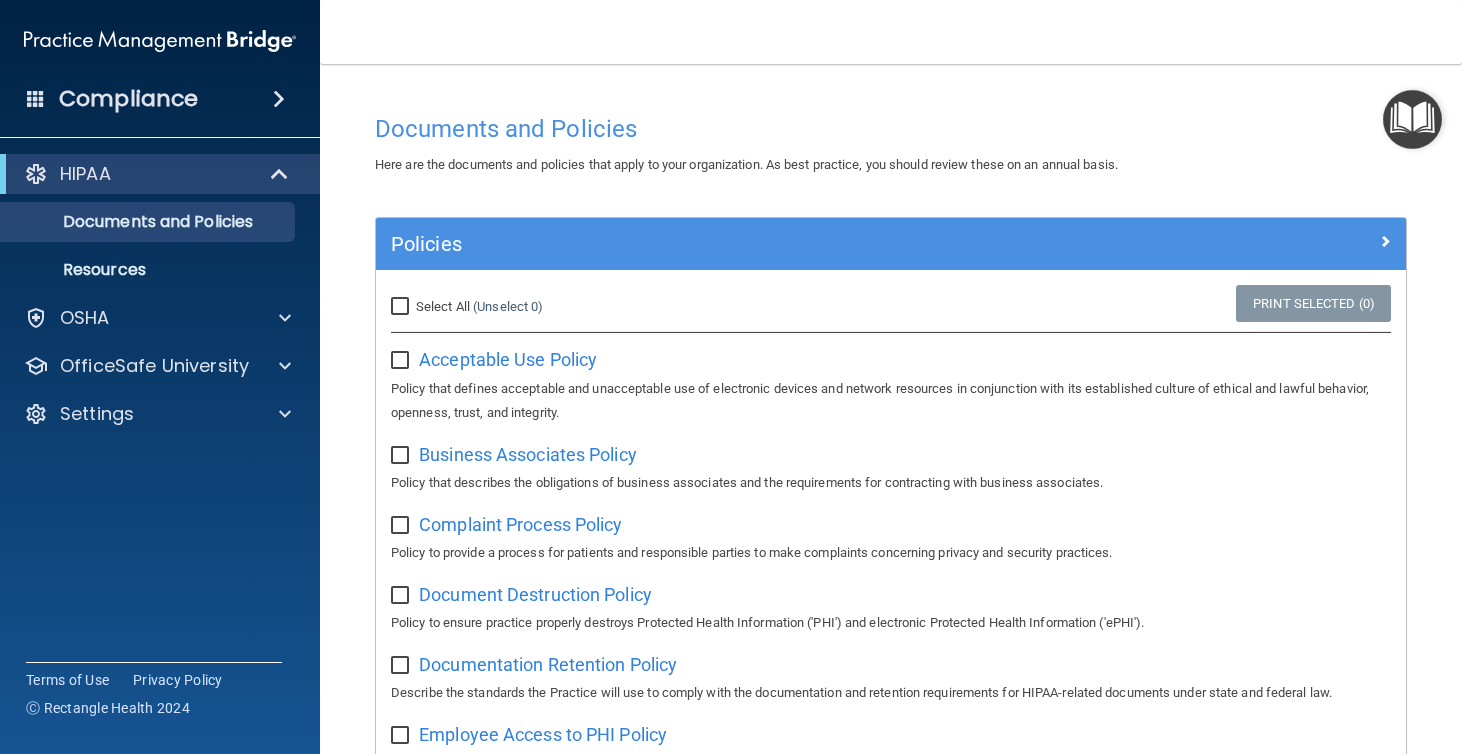 click at bounding box center (402, 361) 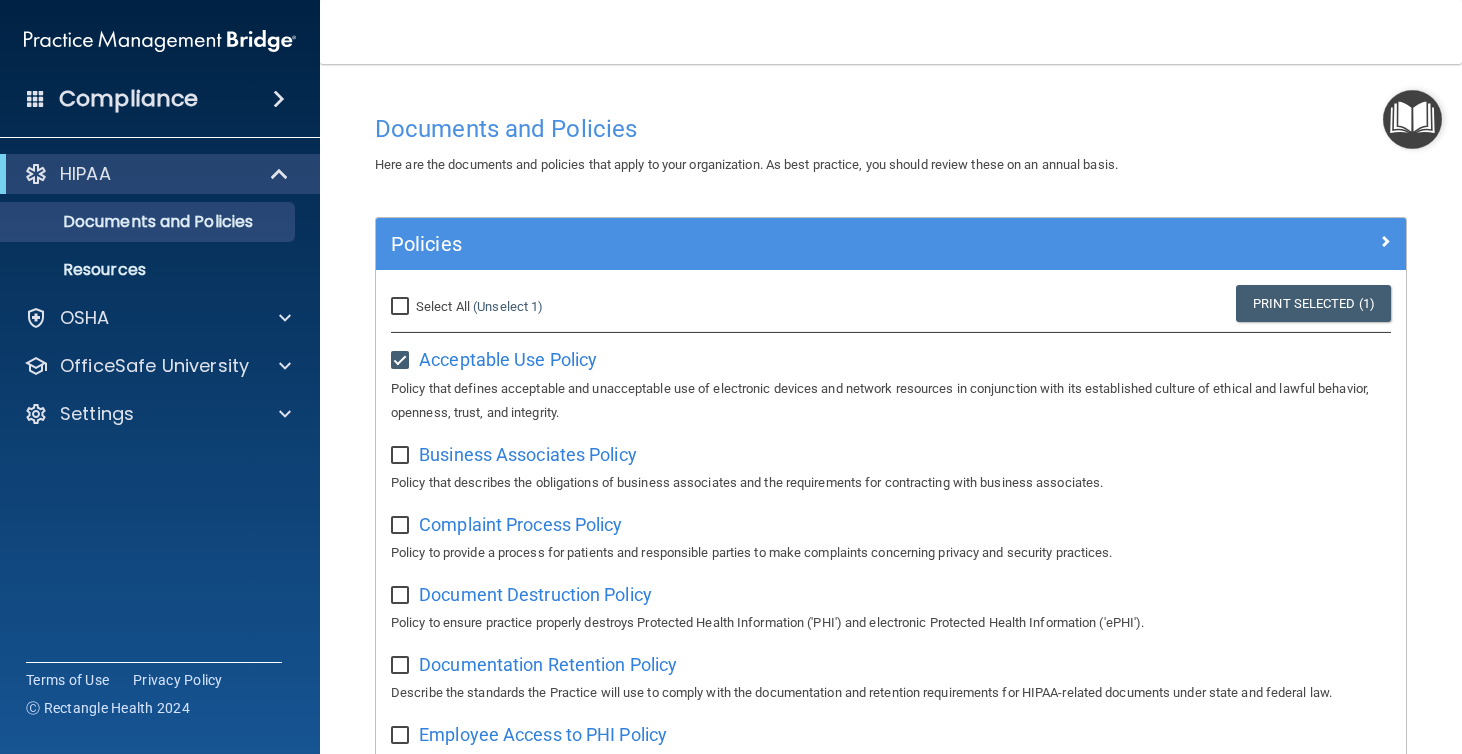 click at bounding box center [402, 361] 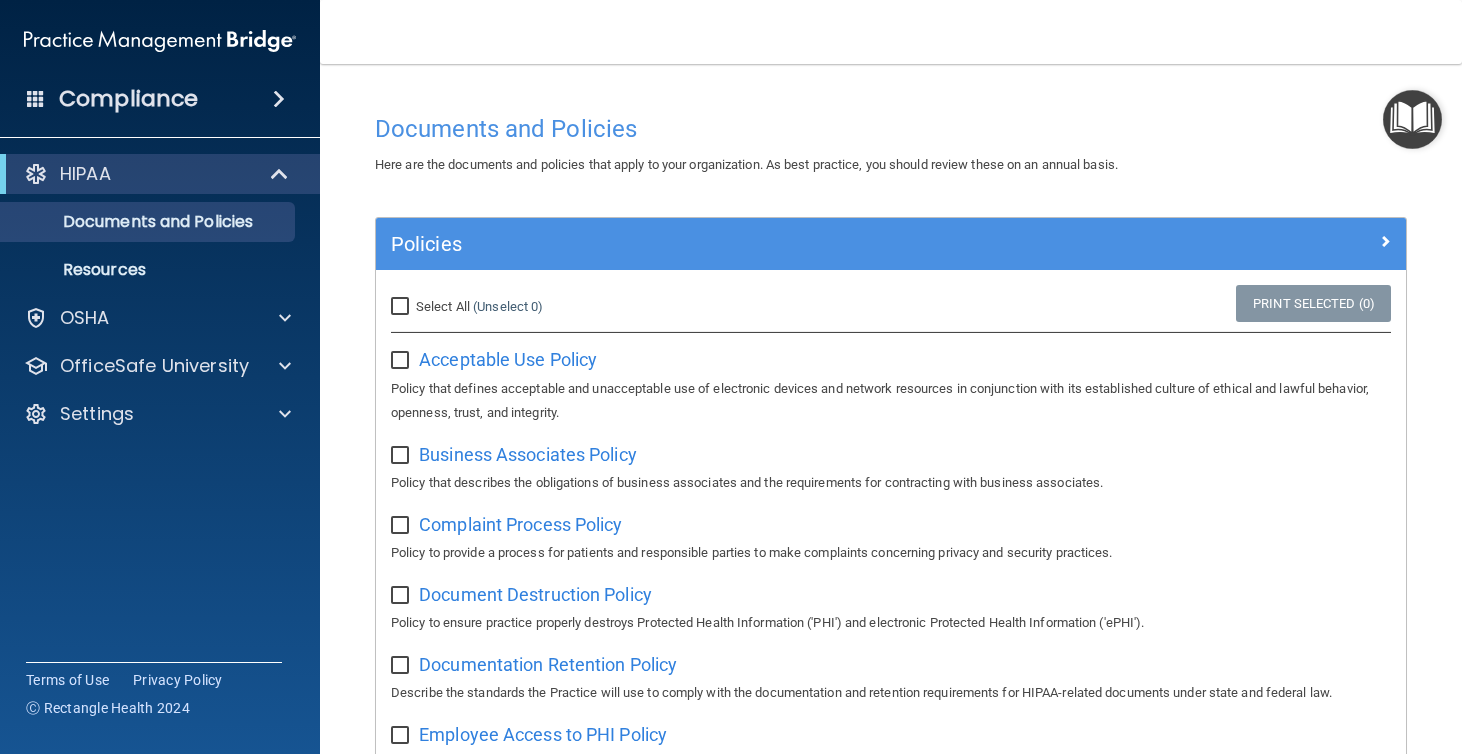 click on "Select All   (Unselect 0)    Unselect All" at bounding box center [402, 307] 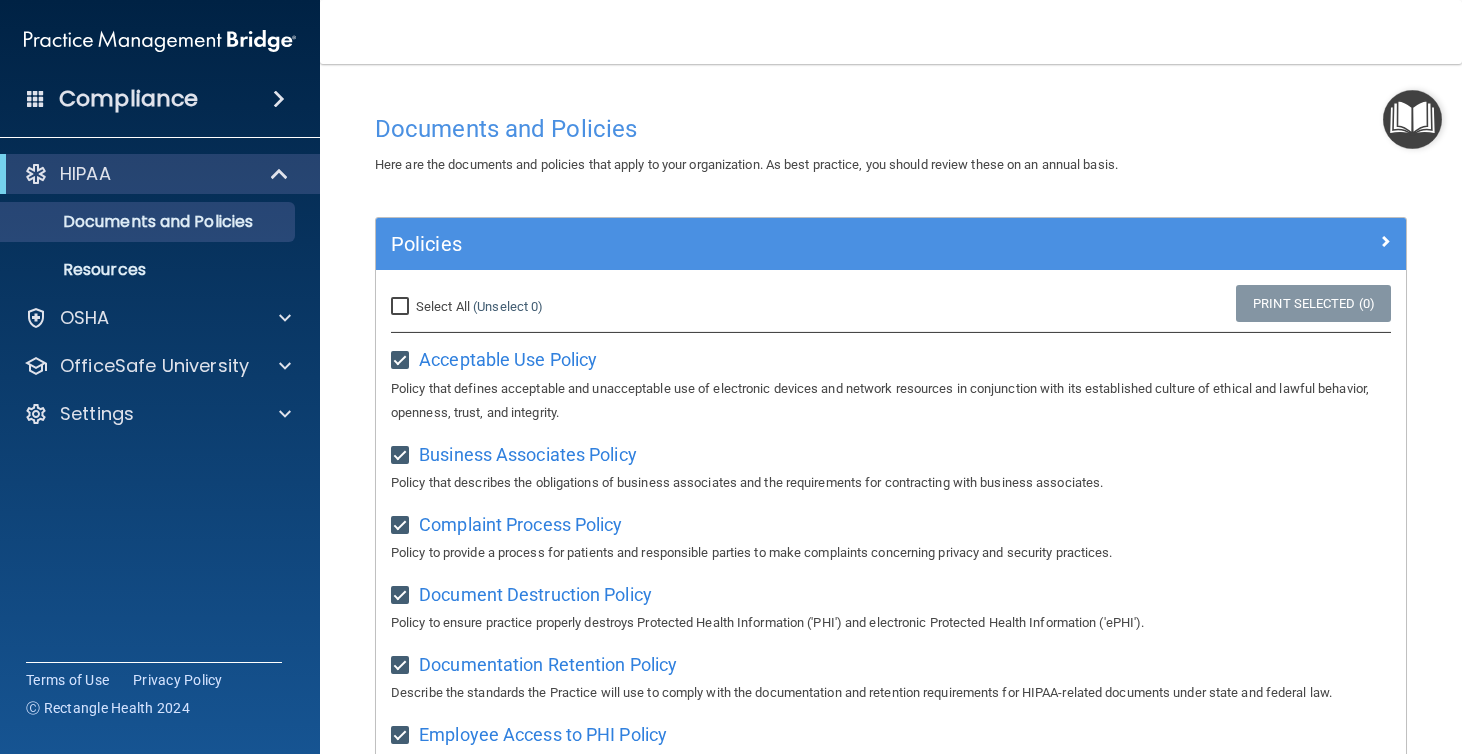 checkbox on "true" 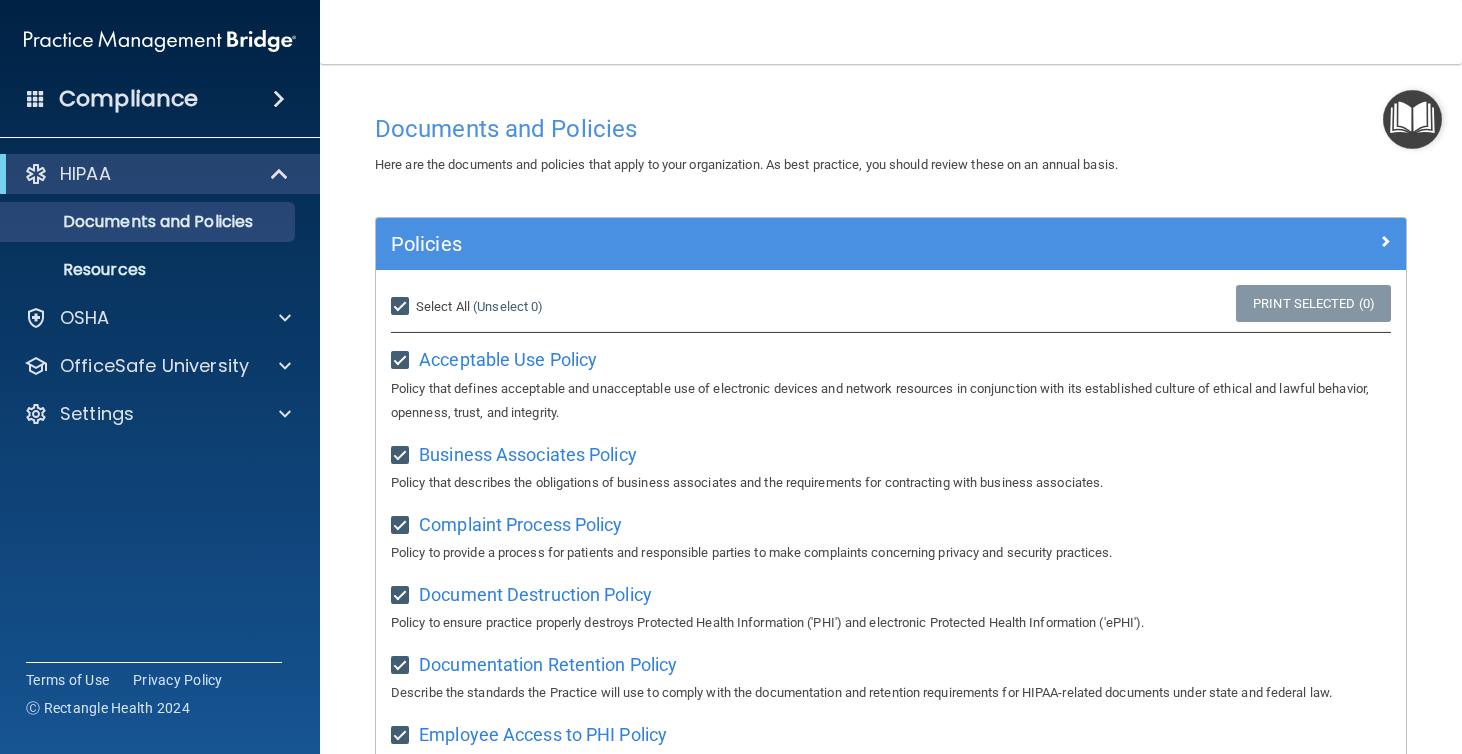 checkbox on "true" 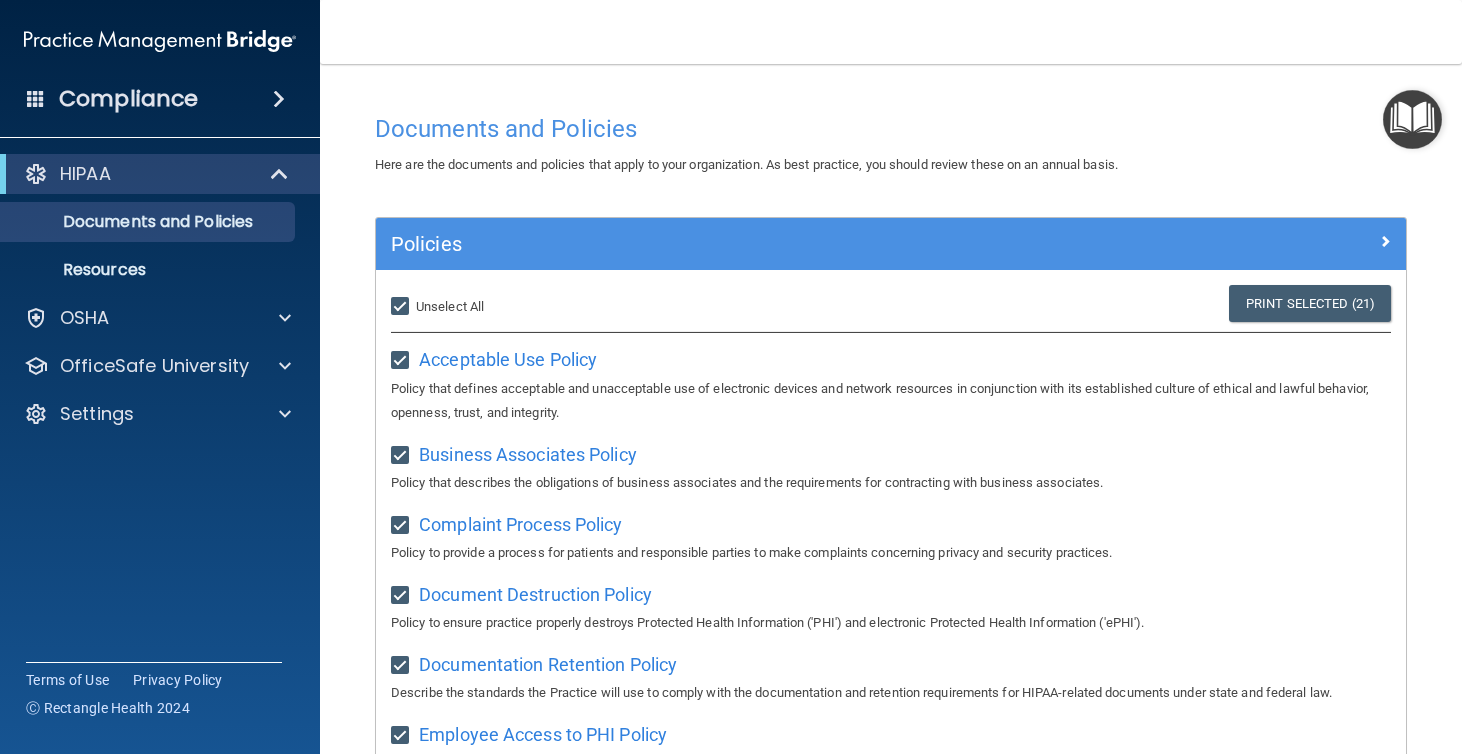 click on "Select All   (Unselect 21)    Unselect All            Print Selected (21)                       Acceptable Use Policy                         Policy that defines acceptable and unacceptable use of electronic devices and network resources in conjunction with its established culture of ethical and lawful behavior, openness, trust, and integrity." at bounding box center (891, 354) 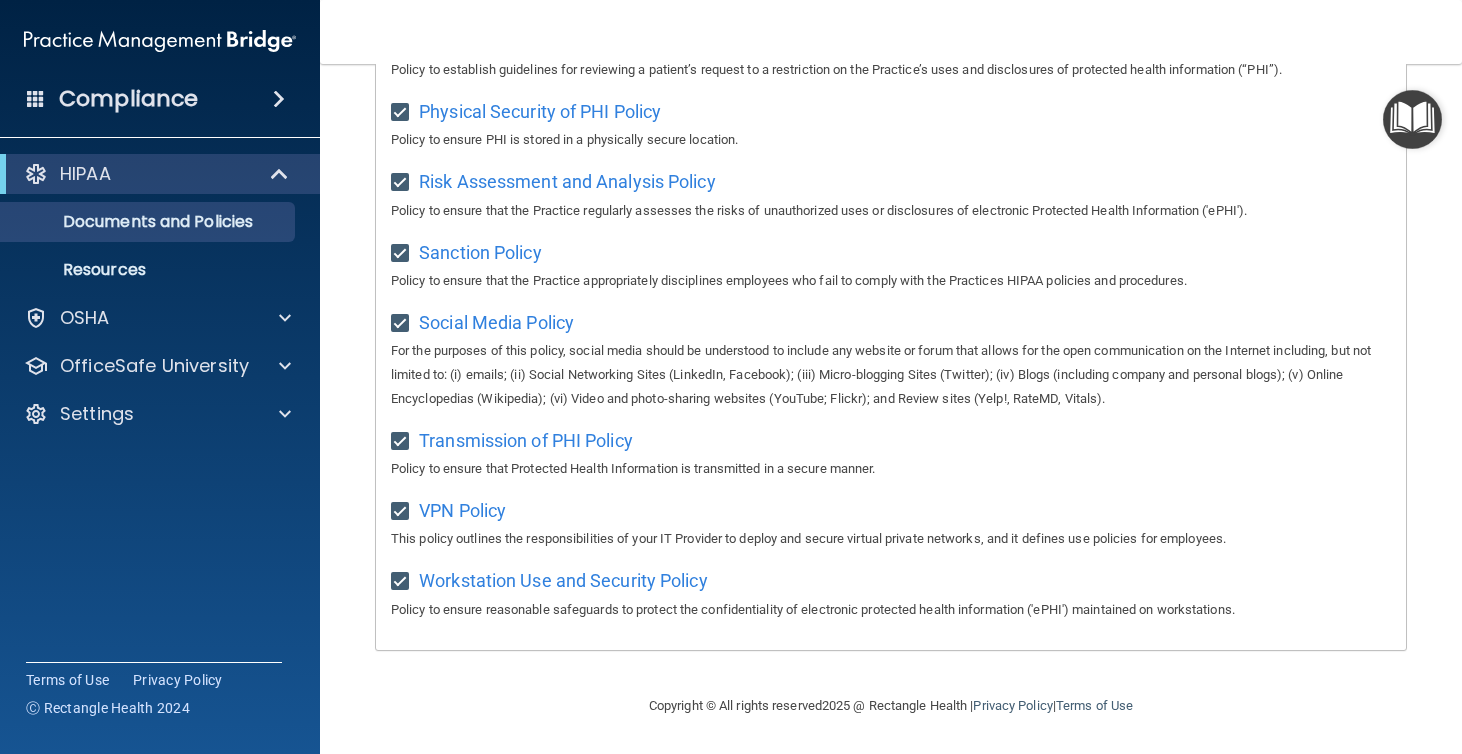 click at bounding box center [1412, 119] 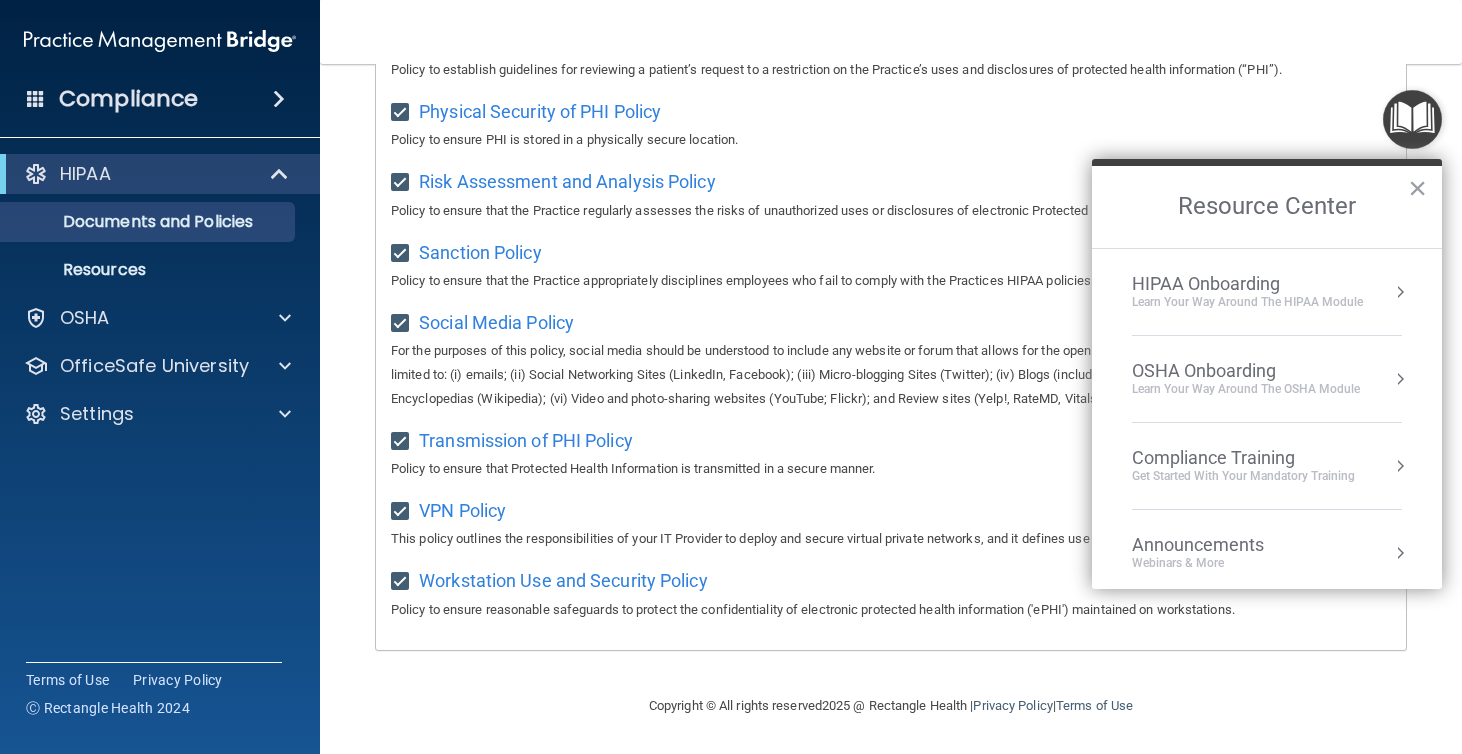 click on "HIPAA Onboarding" at bounding box center [1247, 284] 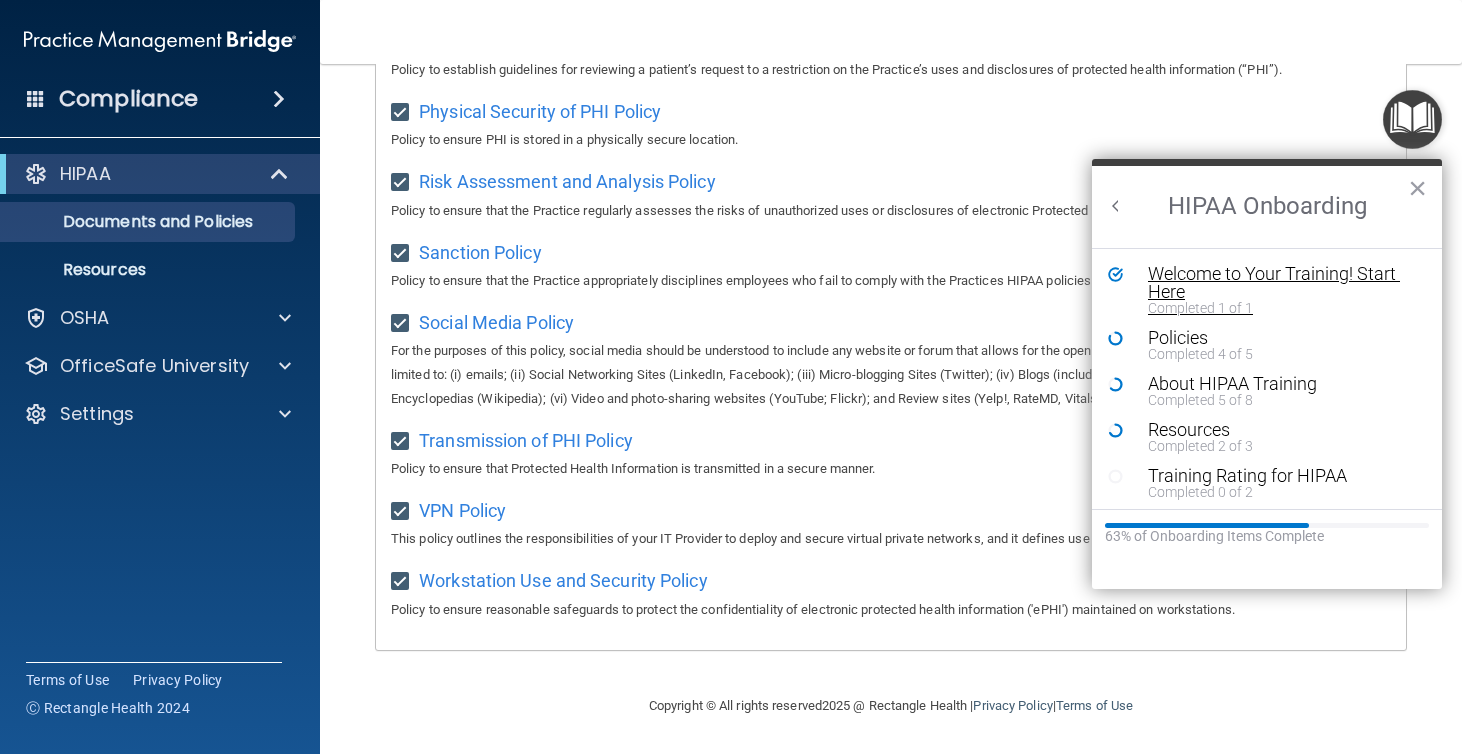 scroll, scrollTop: 0, scrollLeft: 0, axis: both 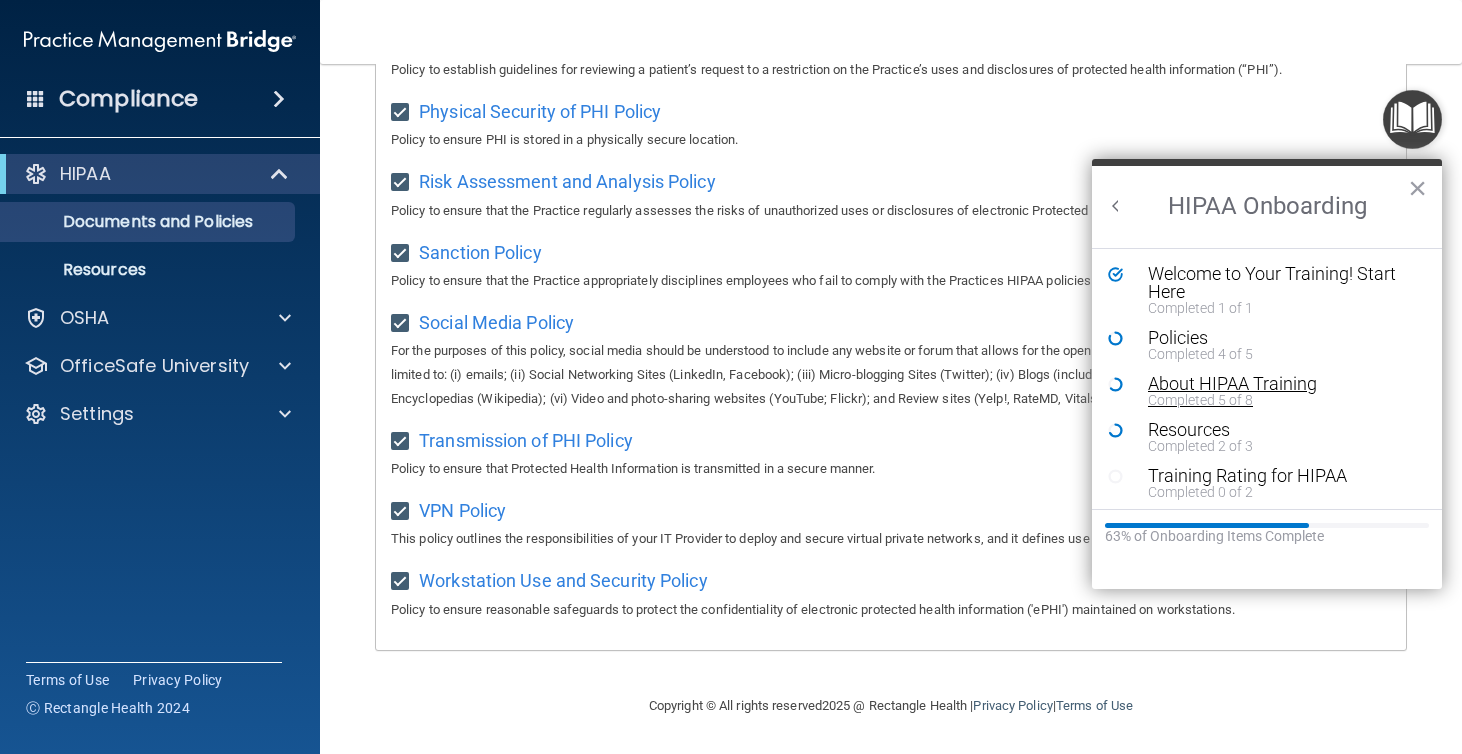 click on "About HIPAA Training" at bounding box center (1282, 384) 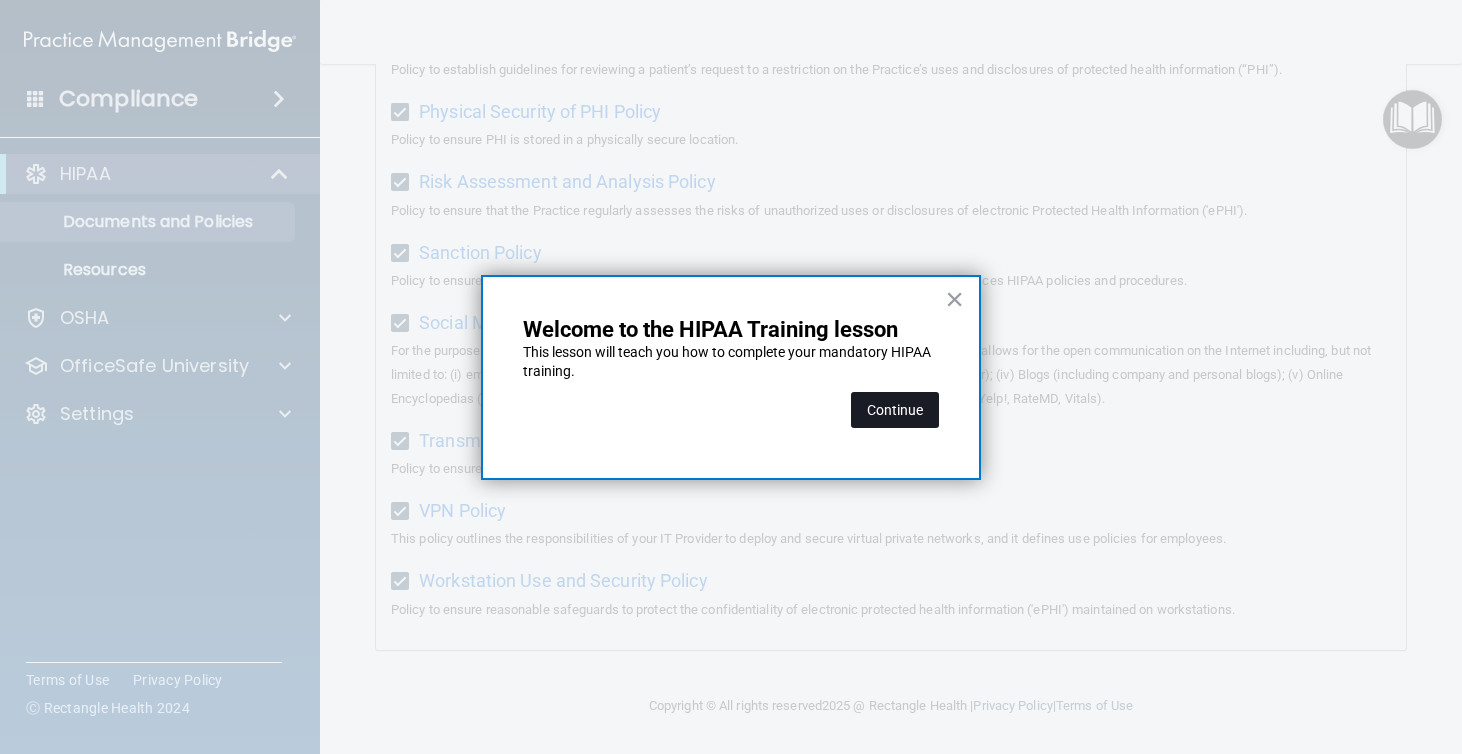 click on "Continue" at bounding box center [895, 410] 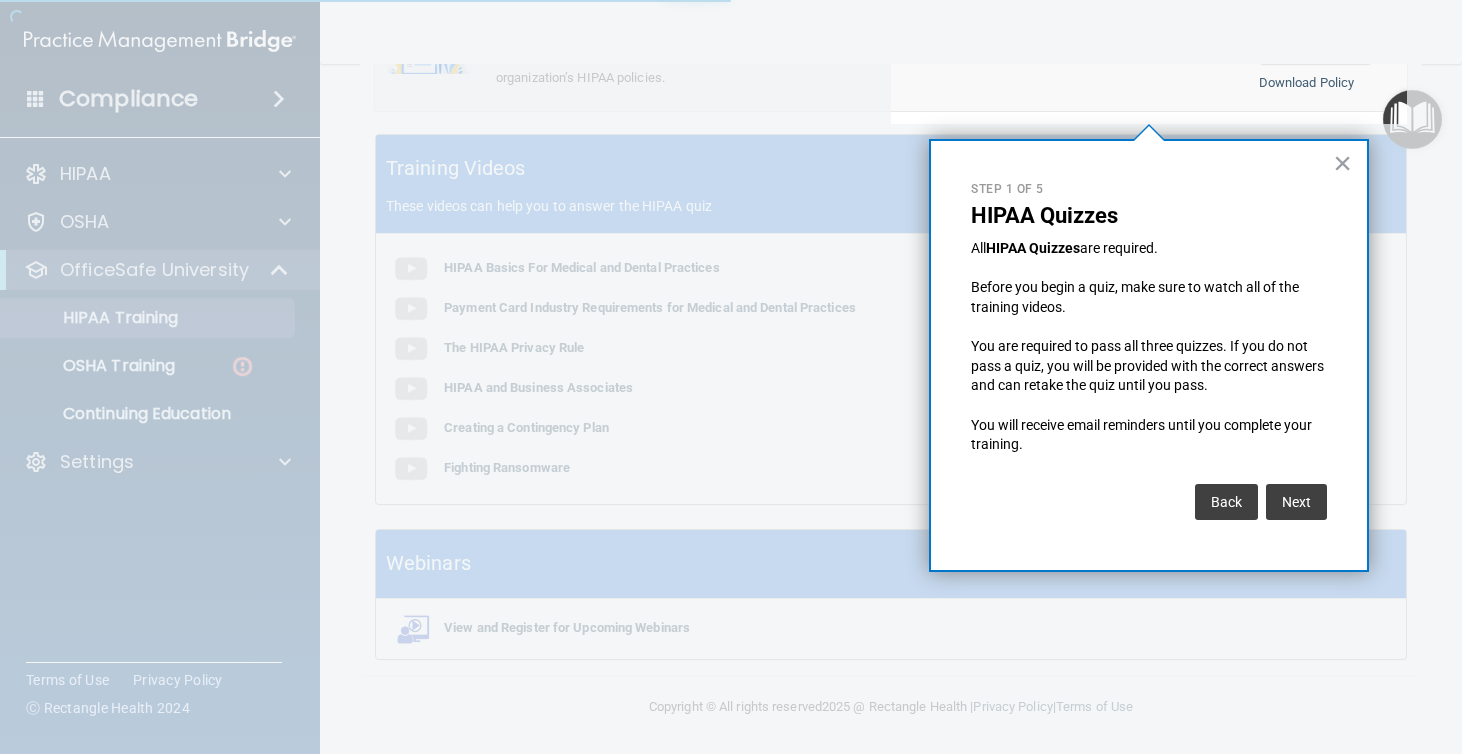scroll, scrollTop: 154, scrollLeft: 0, axis: vertical 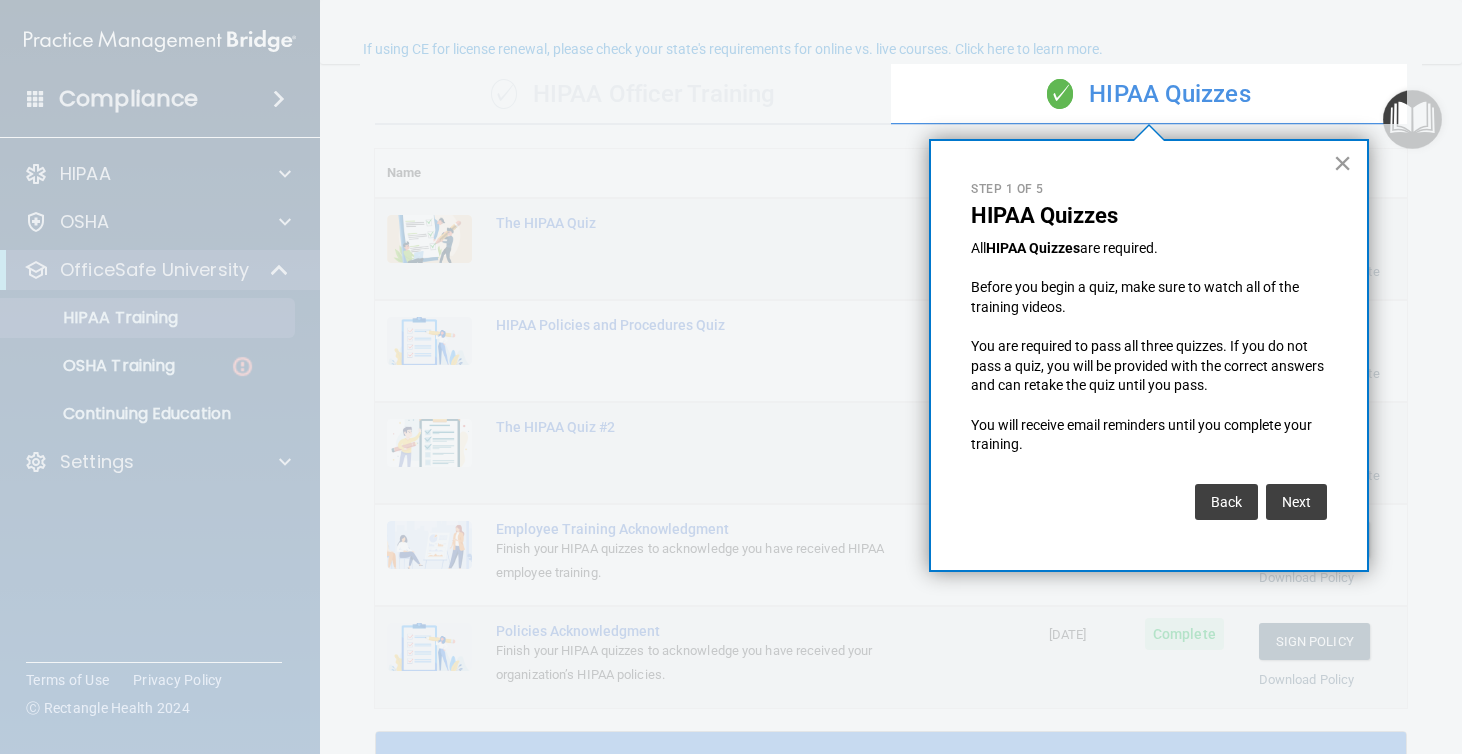 click on "×" at bounding box center [1342, 163] 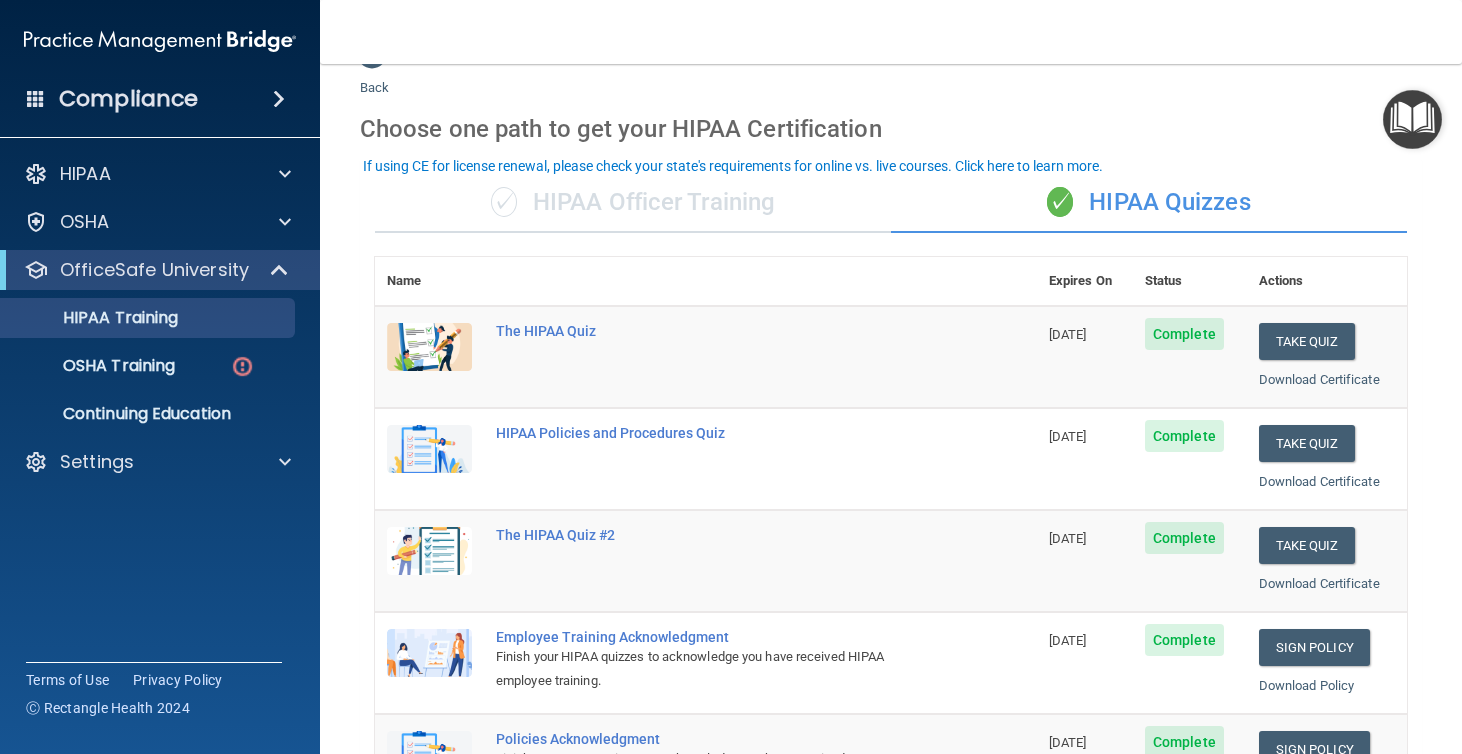 scroll, scrollTop: 0, scrollLeft: 0, axis: both 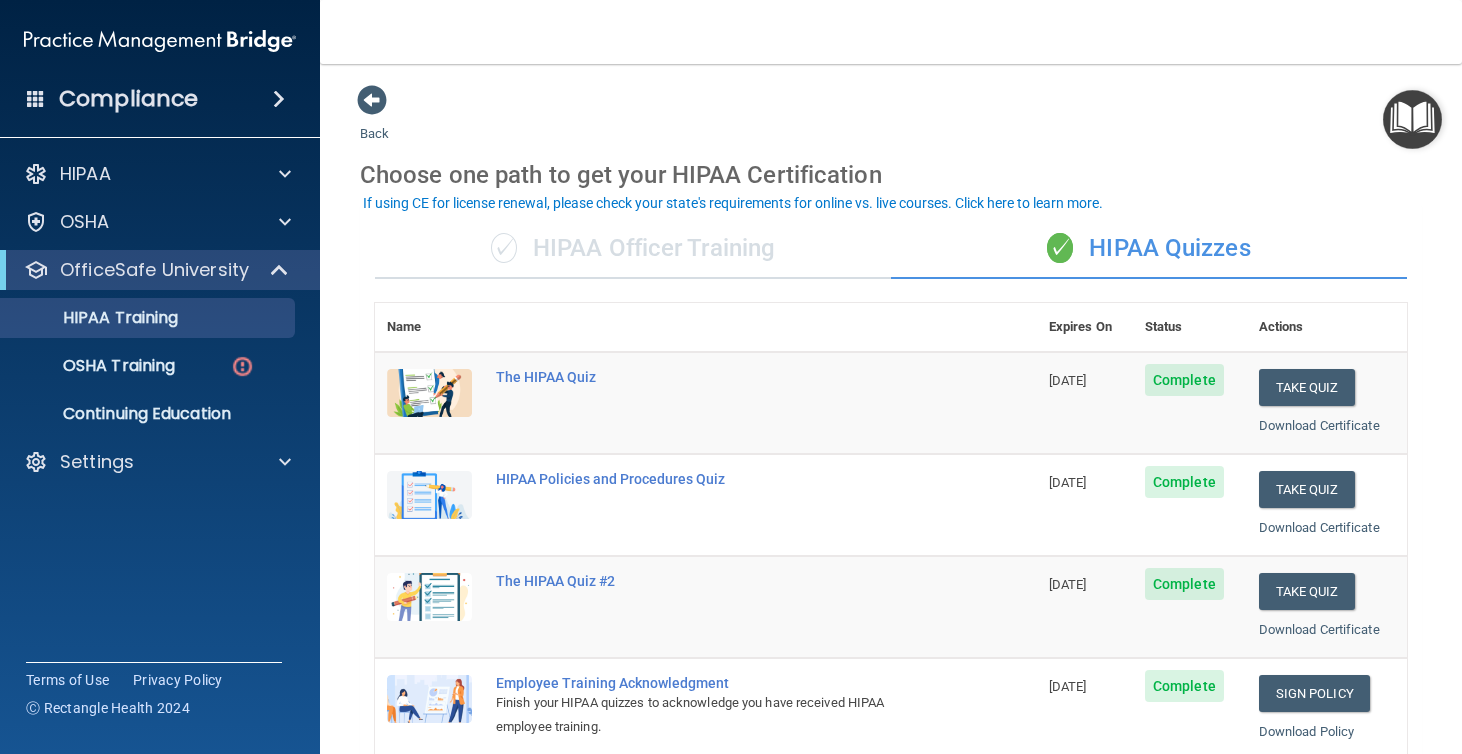 click on "✓   HIPAA Officer Training" at bounding box center [633, 249] 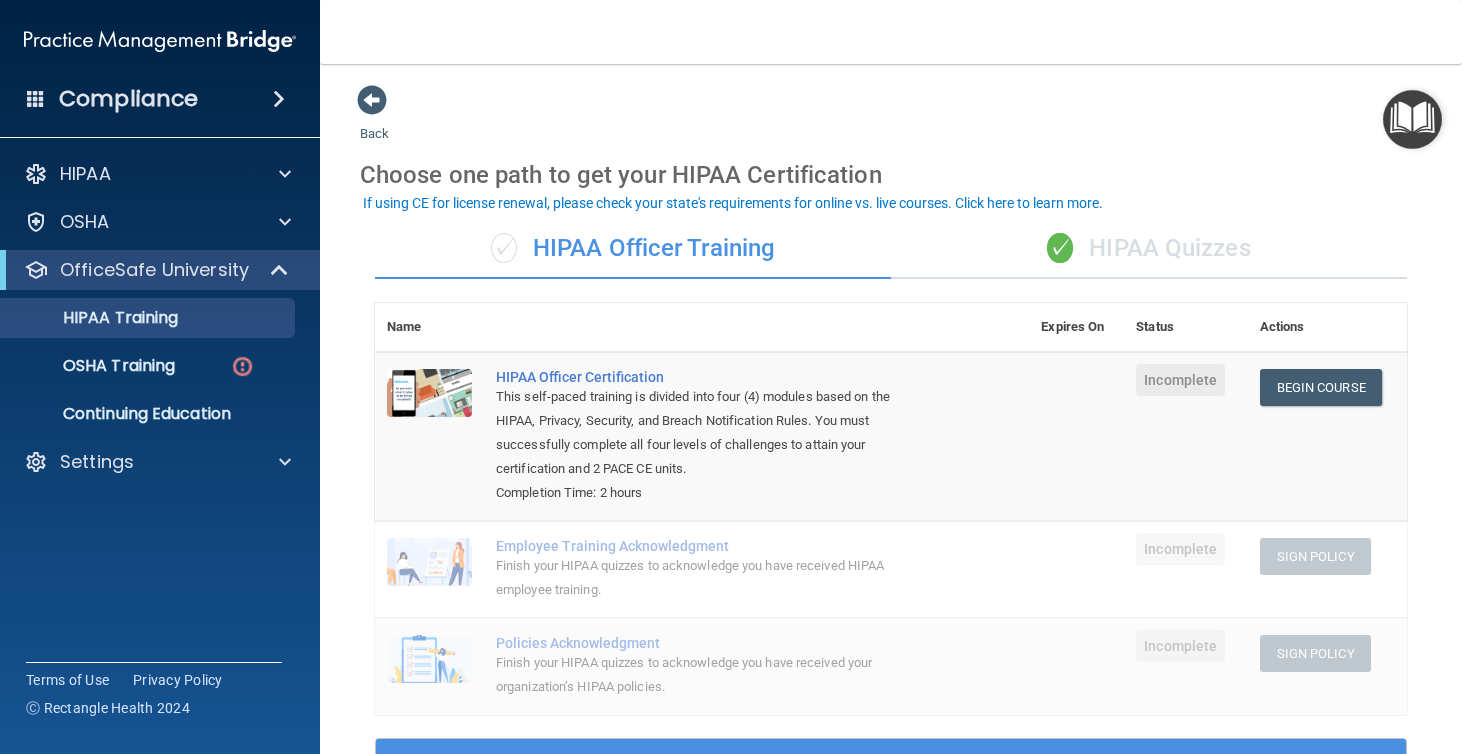 click on "✓   HIPAA Quizzes" at bounding box center [1149, 249] 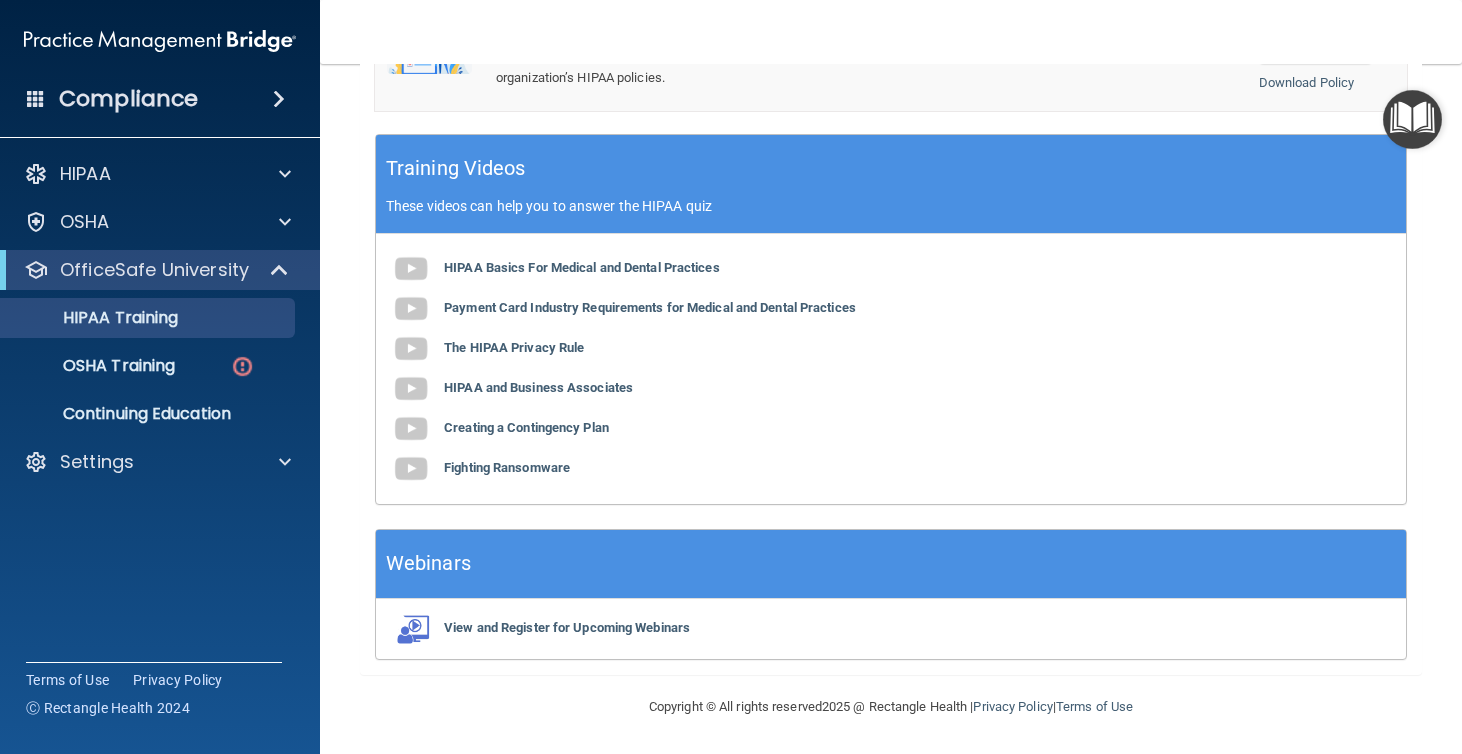 scroll, scrollTop: 0, scrollLeft: 0, axis: both 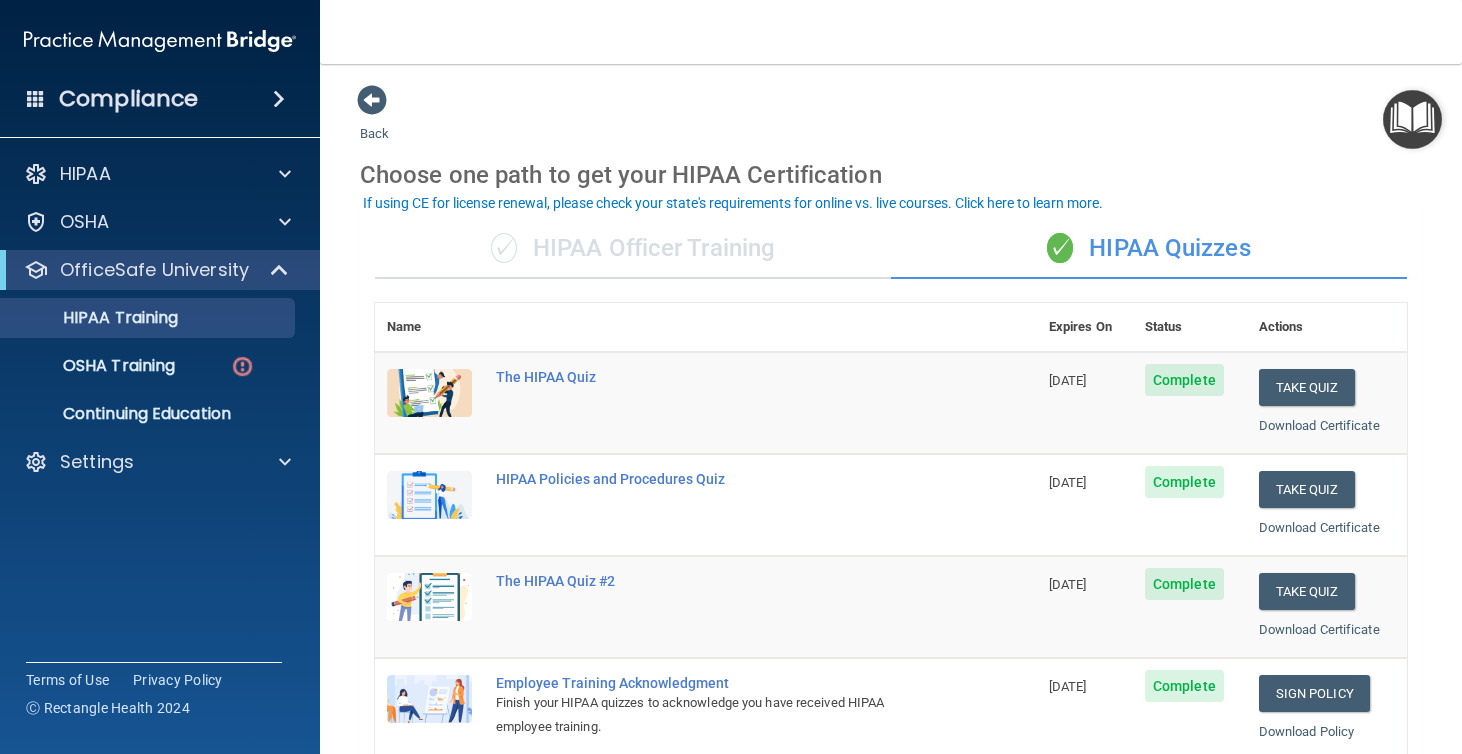 click at bounding box center [1412, 119] 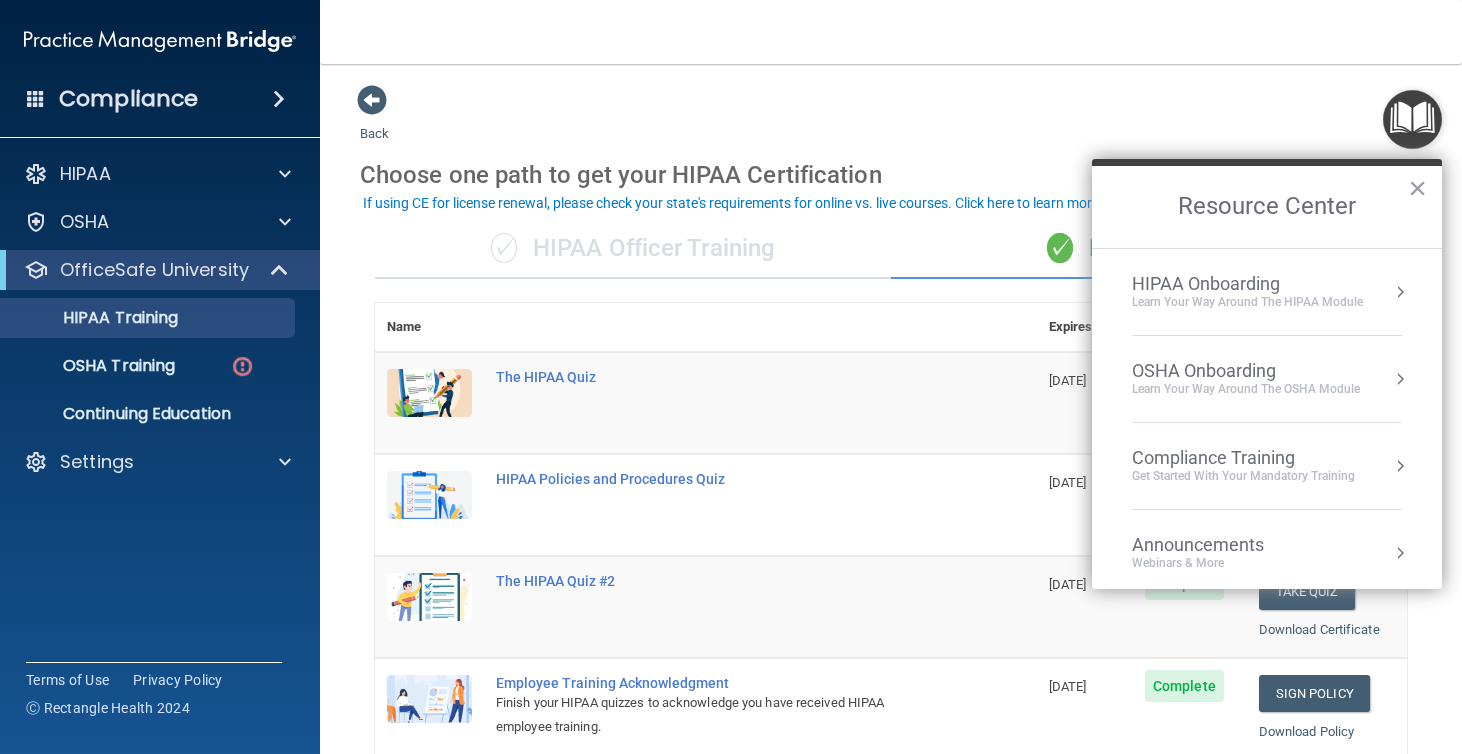 click on "HIPAA Onboarding Learn Your Way around the HIPAA module" at bounding box center [1267, 292] 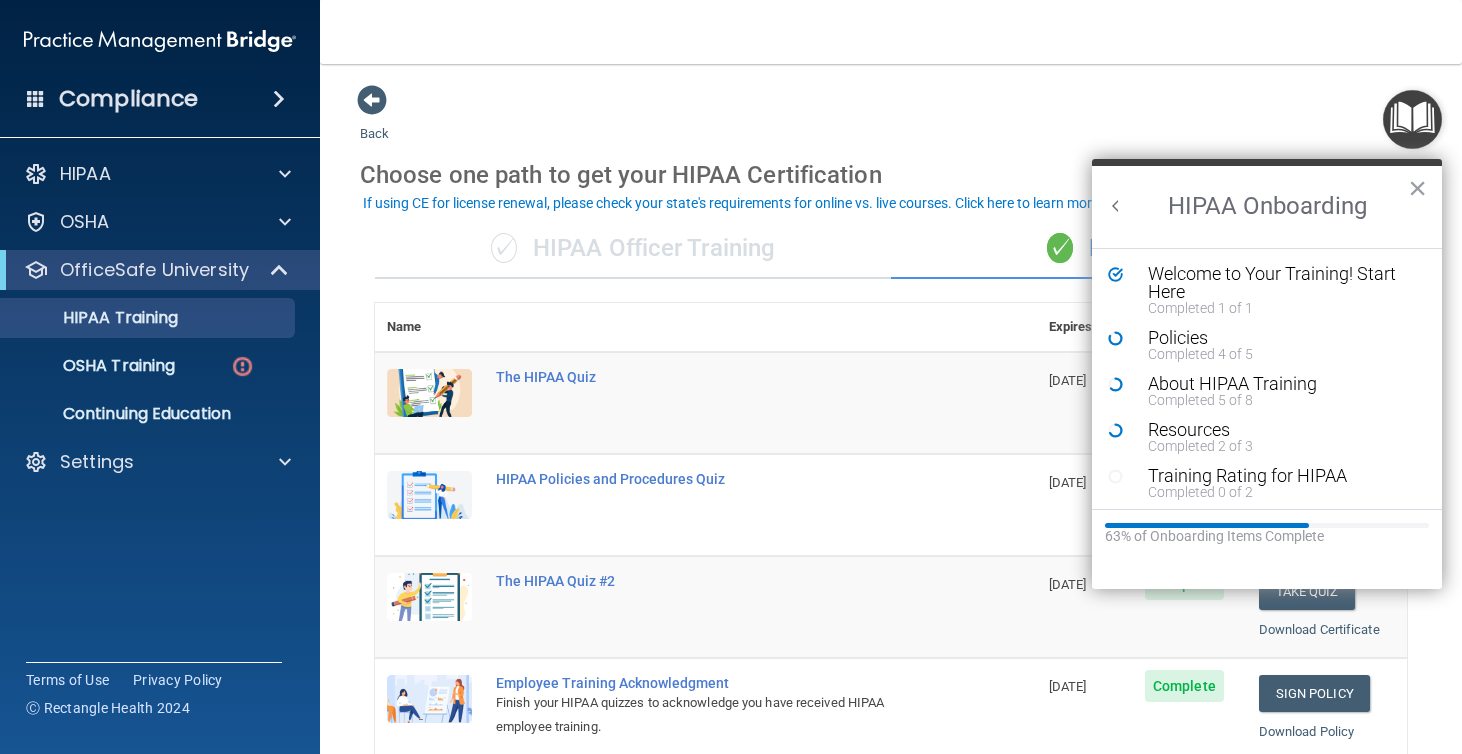 scroll, scrollTop: 0, scrollLeft: 0, axis: both 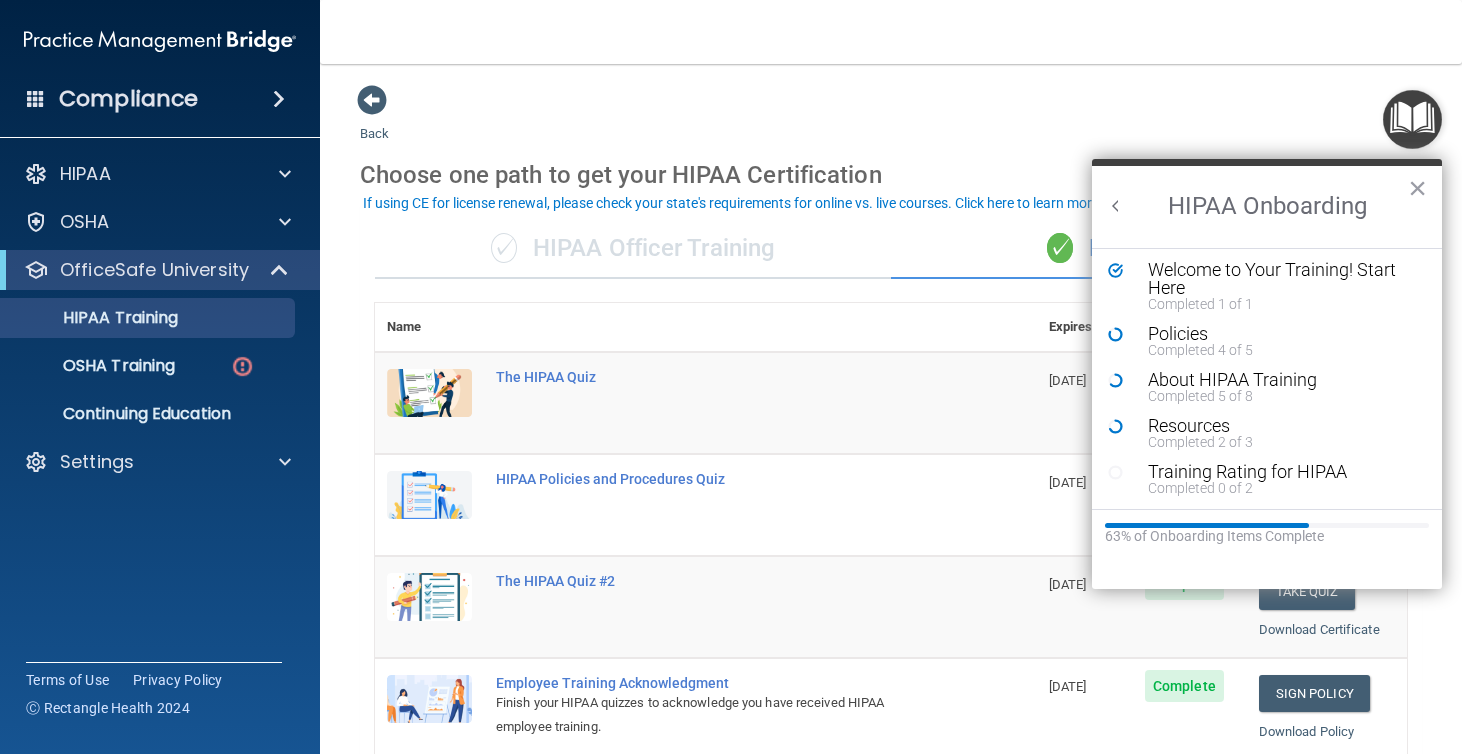 click on "Back     Choose one path to get your HIPAA Certification               ✓   HIPAA Officer Training       ✓   HIPAA Quizzes                      Name    Expires On  Status  Actions                     The HIPAA Quiz         03/30/2026           Complete        Take Quiz       Download Certificate                        HIPAA Policies and Procedures Quiz         03/30/2026           Complete        Take Quiz       Download Certificate                        The HIPAA Quiz #2         03/30/2026           Complete        Take Quiz       Download Certificate                Employee Training Acknowledgment   Finish your HIPAA quizzes to acknowledge you have received HIPAA employee training.    03/30/2026           Complete        Sign Policy       Sign Policy       Download Policy            Policies Acknowledgment   Finish your HIPAA quizzes to acknowledge you have received your organization’s HIPAA policies.    03/30/2026           Complete        Sign Policy       Sign Policy       Download Policy" at bounding box center (891, 755) 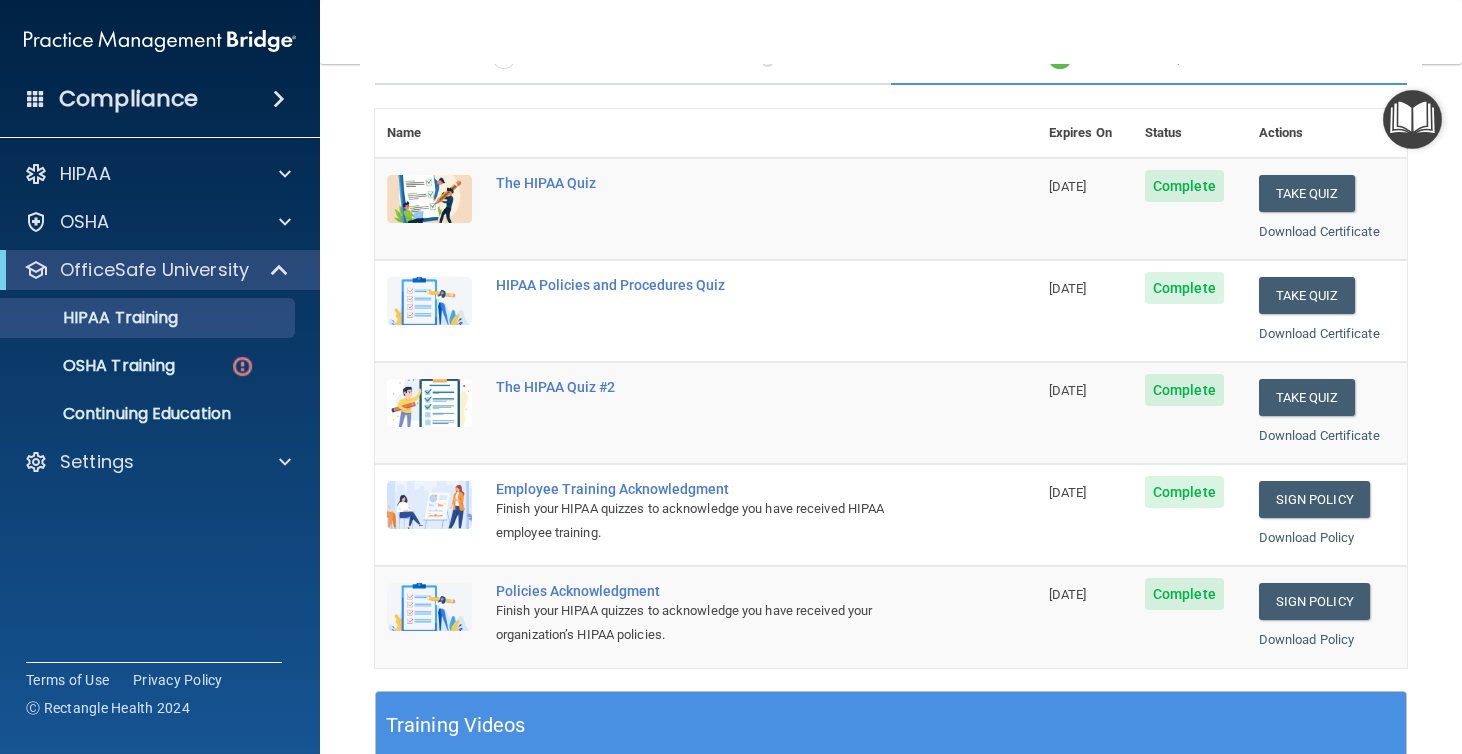 scroll, scrollTop: 249, scrollLeft: 0, axis: vertical 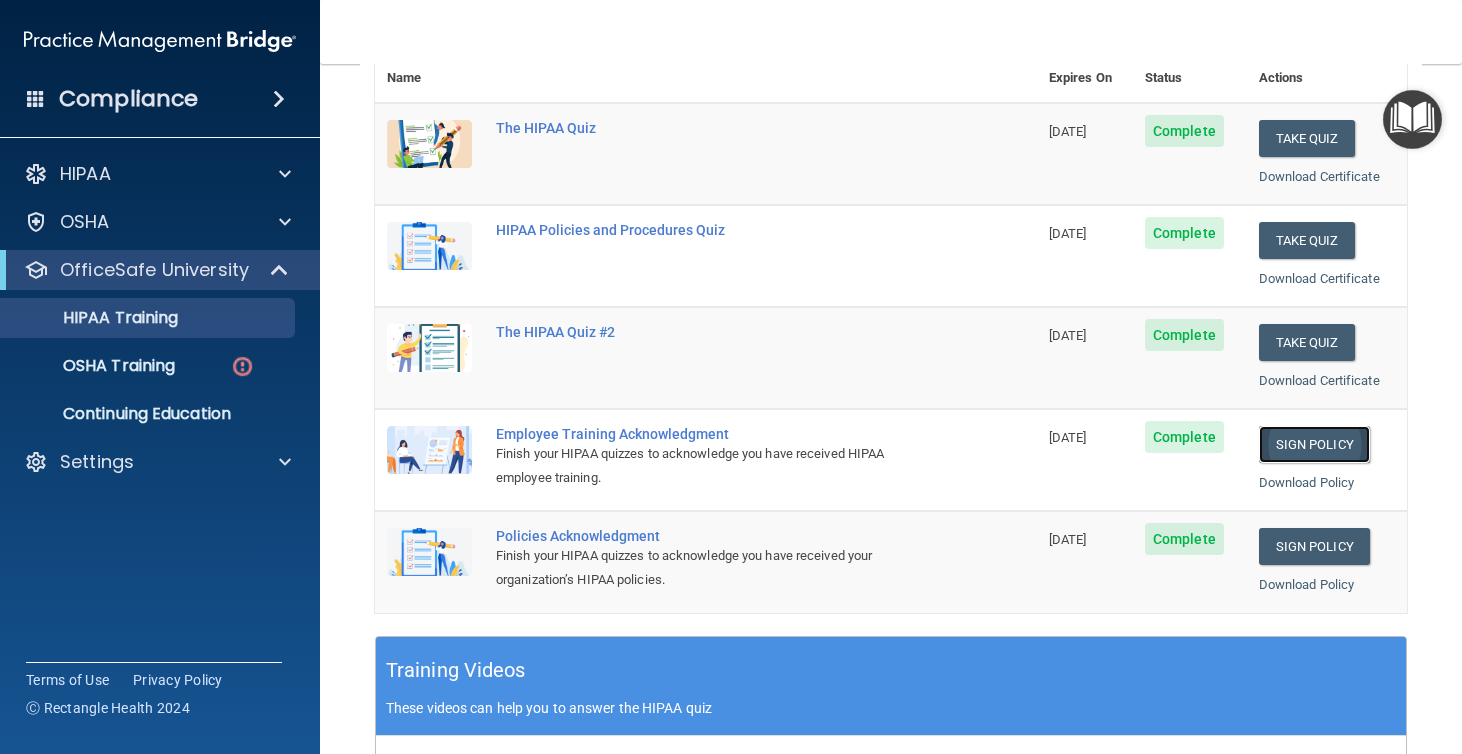click on "Sign Policy" at bounding box center (1314, 444) 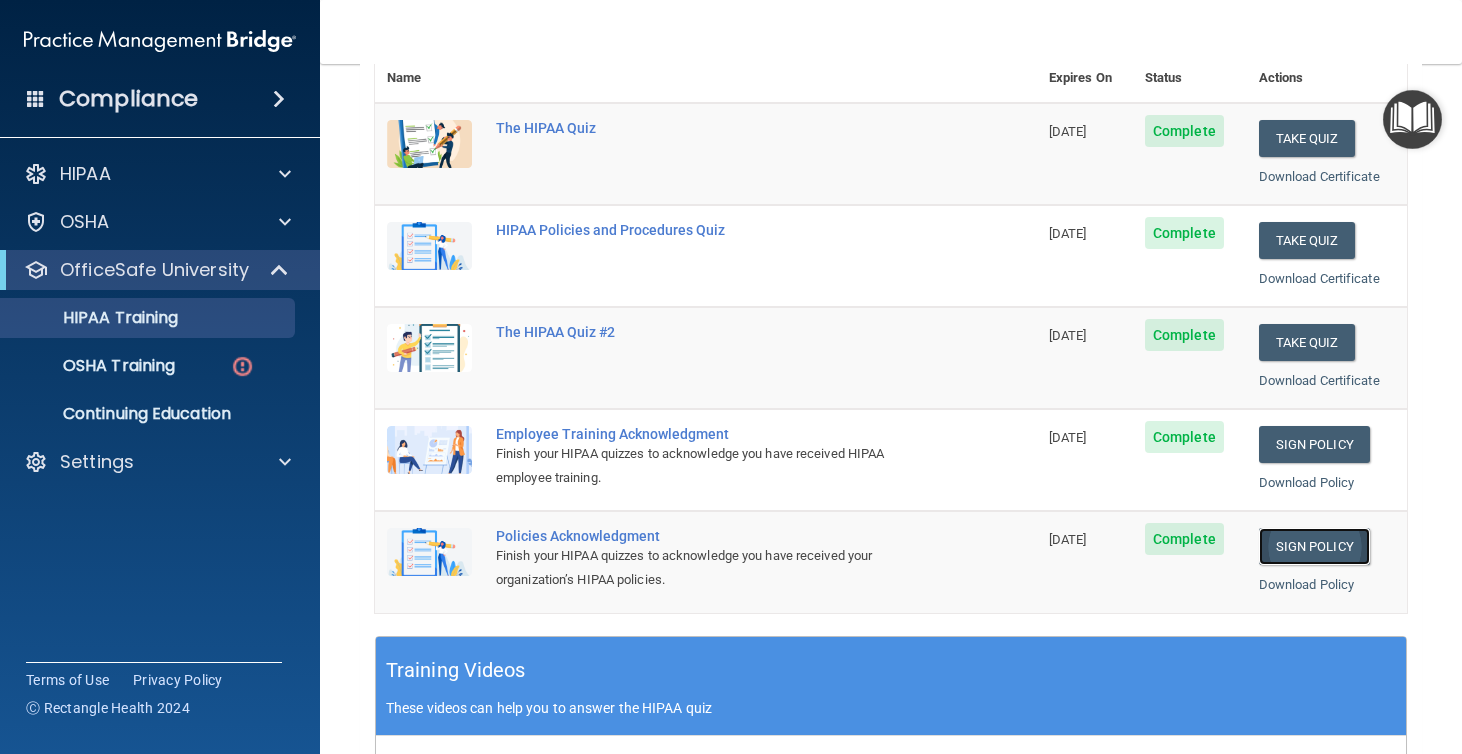 click on "Sign Policy" at bounding box center [1314, 546] 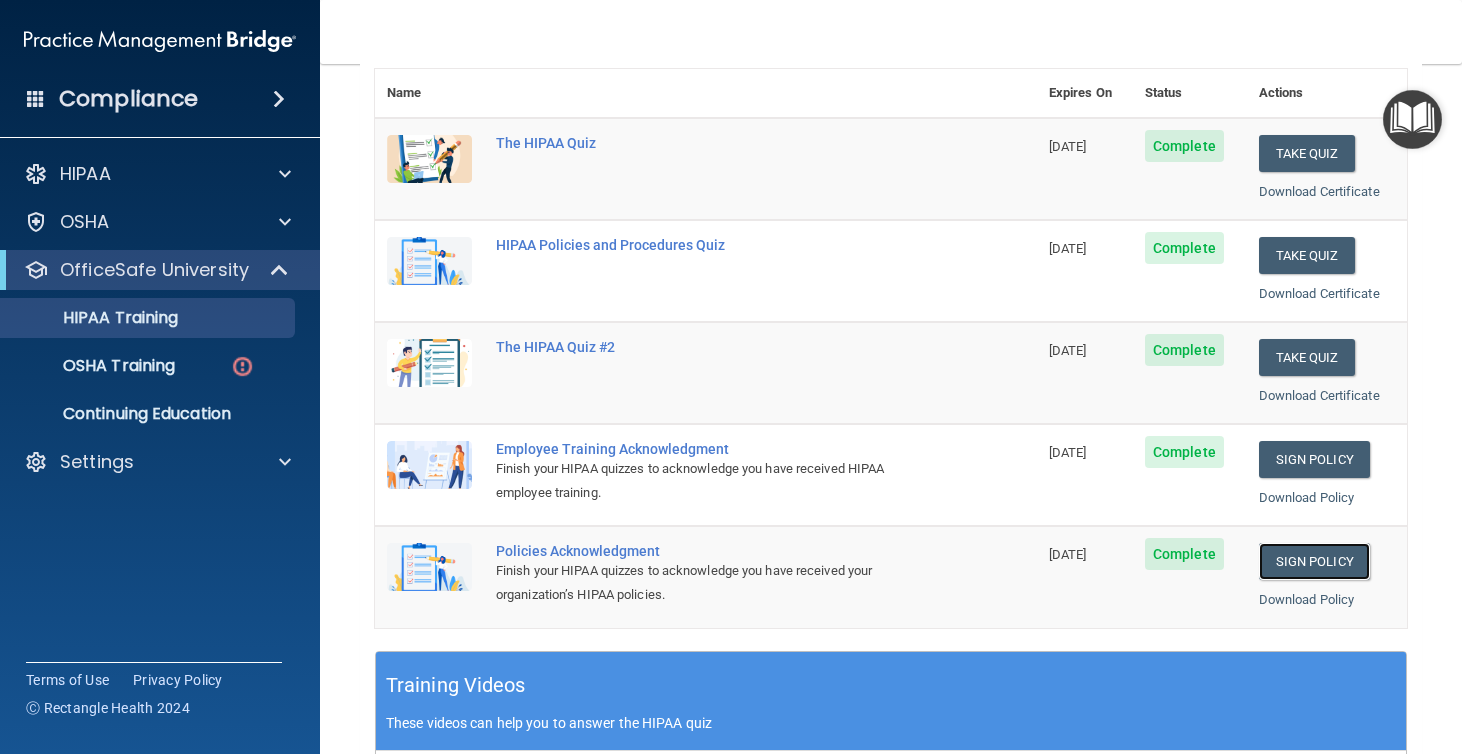 scroll, scrollTop: 0, scrollLeft: 0, axis: both 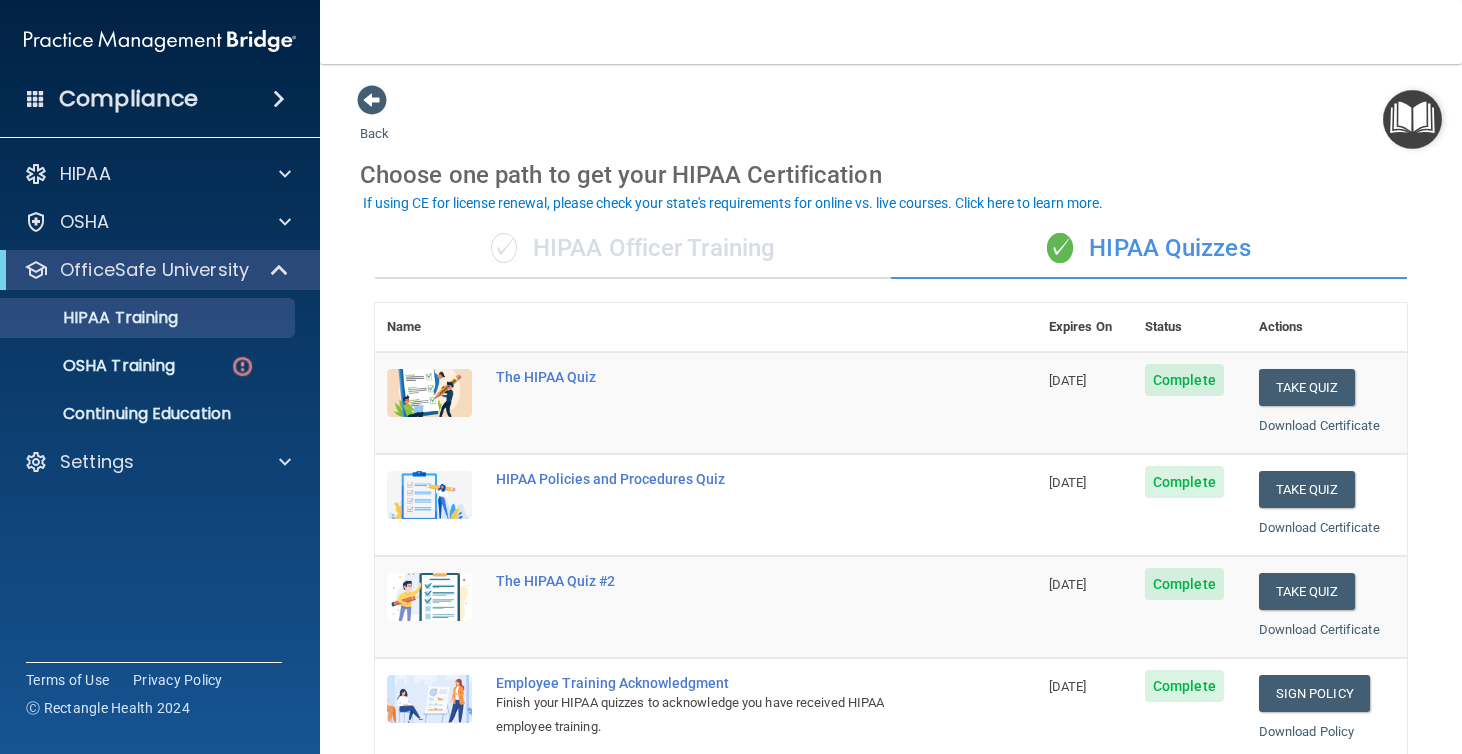 click at bounding box center [1412, 119] 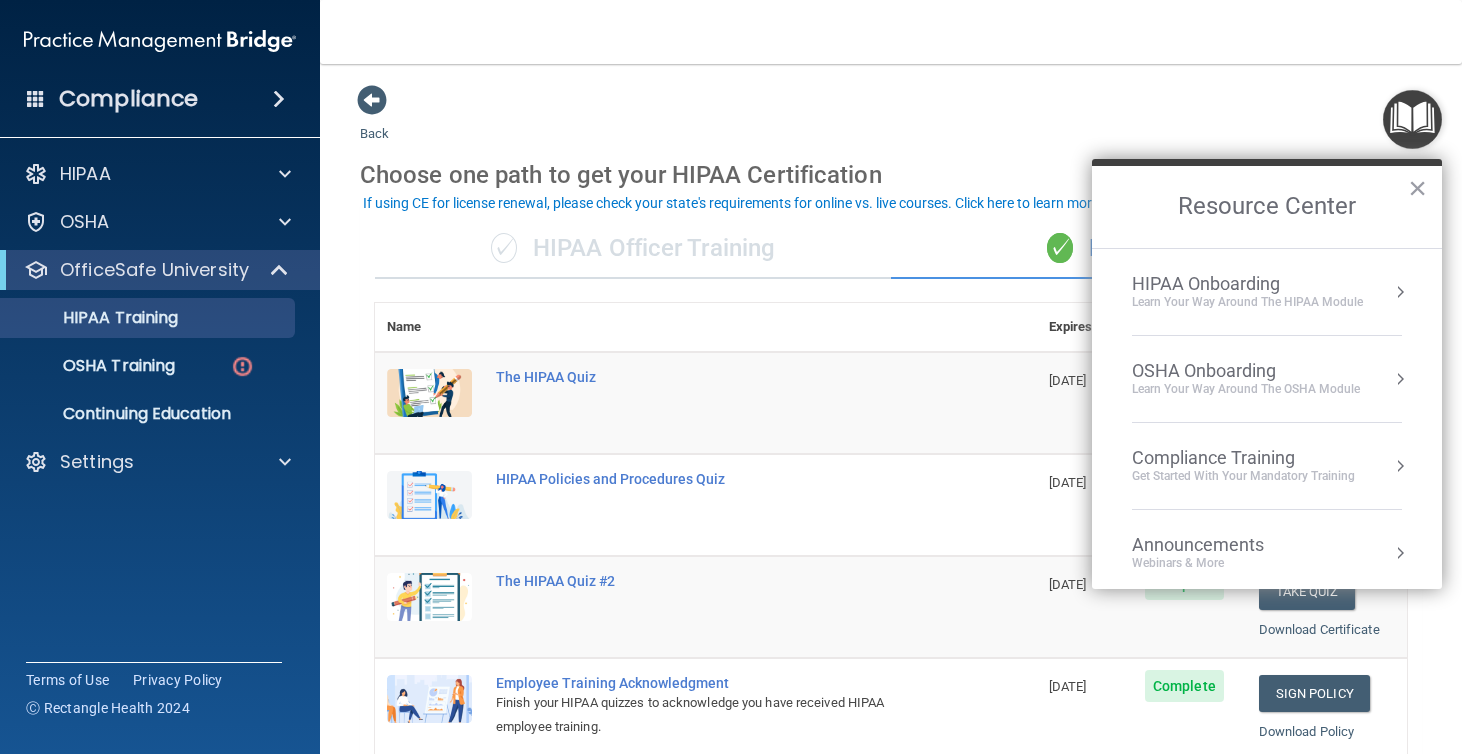 click on "HIPAA Onboarding" at bounding box center (1247, 284) 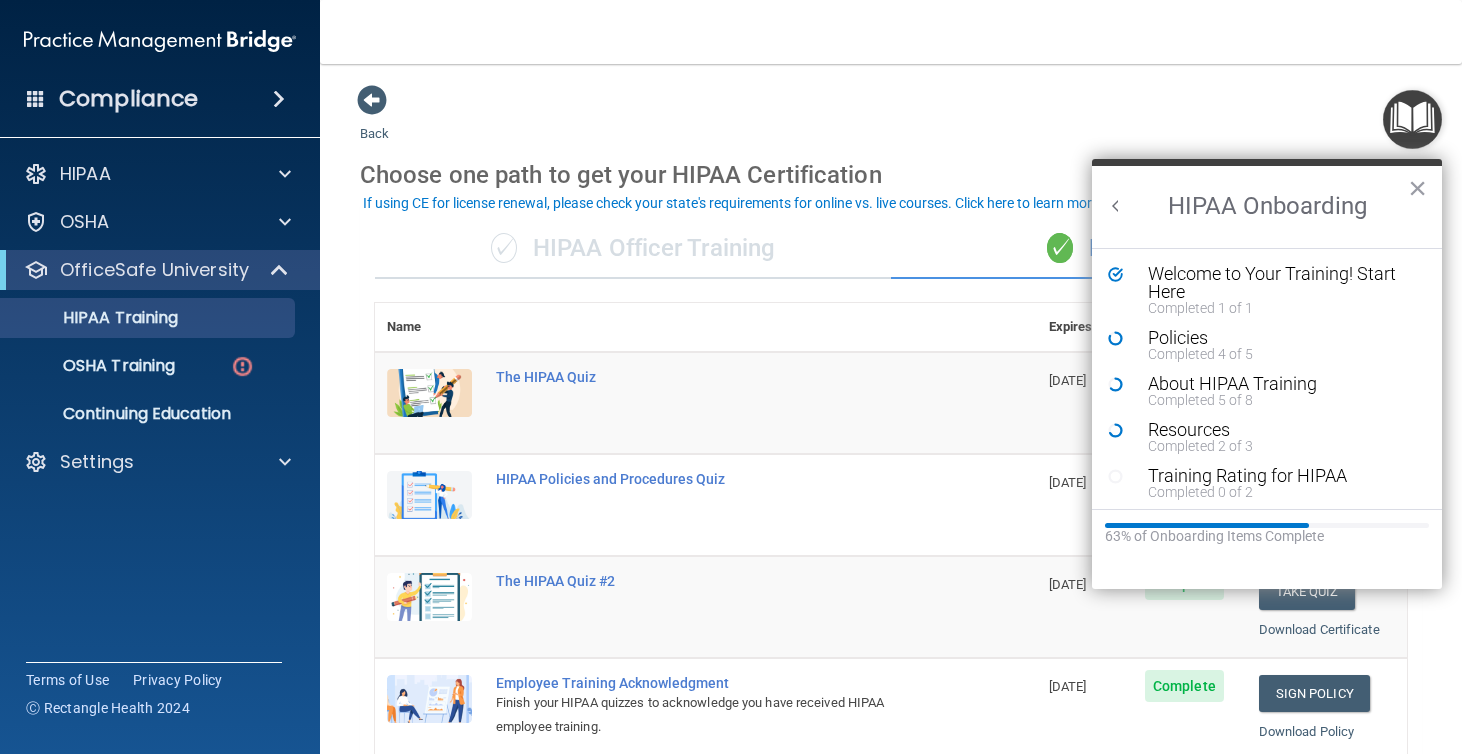 scroll, scrollTop: 0, scrollLeft: 0, axis: both 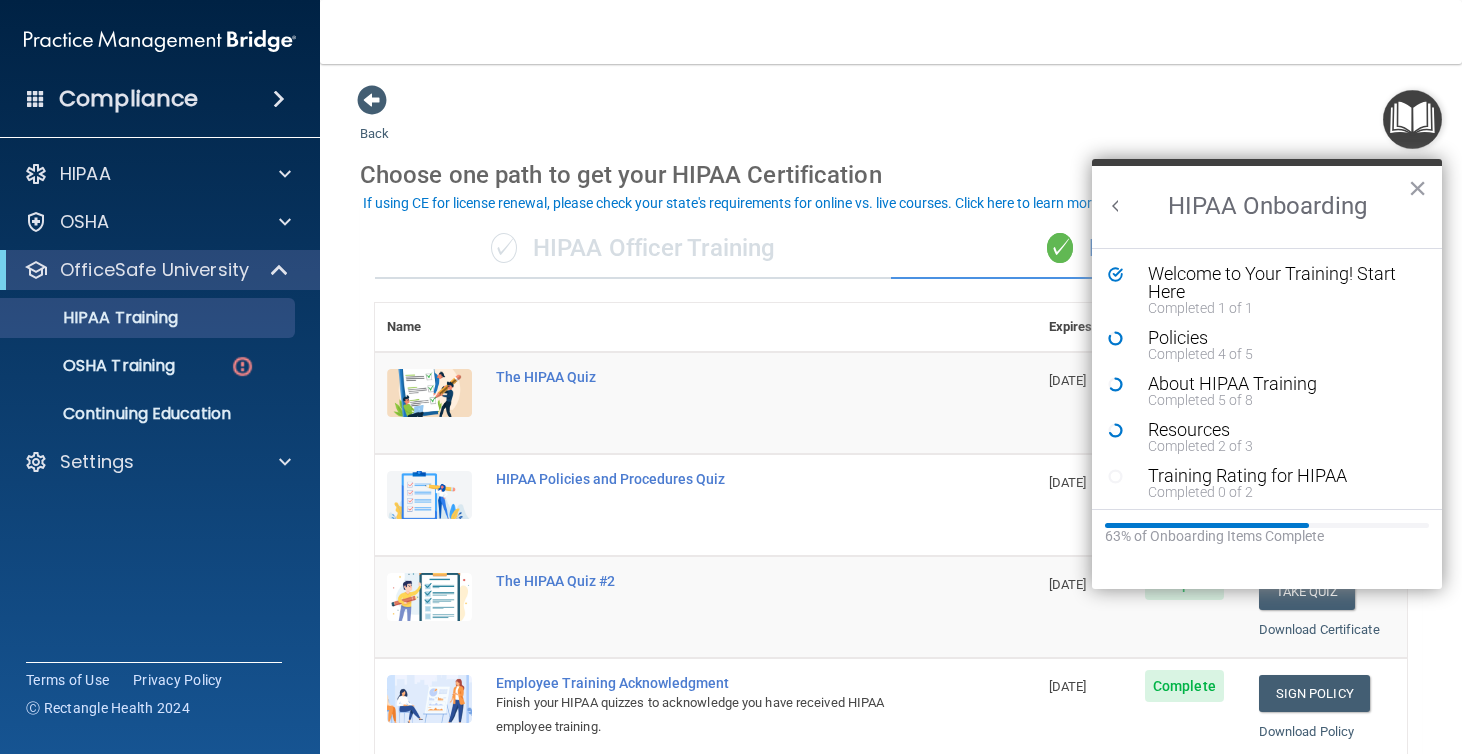 click on "Back     Choose one path to get your HIPAA Certification               ✓   HIPAA Officer Training       ✓   HIPAA Quizzes                      Name    Expires On  Status  Actions                     The HIPAA Quiz         03/30/2026           Complete        Take Quiz       Download Certificate                        HIPAA Policies and Procedures Quiz         03/30/2026           Complete        Take Quiz       Download Certificate                        The HIPAA Quiz #2         03/30/2026           Complete        Take Quiz       Download Certificate                Employee Training Acknowledgment   Finish your HIPAA quizzes to acknowledge you have received HIPAA employee training.    03/30/2026           Complete        Sign Policy       Sign Policy       Download Policy            Policies Acknowledgment   Finish your HIPAA quizzes to acknowledge you have received your organization’s HIPAA policies.    03/30/2026           Complete        Sign Policy       Sign Policy       Download Policy" at bounding box center (891, 755) 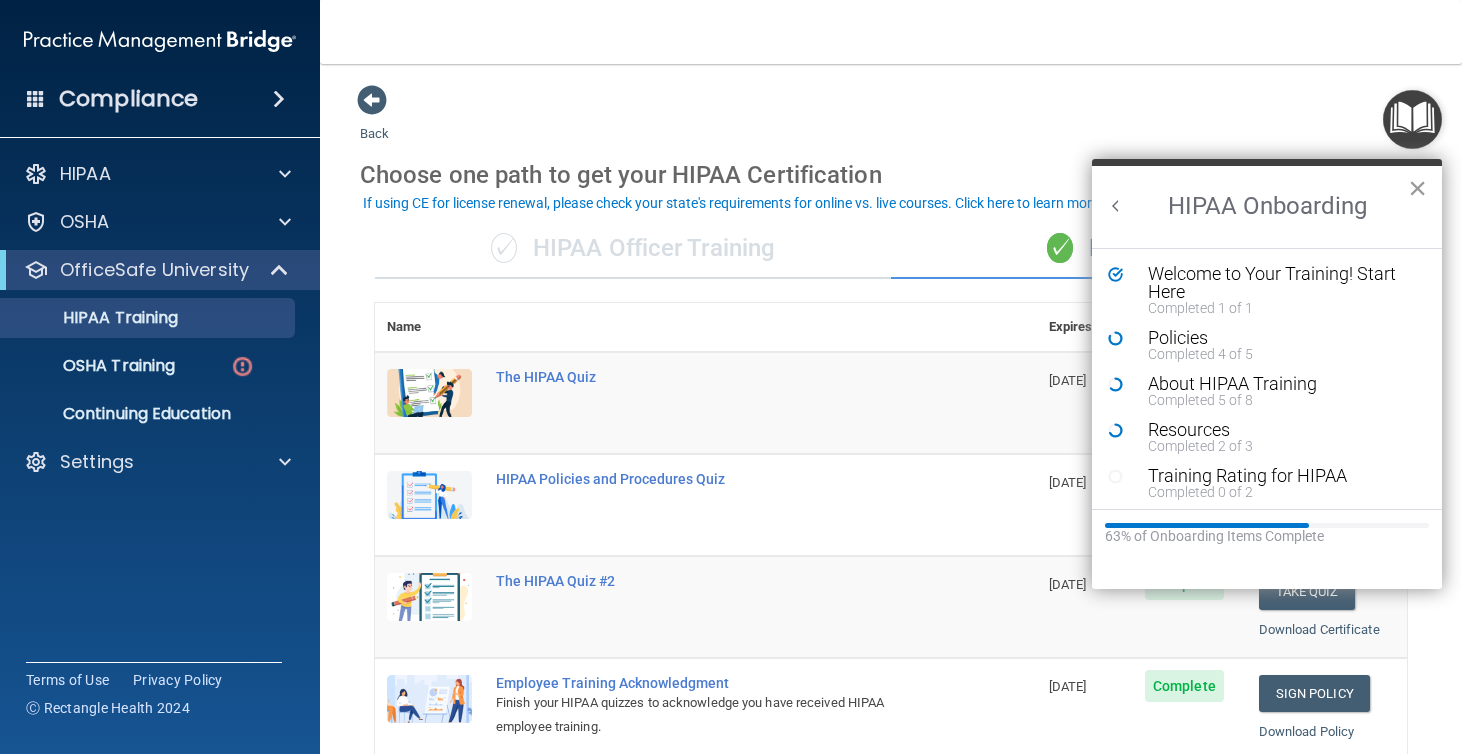 click on "×" at bounding box center (1417, 188) 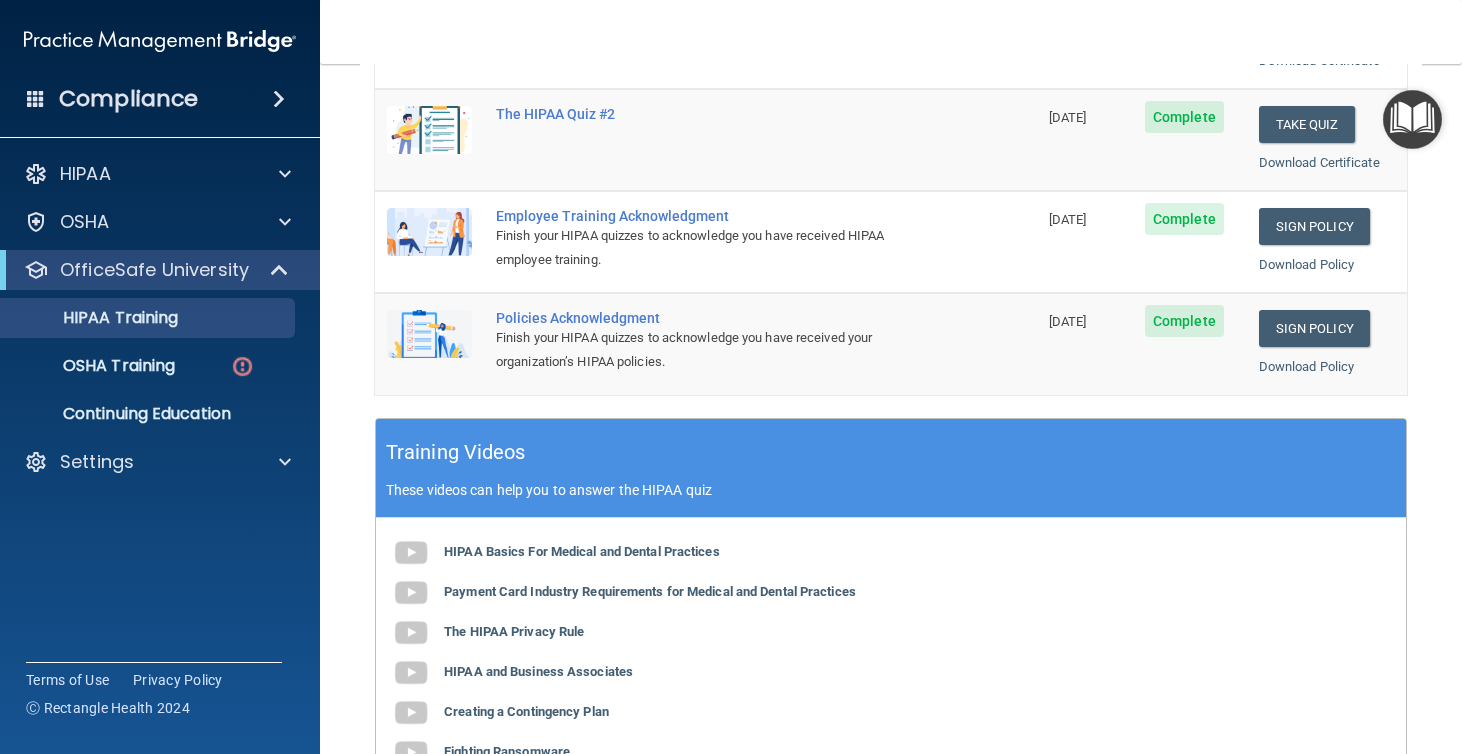 scroll, scrollTop: 709, scrollLeft: 0, axis: vertical 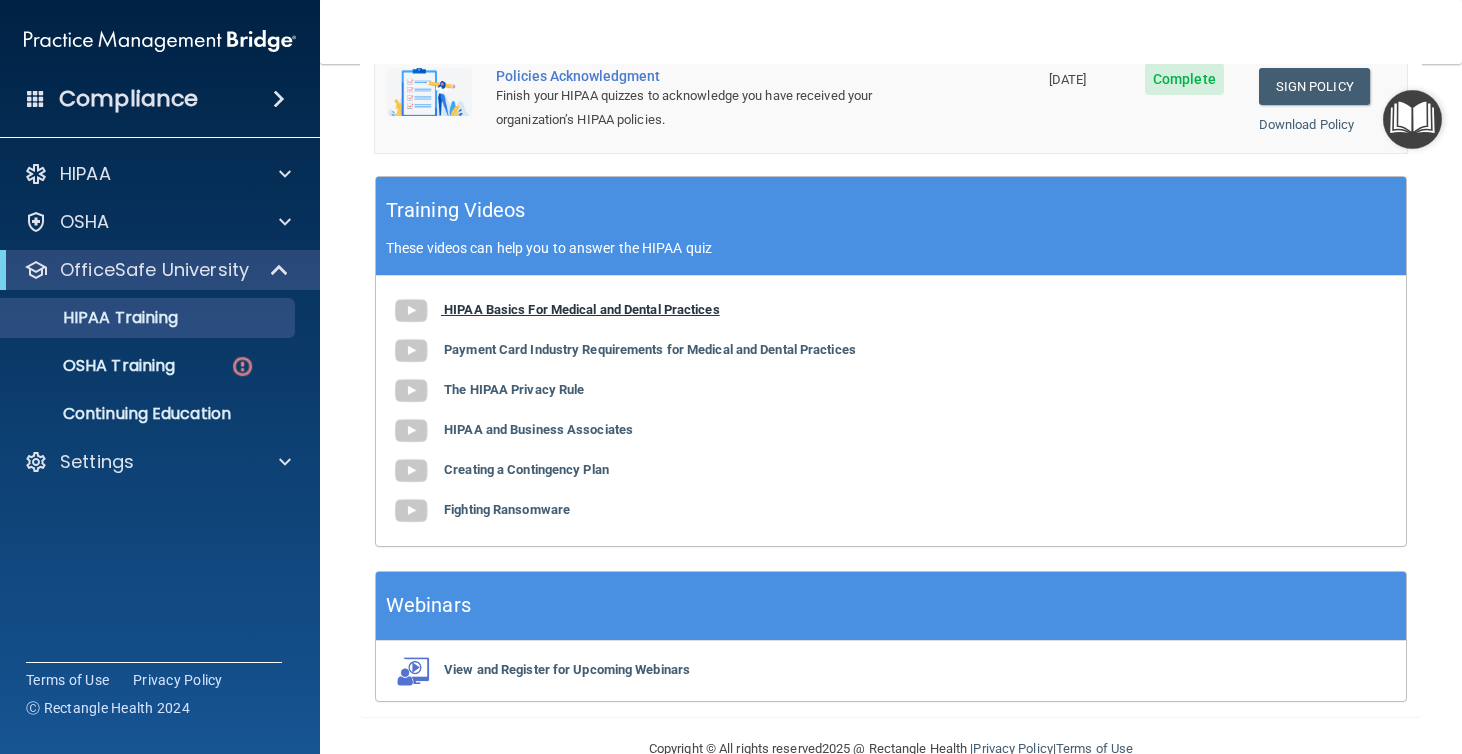 click on "HIPAA Basics For Medical and Dental Practices" at bounding box center (582, 309) 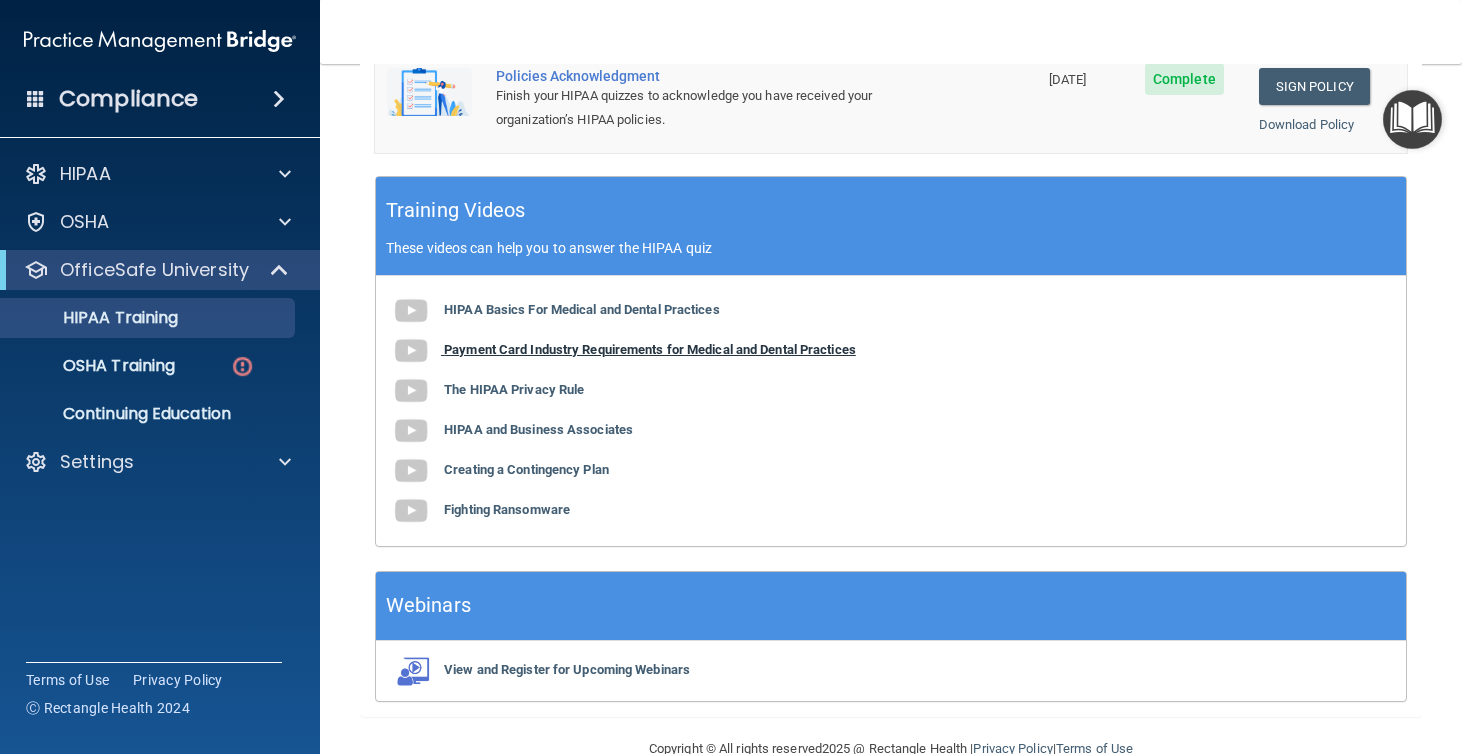 click on "Payment Card Industry Requirements for Medical and Dental Practices" at bounding box center (650, 349) 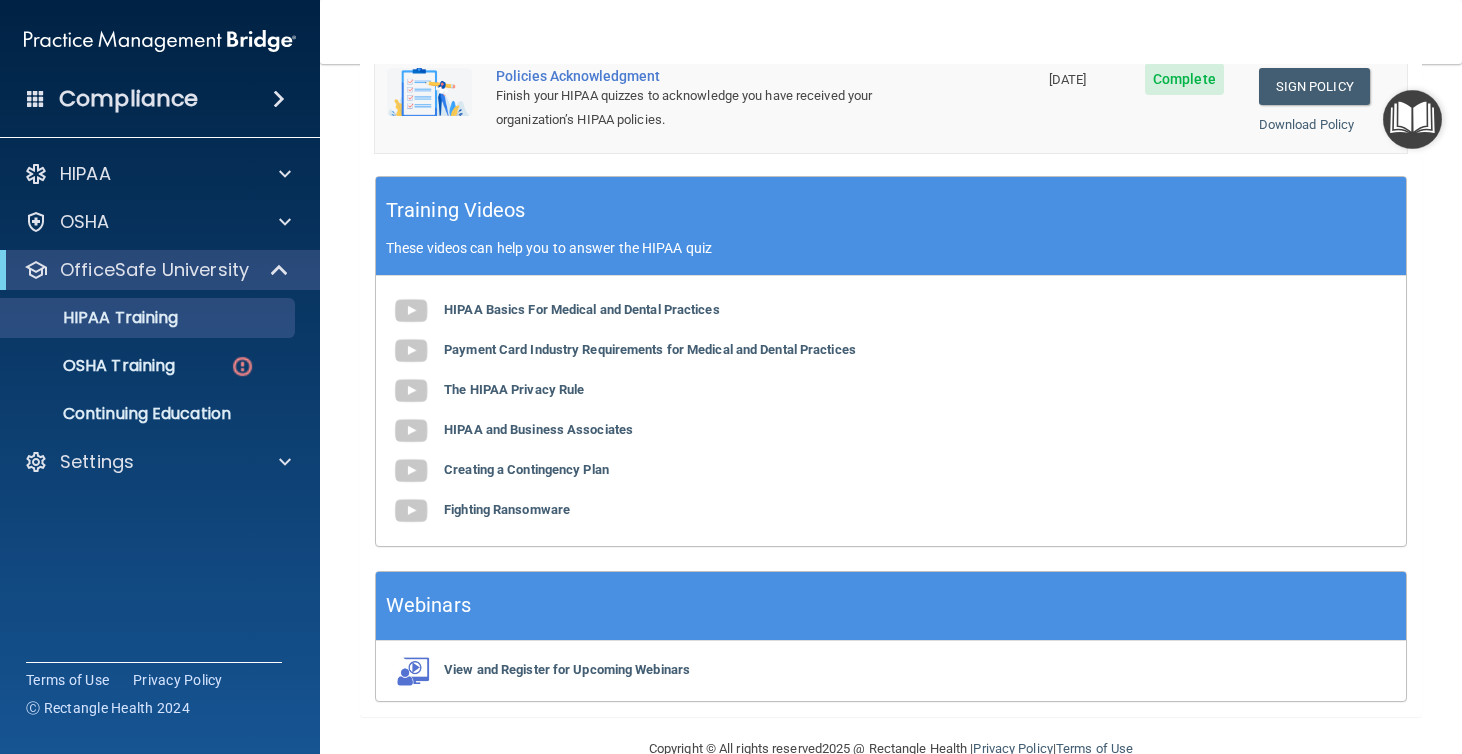 click on "HIPAA Basics For Medical and Dental Practices                     Payment Card Industry Requirements for Medical and Dental Practices                     The HIPAA Privacy Rule                     HIPAA and Business Associates                     Creating a Contingency Plan                     Fighting Ransomware" at bounding box center (891, 411) 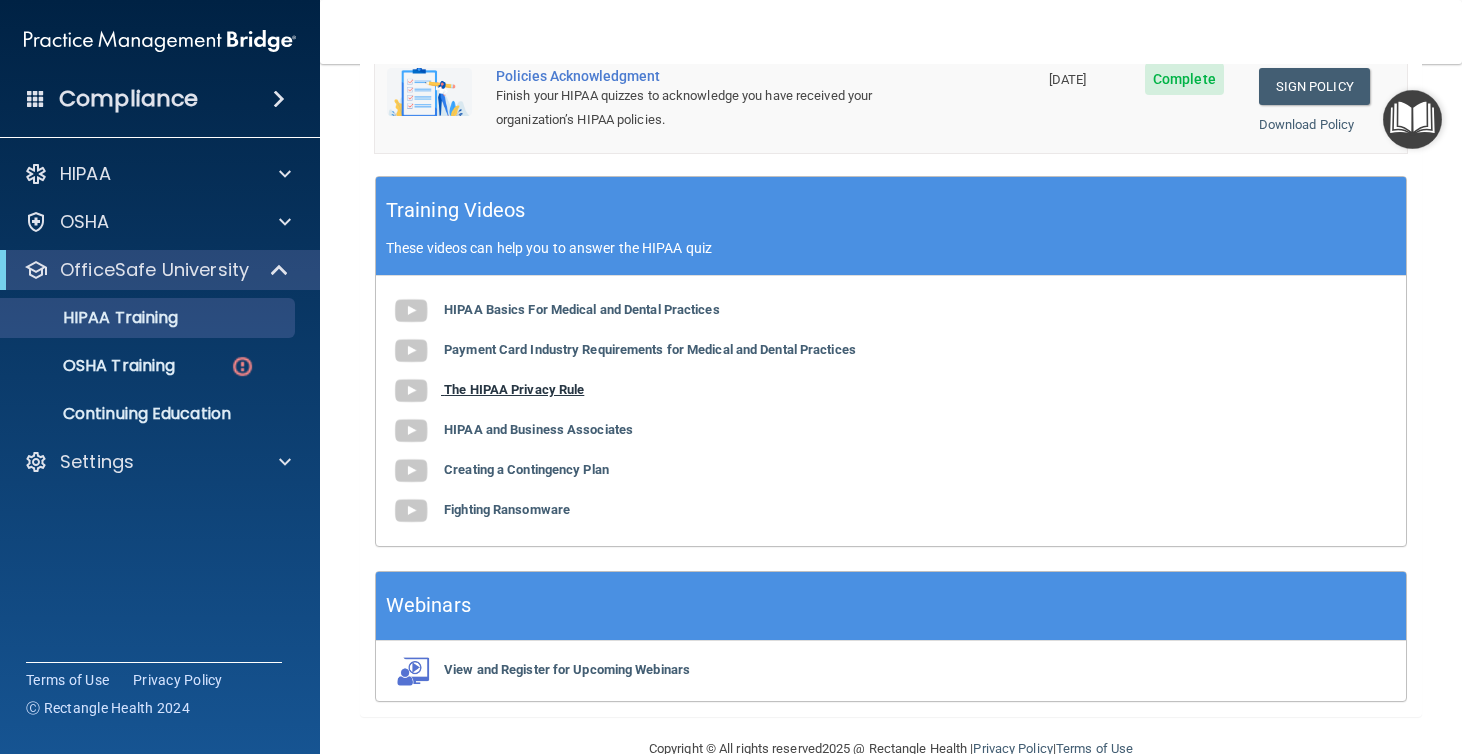 click on "The HIPAA Privacy Rule" at bounding box center [514, 389] 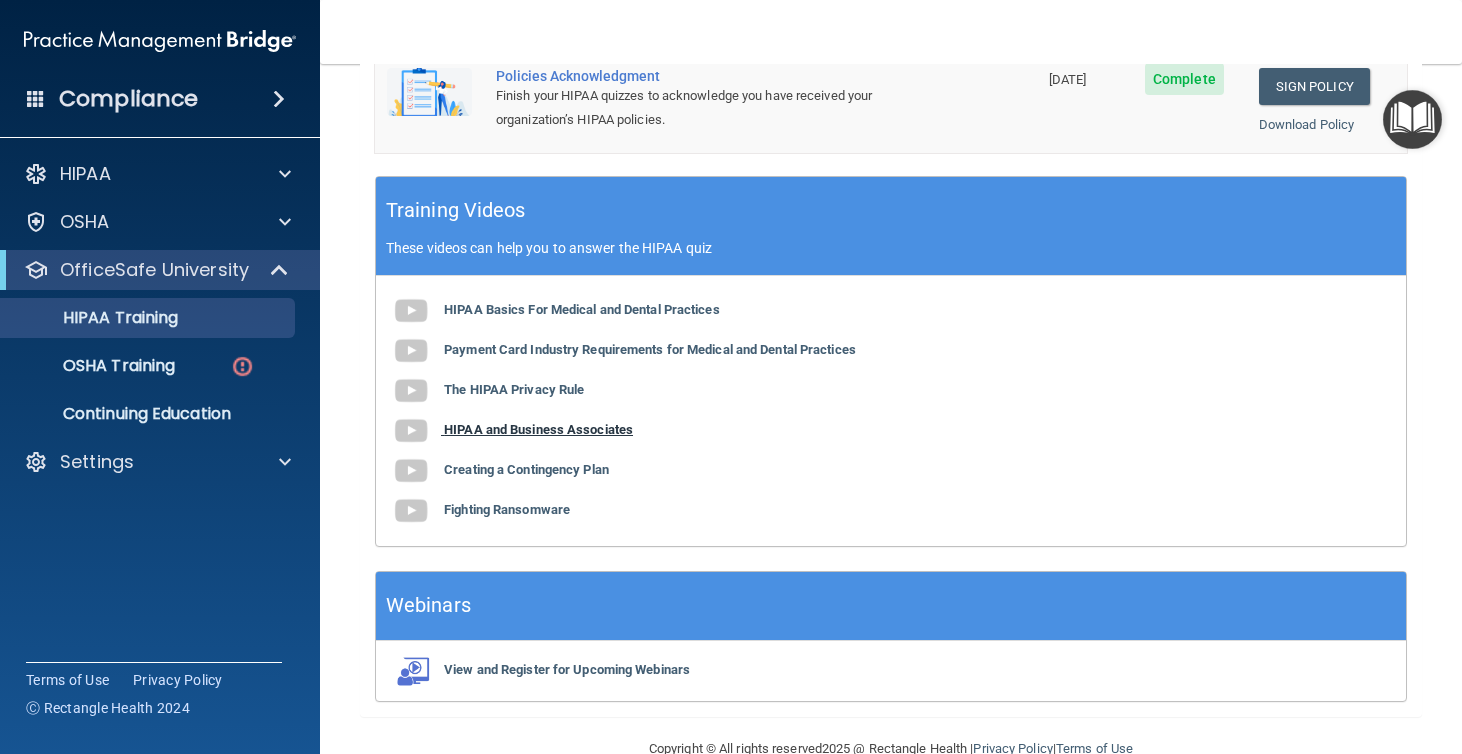 click on "HIPAA and Business Associates" at bounding box center [538, 429] 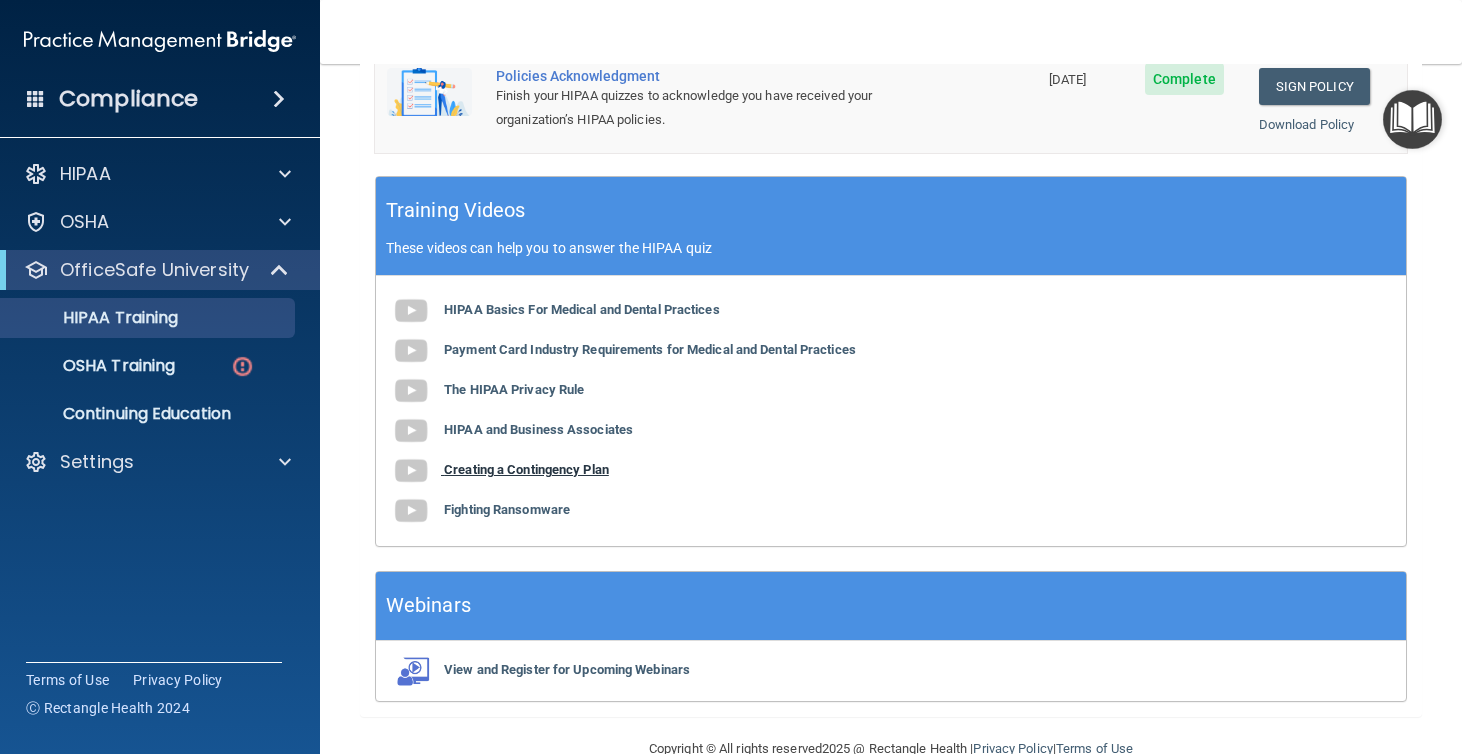 click on "Creating a Contingency Plan" at bounding box center (526, 469) 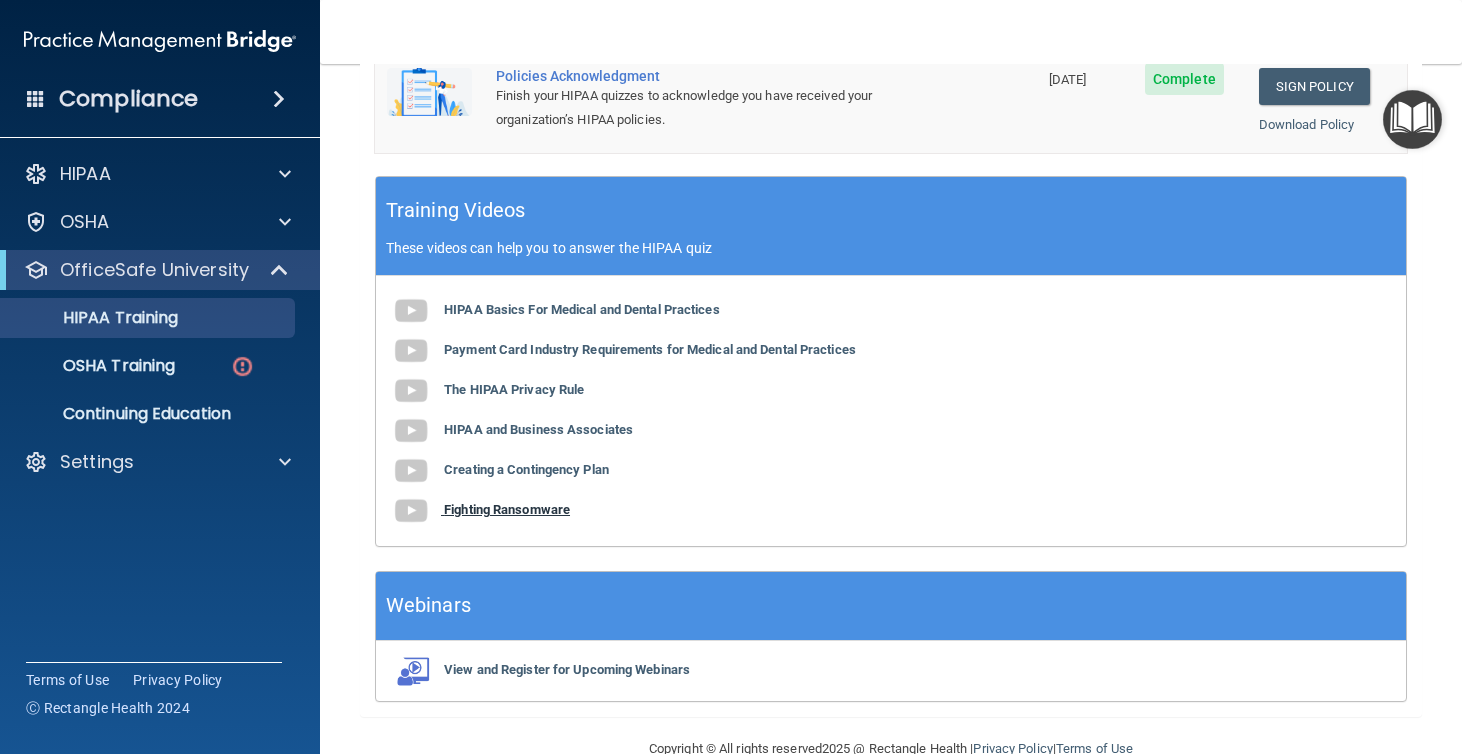 click on "Fighting Ransomware" at bounding box center [507, 509] 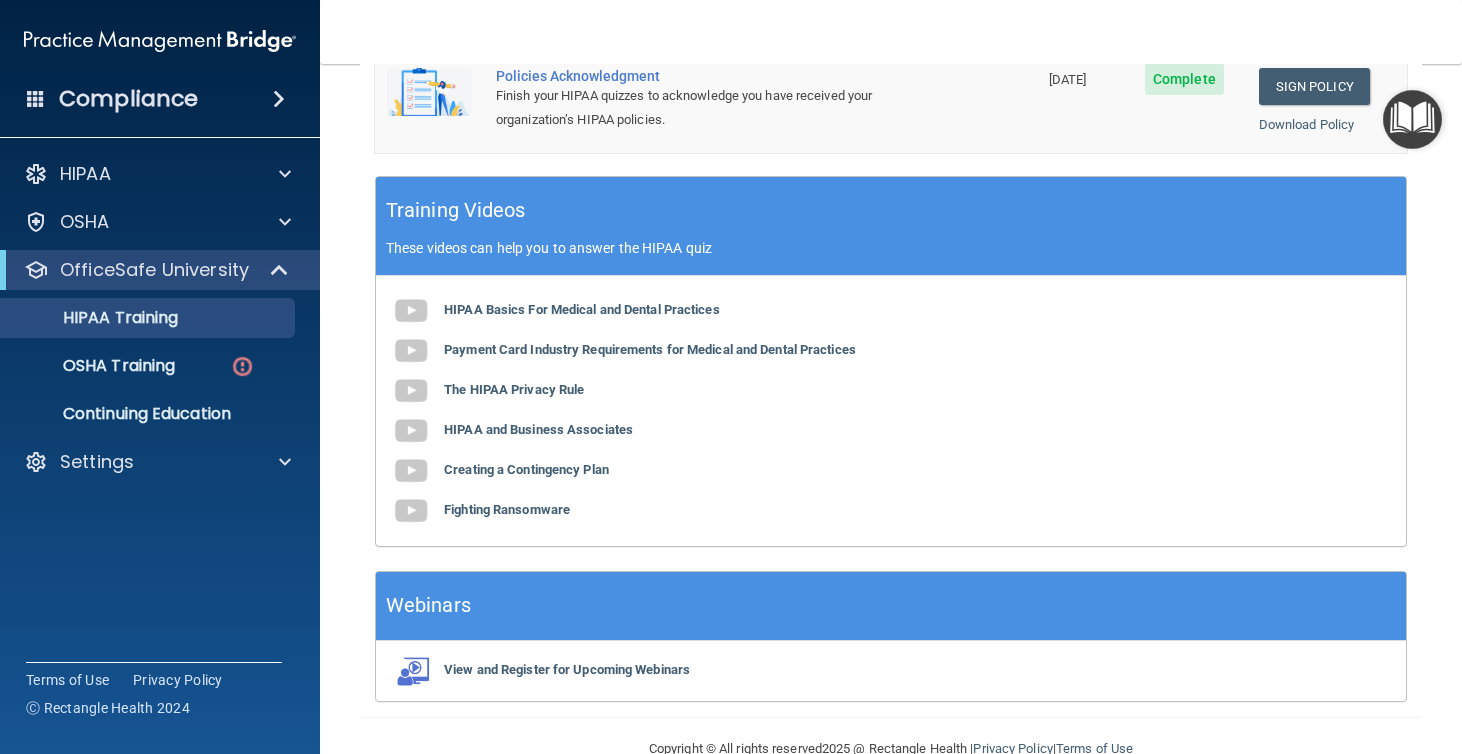 scroll, scrollTop: 0, scrollLeft: 0, axis: both 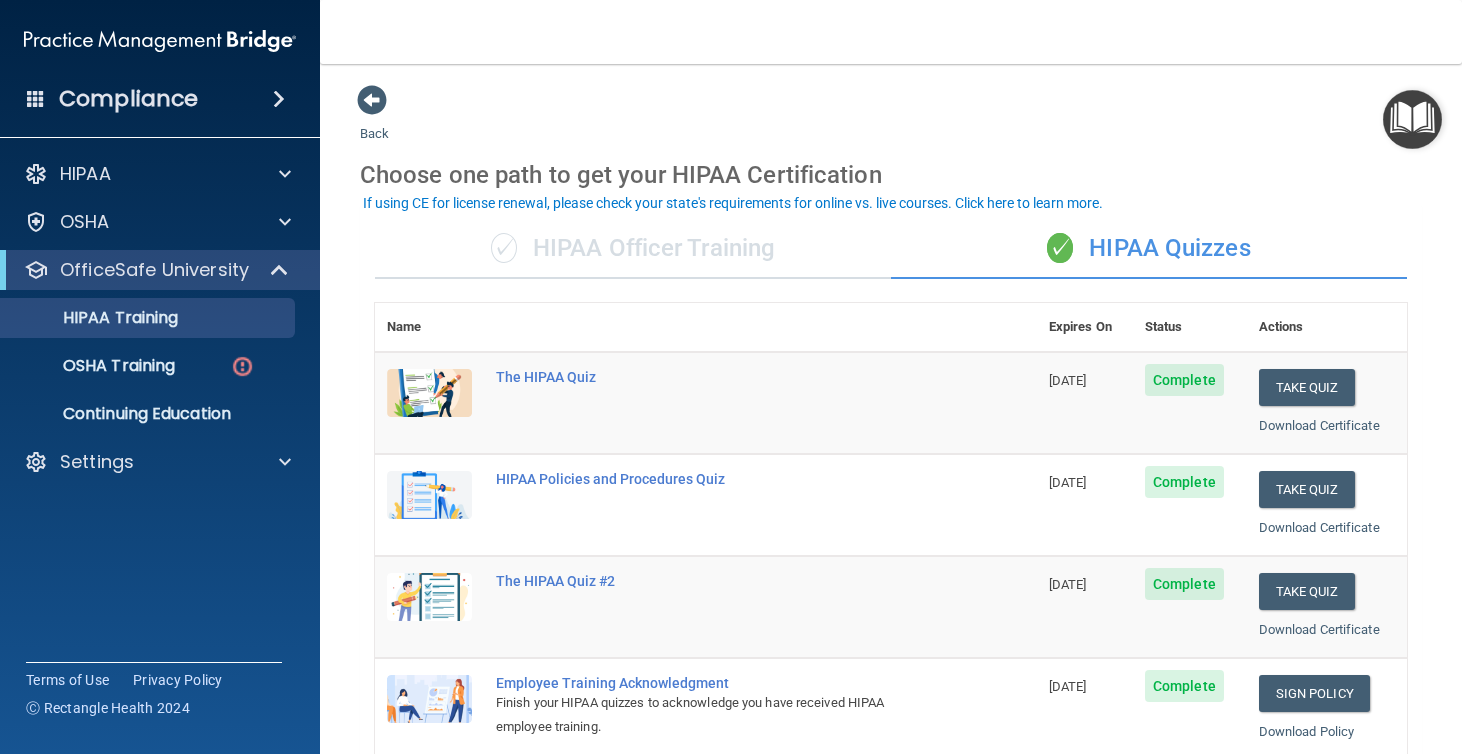 click at bounding box center [1412, 119] 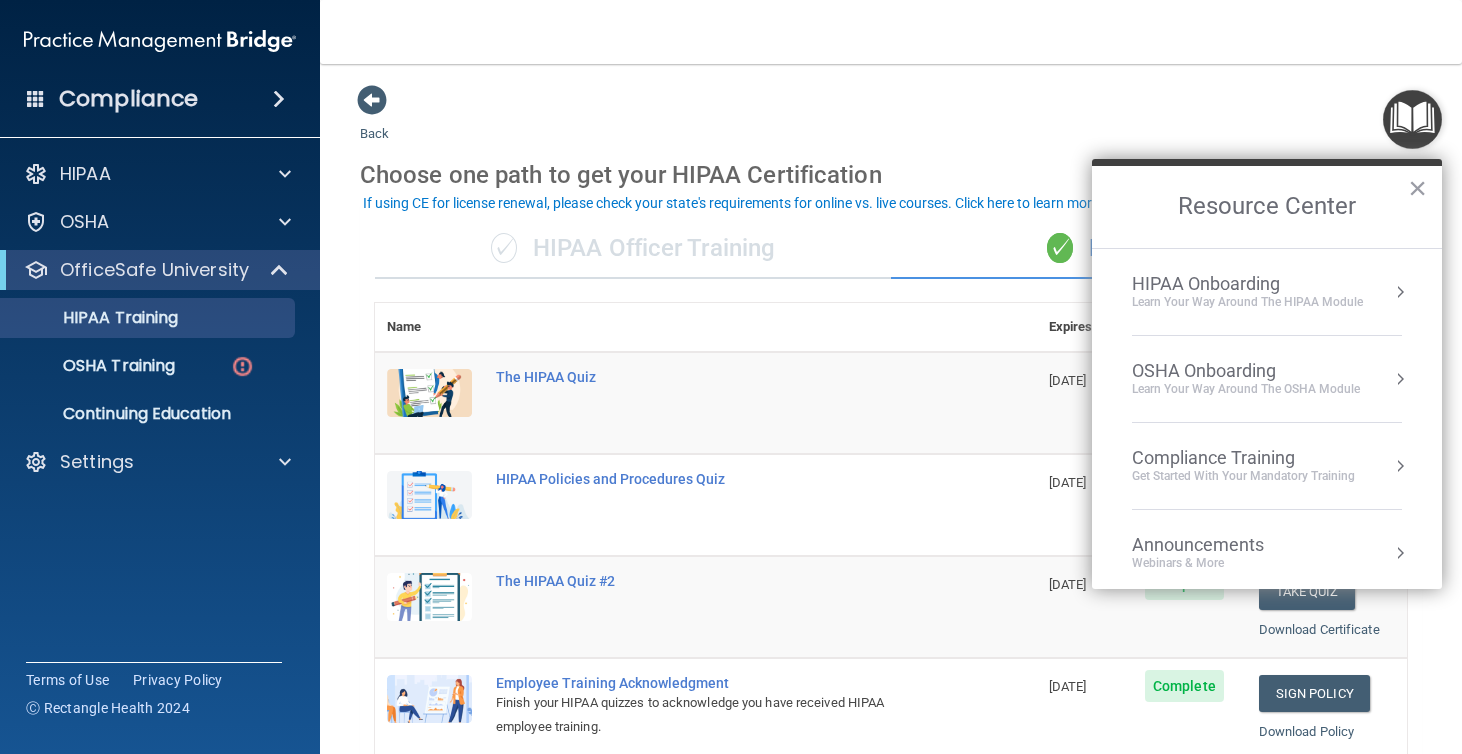 click on "Back     Choose one path to get your HIPAA Certification               ✓   HIPAA Officer Training       ✓   HIPAA Quizzes                      Name    Expires On  Status  Actions                     The HIPAA Quiz         03/30/2026           Complete        Take Quiz       Download Certificate                        HIPAA Policies and Procedures Quiz         03/30/2026           Complete        Take Quiz       Download Certificate                        The HIPAA Quiz #2         03/30/2026           Complete        Take Quiz       Download Certificate                Employee Training Acknowledgment   Finish your HIPAA quizzes to acknowledge you have received HIPAA employee training.    03/30/2026           Complete        Sign Policy       Sign Policy       Download Policy            Policies Acknowledgment   Finish your HIPAA quizzes to acknowledge you have received your organization’s HIPAA policies.    03/30/2026           Complete        Sign Policy       Sign Policy       Download Policy" at bounding box center [891, 755] 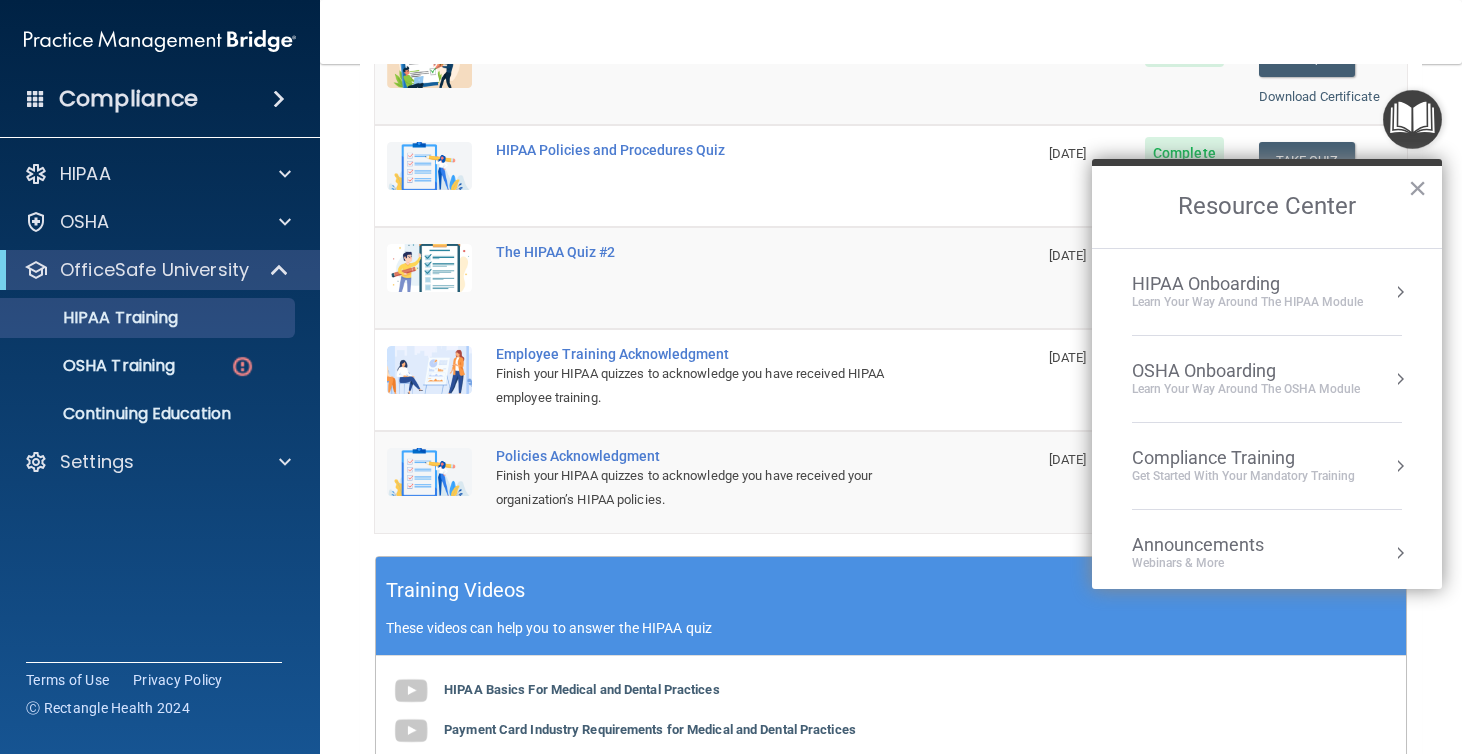 scroll, scrollTop: 343, scrollLeft: 0, axis: vertical 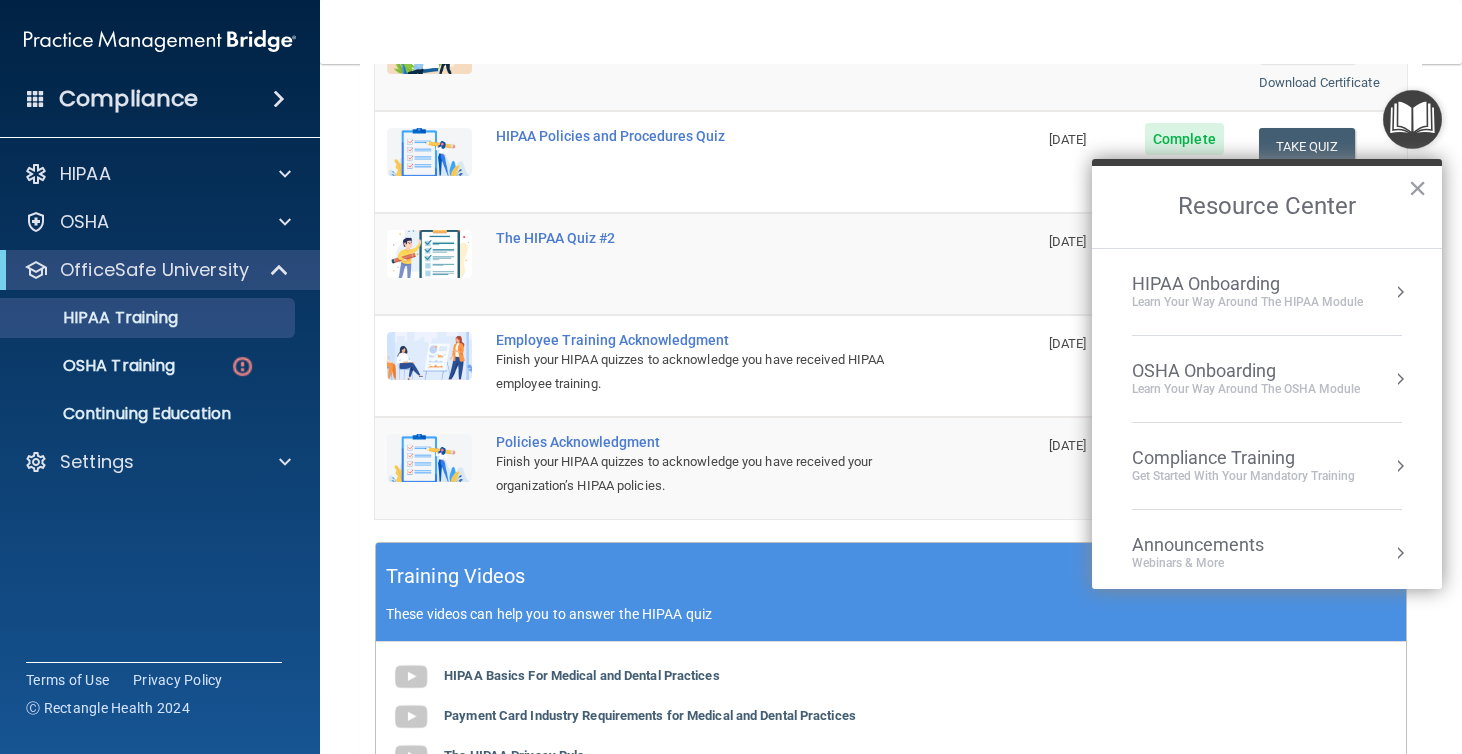 click on "HIPAA Onboarding Learn Your Way around the HIPAA module OSHA Onboarding Learn your way around the OSHA module Compliance Training Get Started with your mandatory training 0 Announcements Webinars & More Share Your Feedback Tell Us What We Can Do to Improve Your Experience No content available at this time. Feel free to check back later or navigate to another page to view content" at bounding box center (1267, 418) 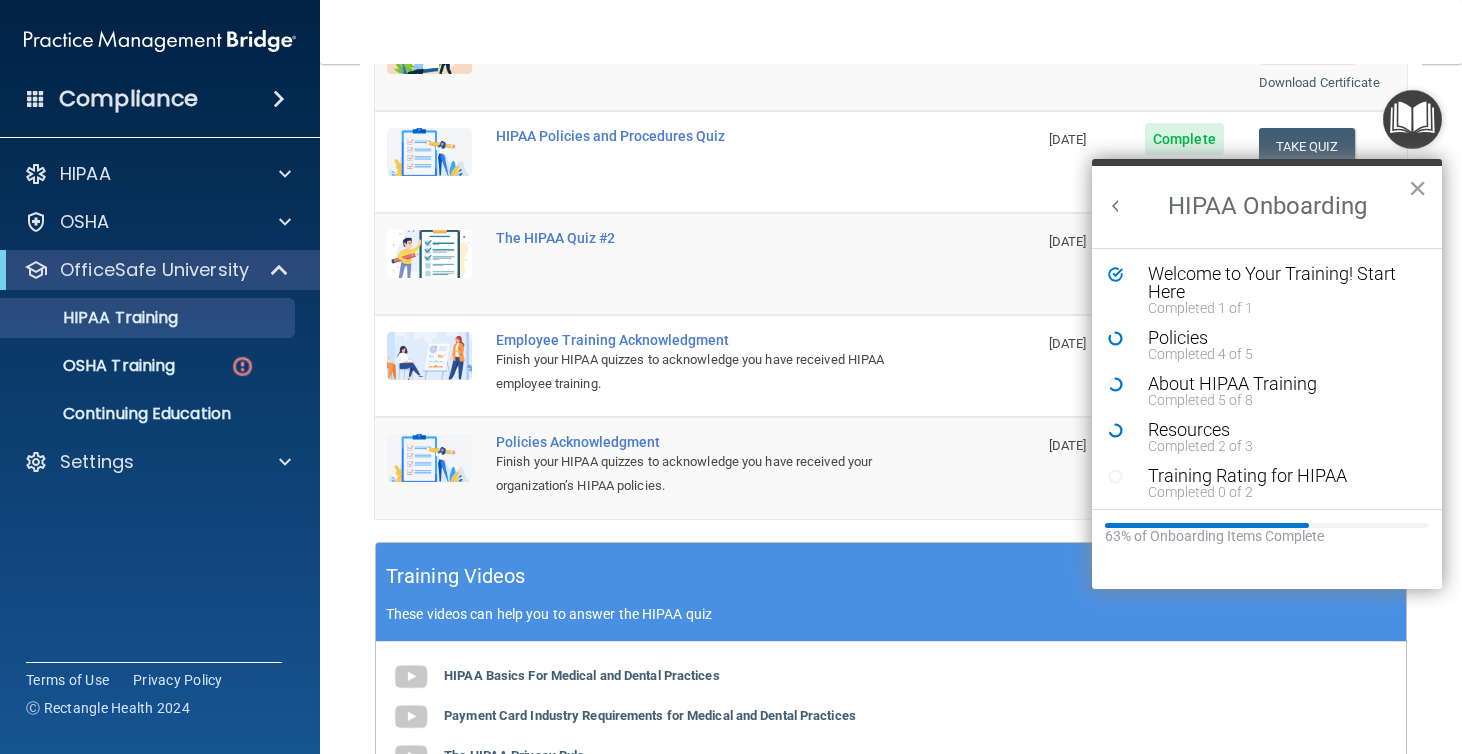 scroll, scrollTop: 0, scrollLeft: 0, axis: both 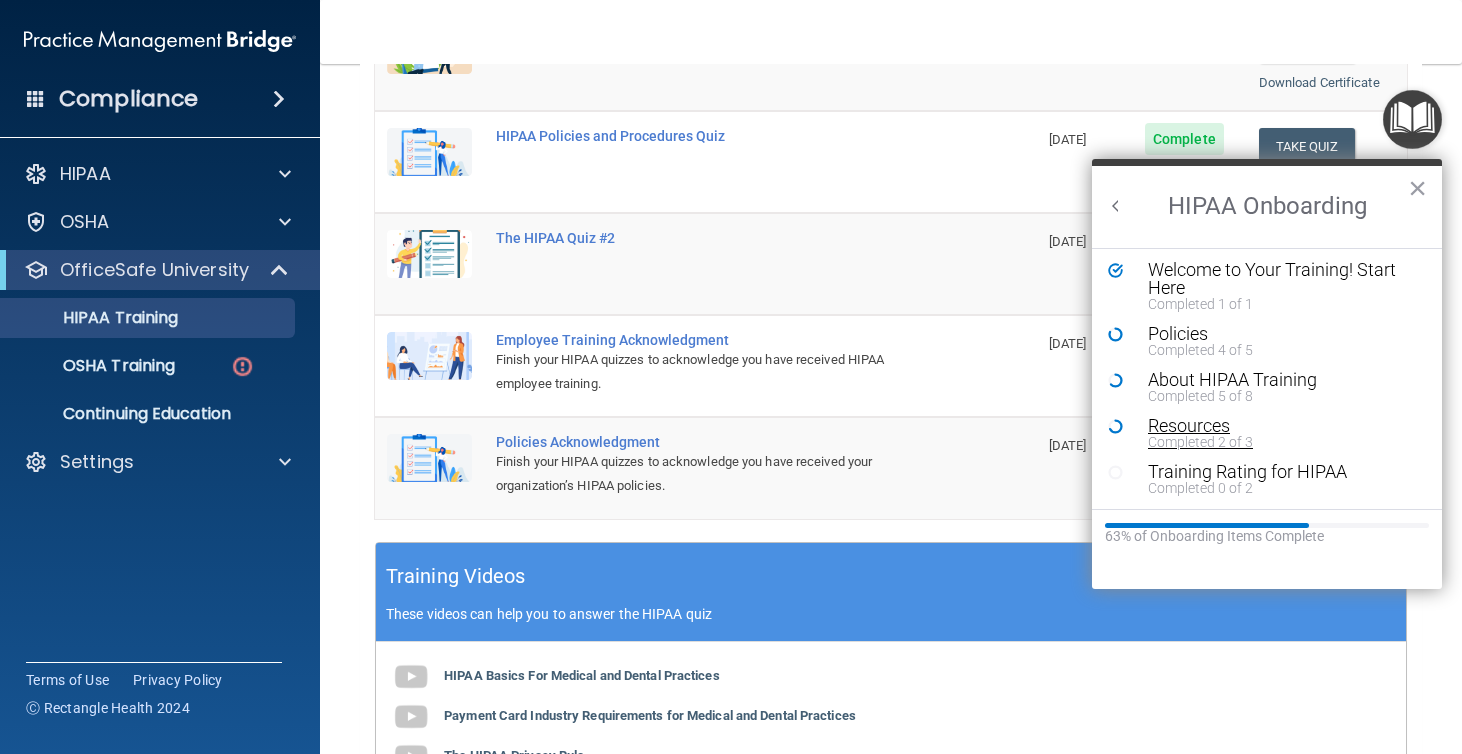 click on "Completed 2 of 3" at bounding box center [1282, 442] 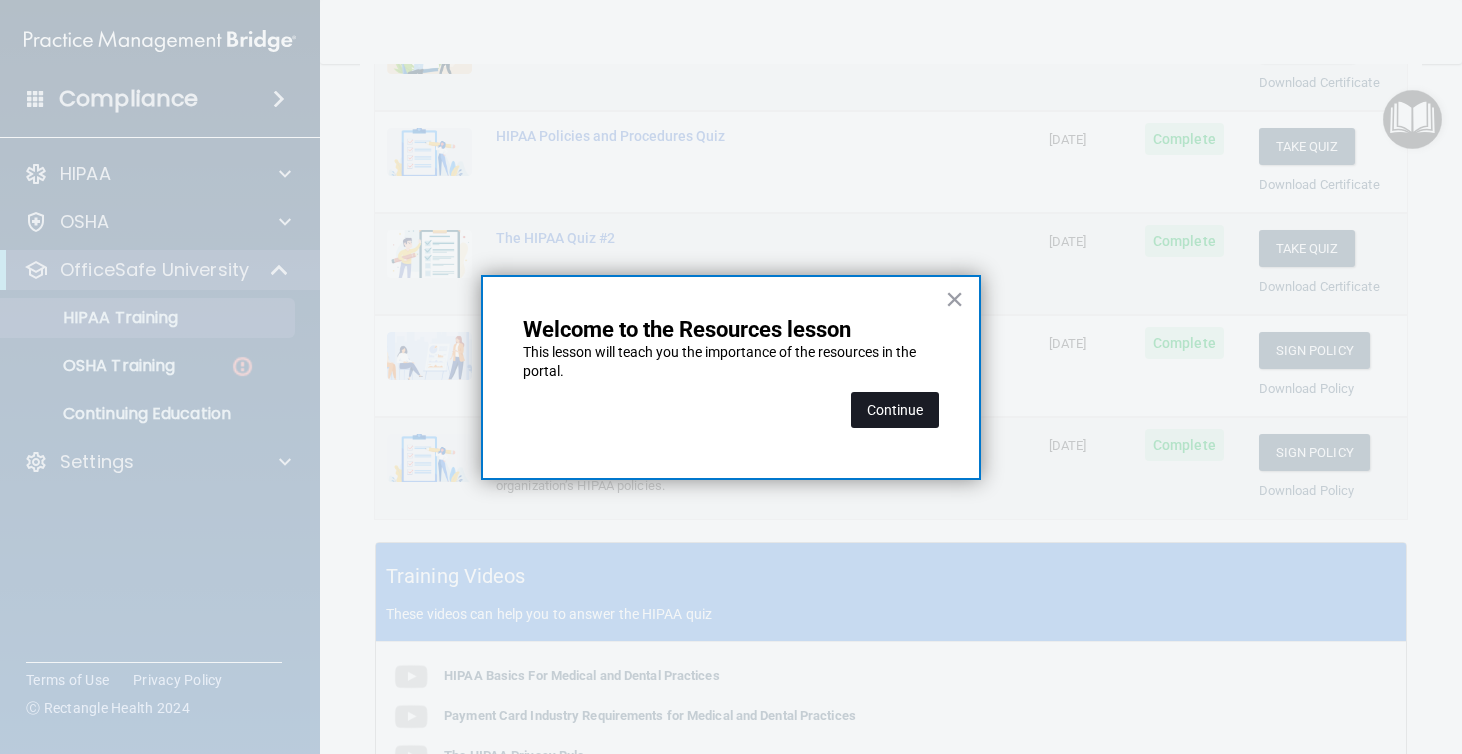 click on "Continue" at bounding box center [895, 410] 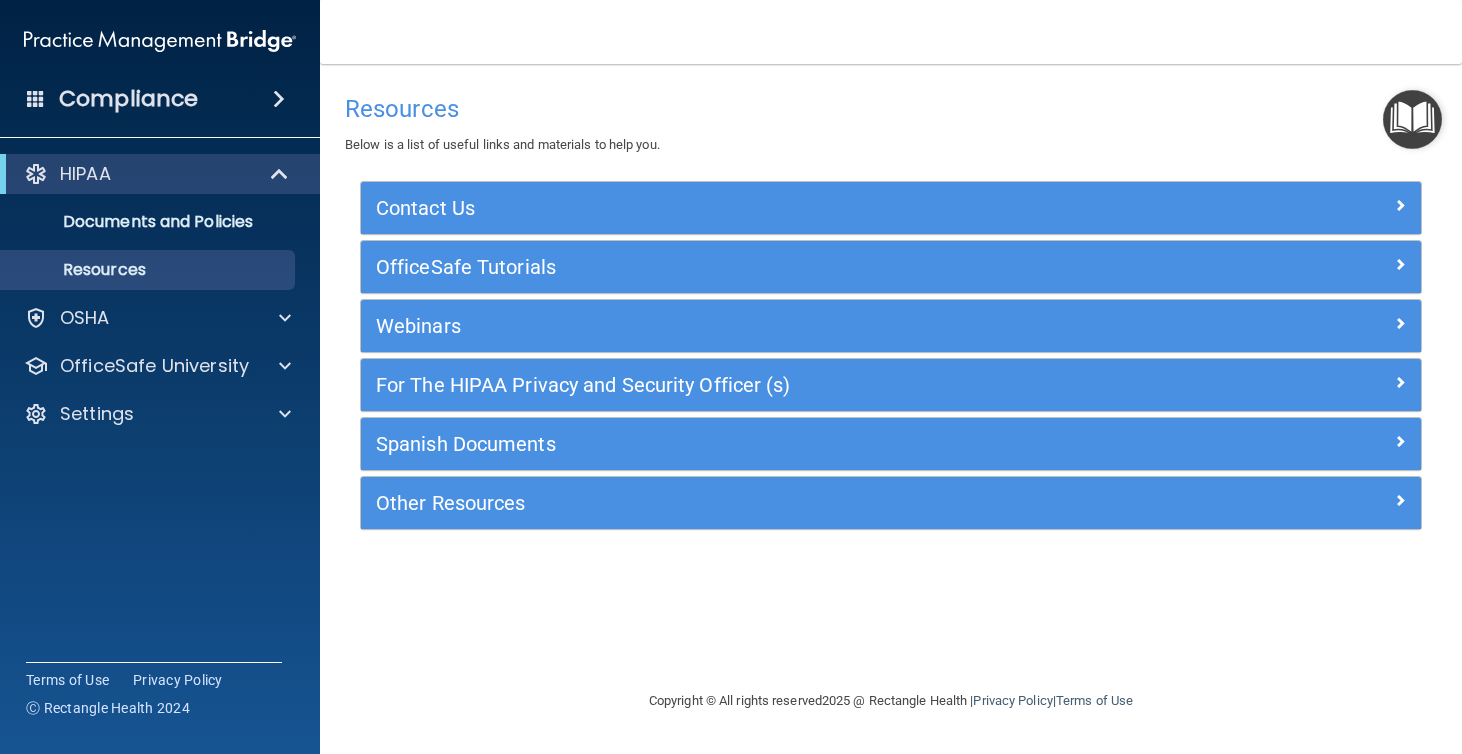 scroll, scrollTop: 0, scrollLeft: 0, axis: both 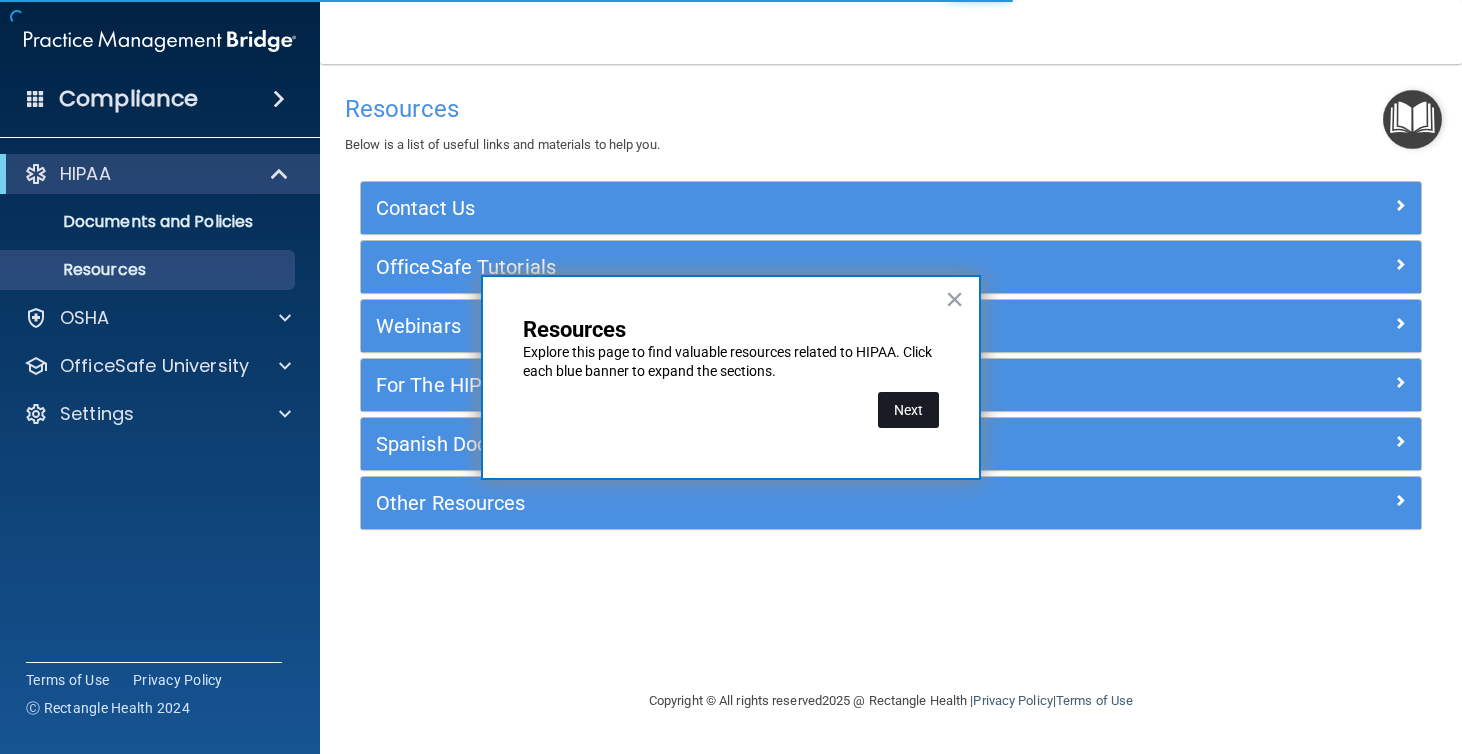 click on "Next" at bounding box center [908, 410] 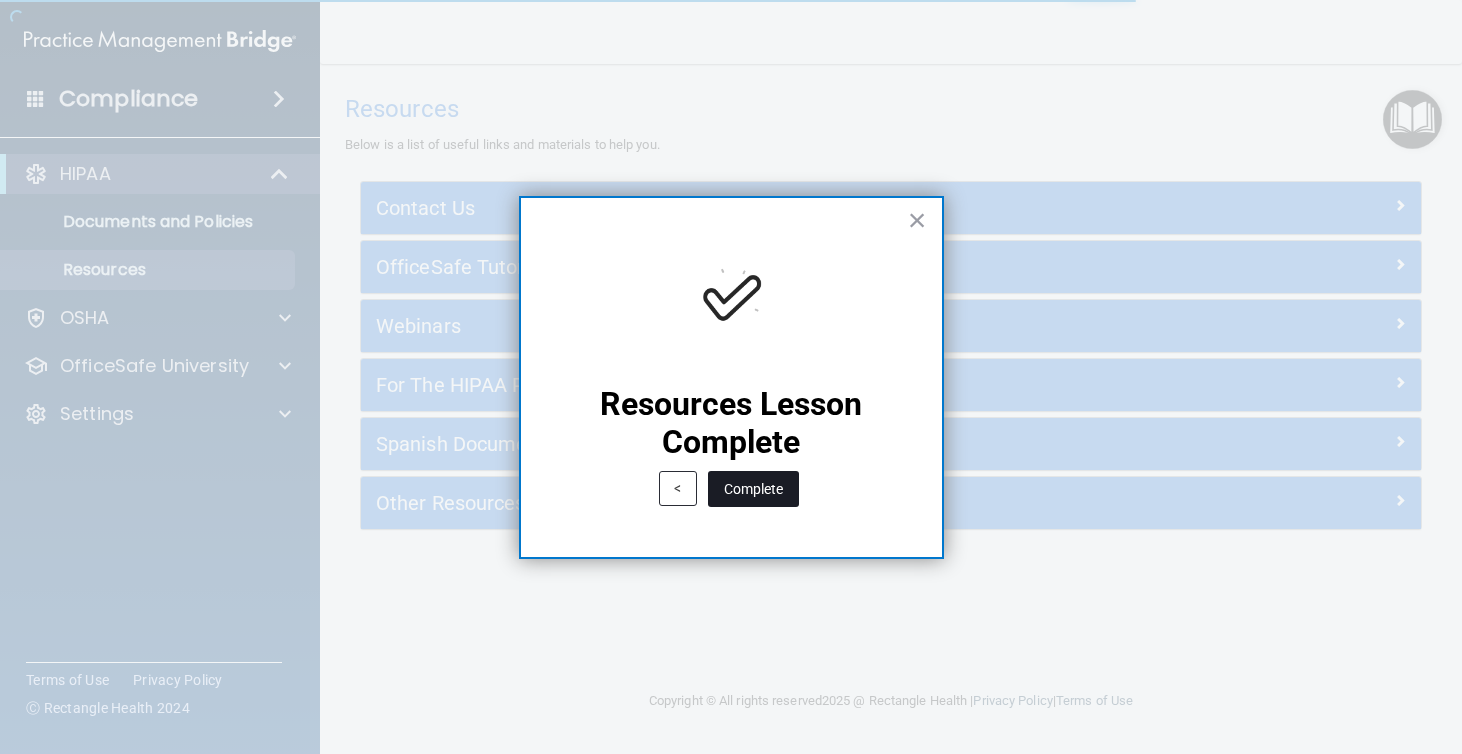 click on "Complete" at bounding box center (753, 489) 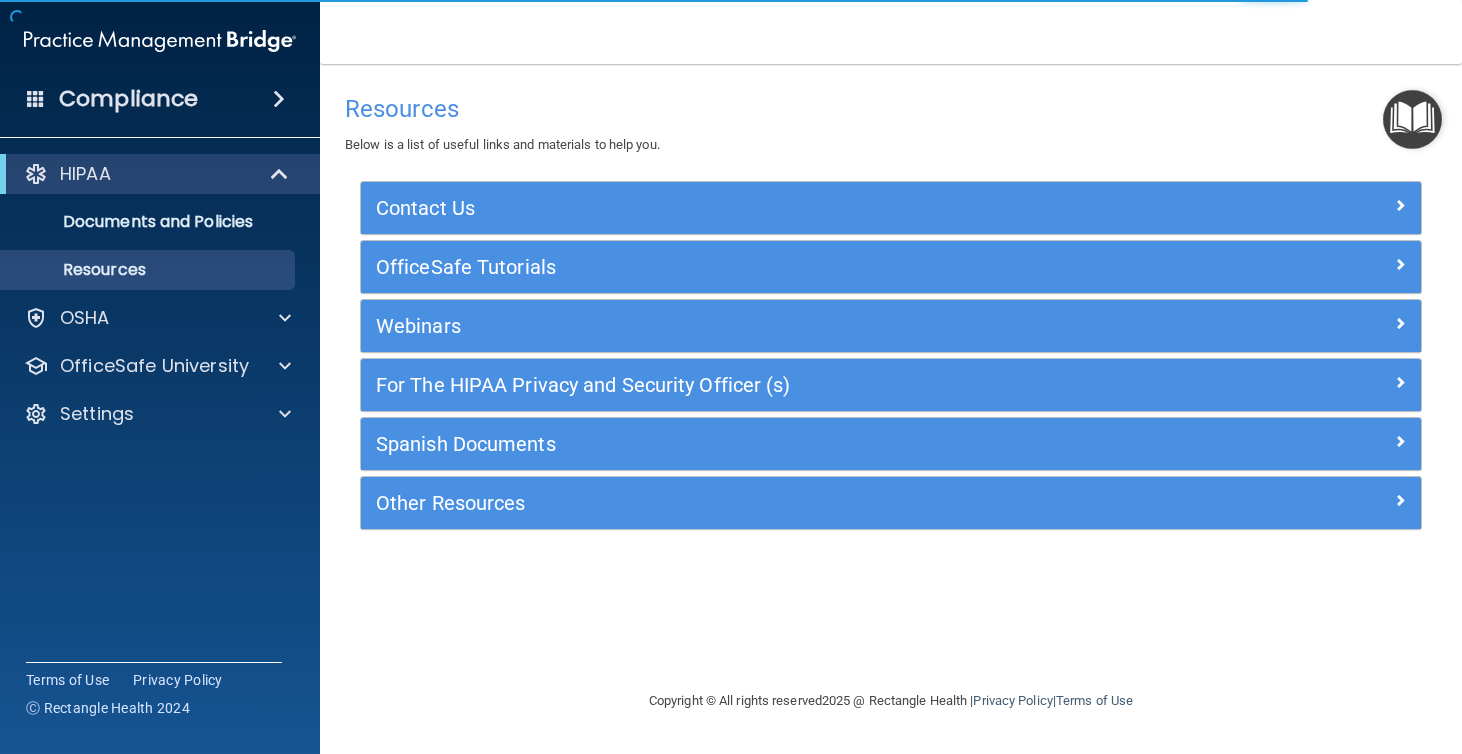 click at bounding box center (1412, 119) 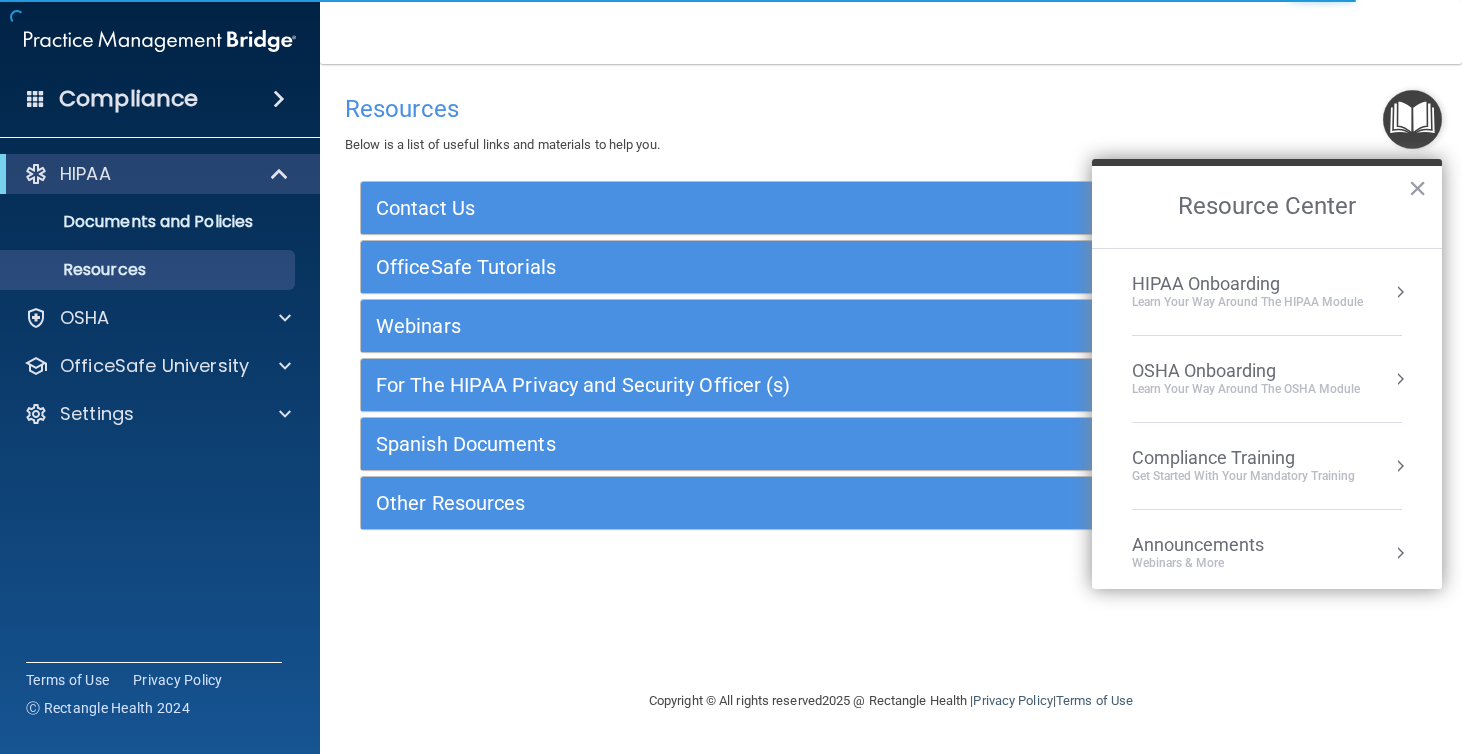 click on "Learn Your Way around the HIPAA module" at bounding box center [1247, 302] 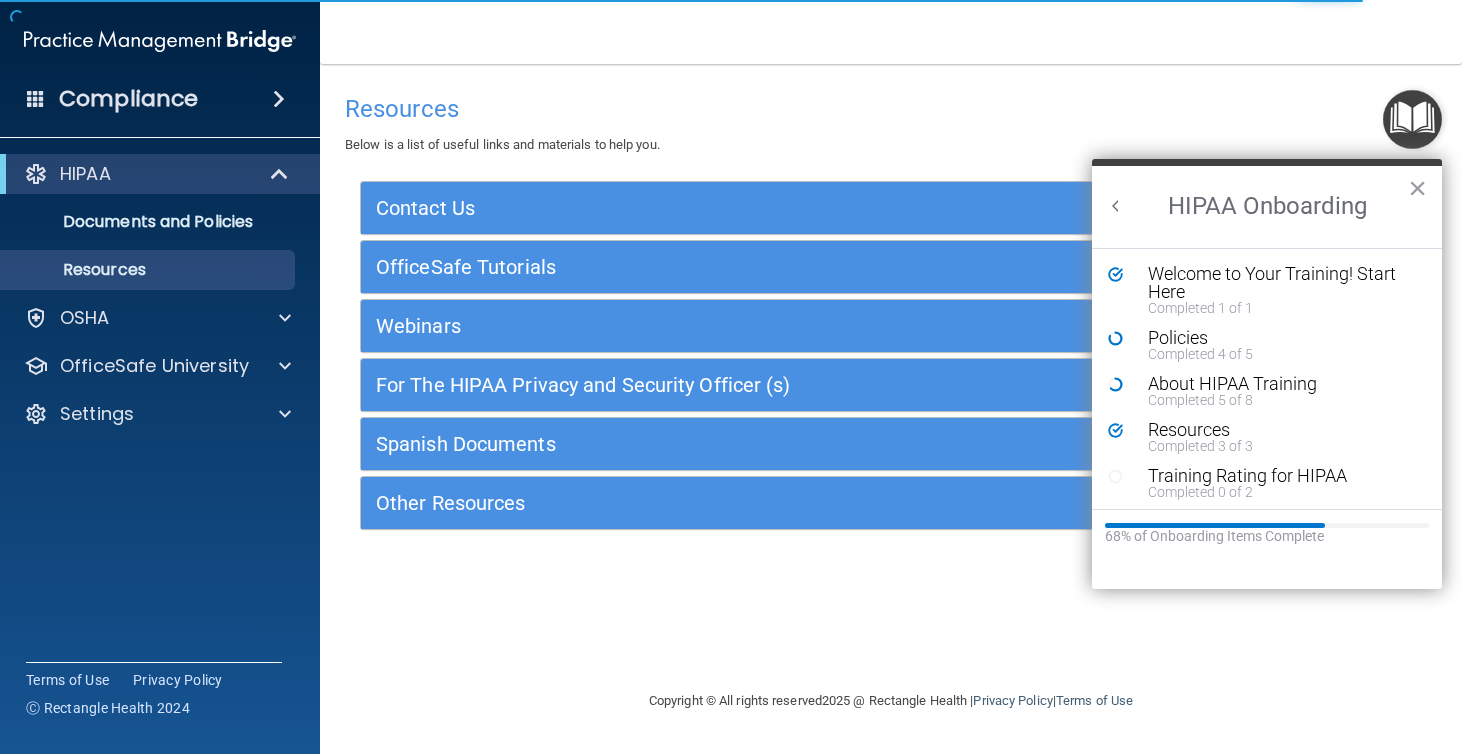 scroll, scrollTop: 0, scrollLeft: 0, axis: both 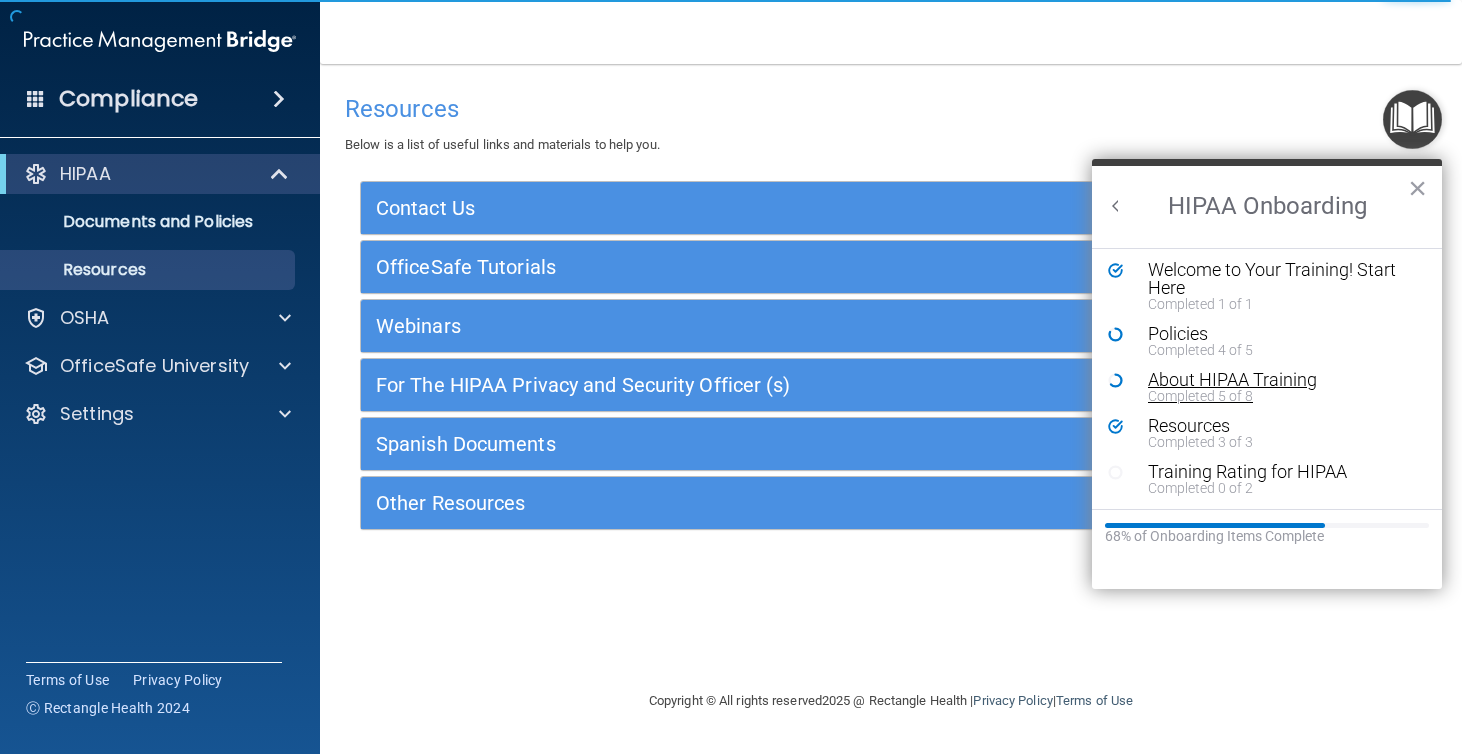 click on "About HIPAA Training" at bounding box center (1282, 380) 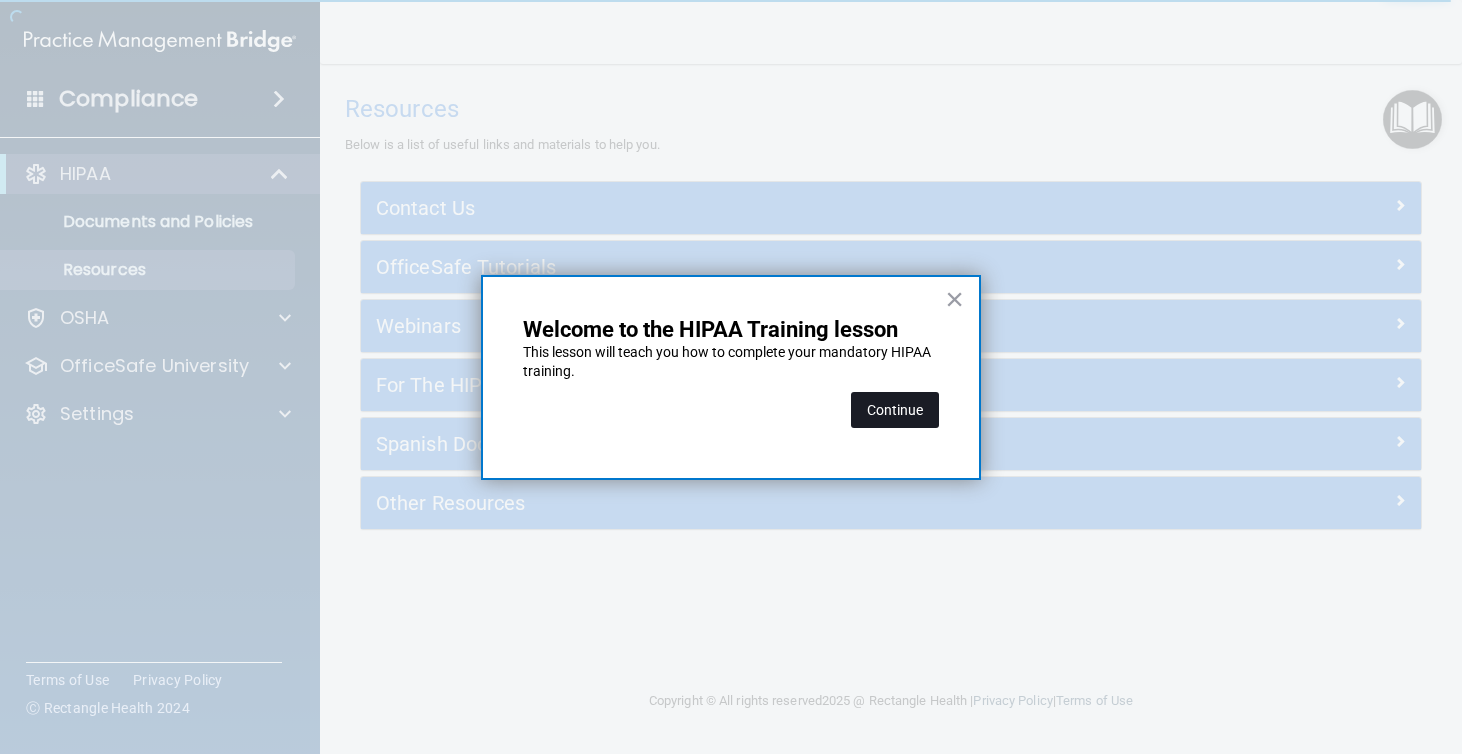 click on "Continue" at bounding box center (895, 410) 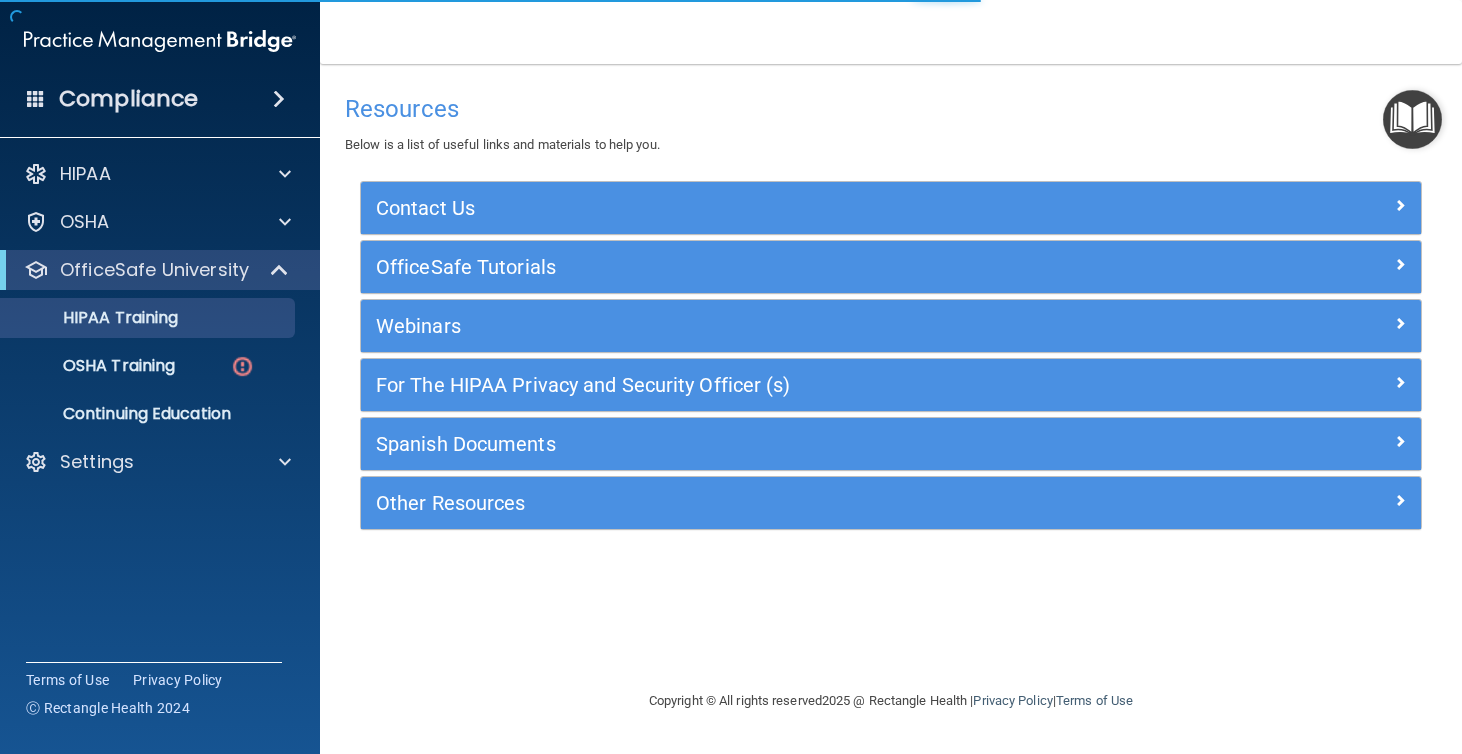 click at bounding box center (1412, 119) 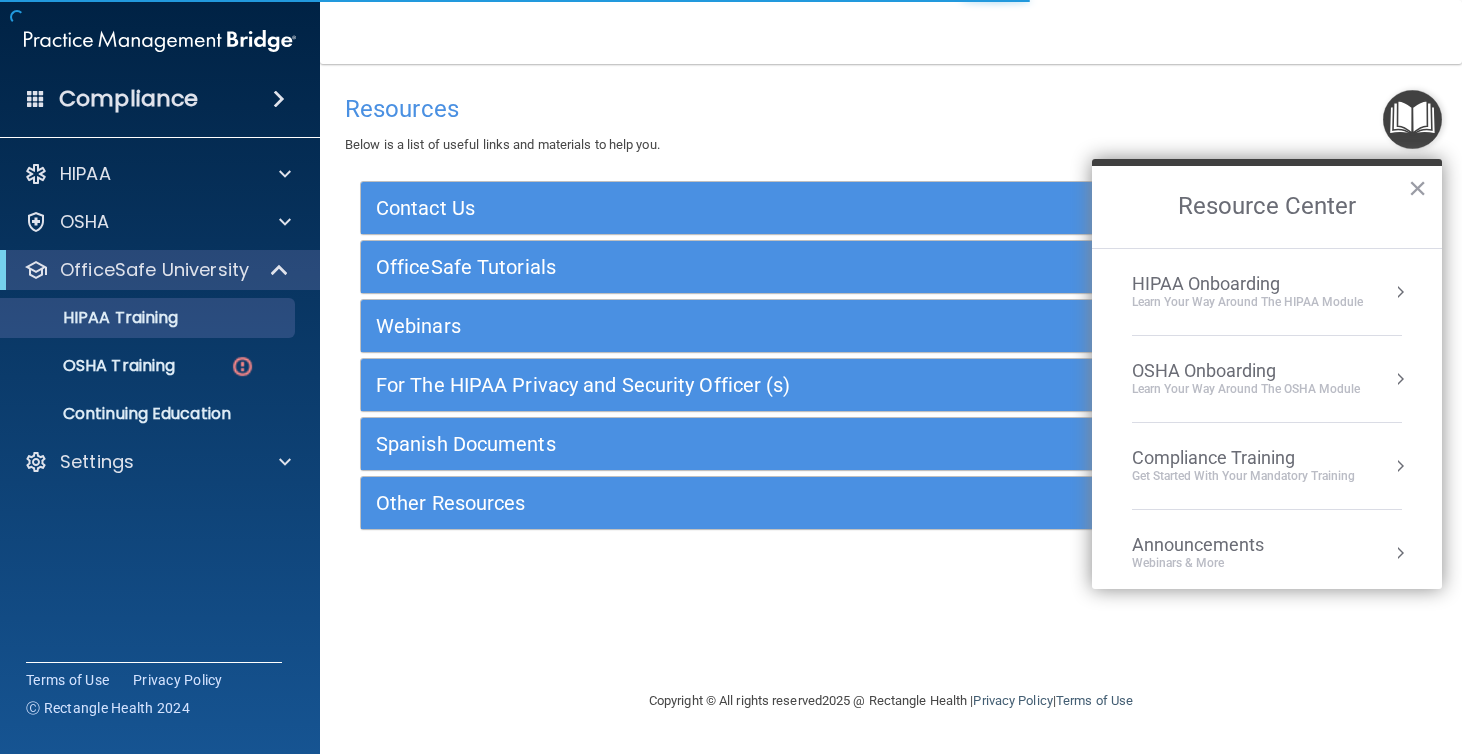click on "Learn your way around the OSHA module" at bounding box center [1246, 389] 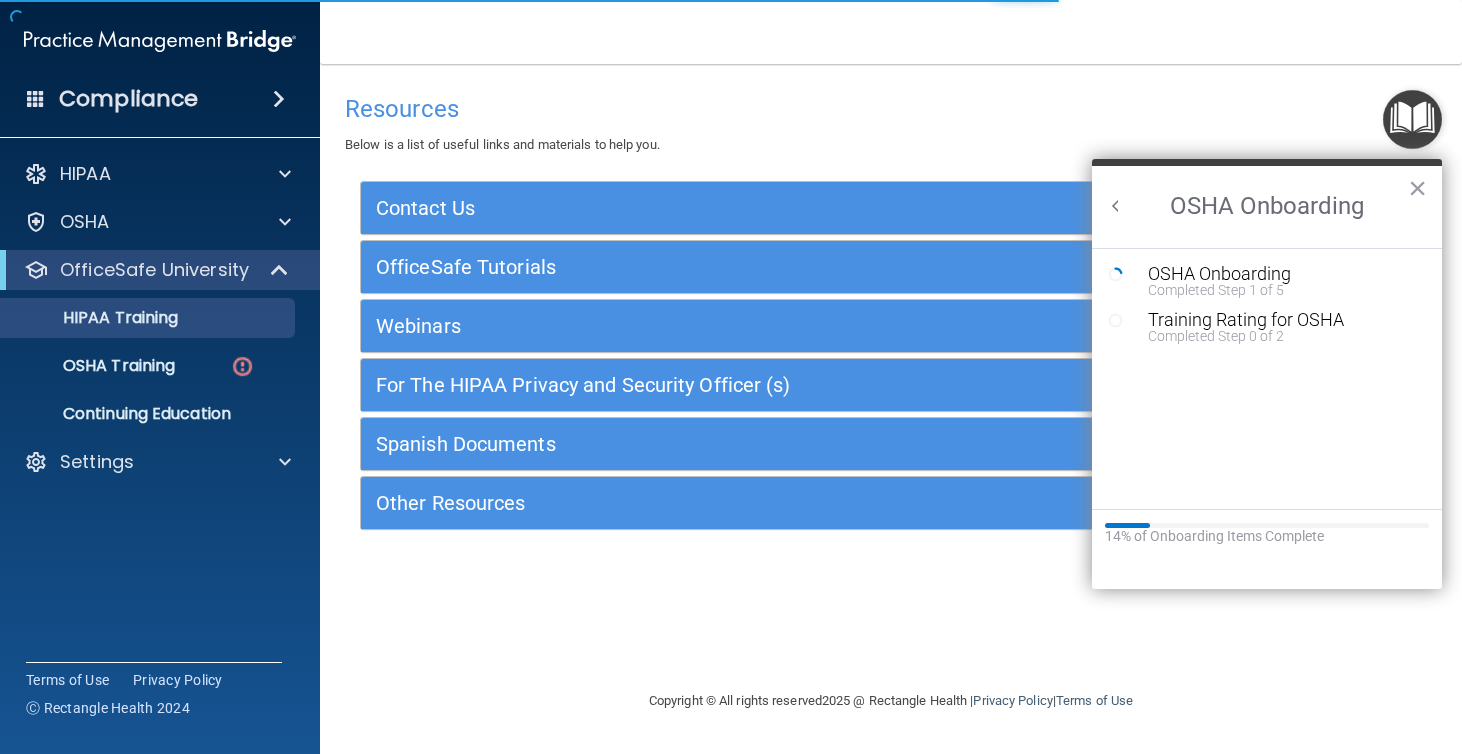 scroll, scrollTop: 0, scrollLeft: 0, axis: both 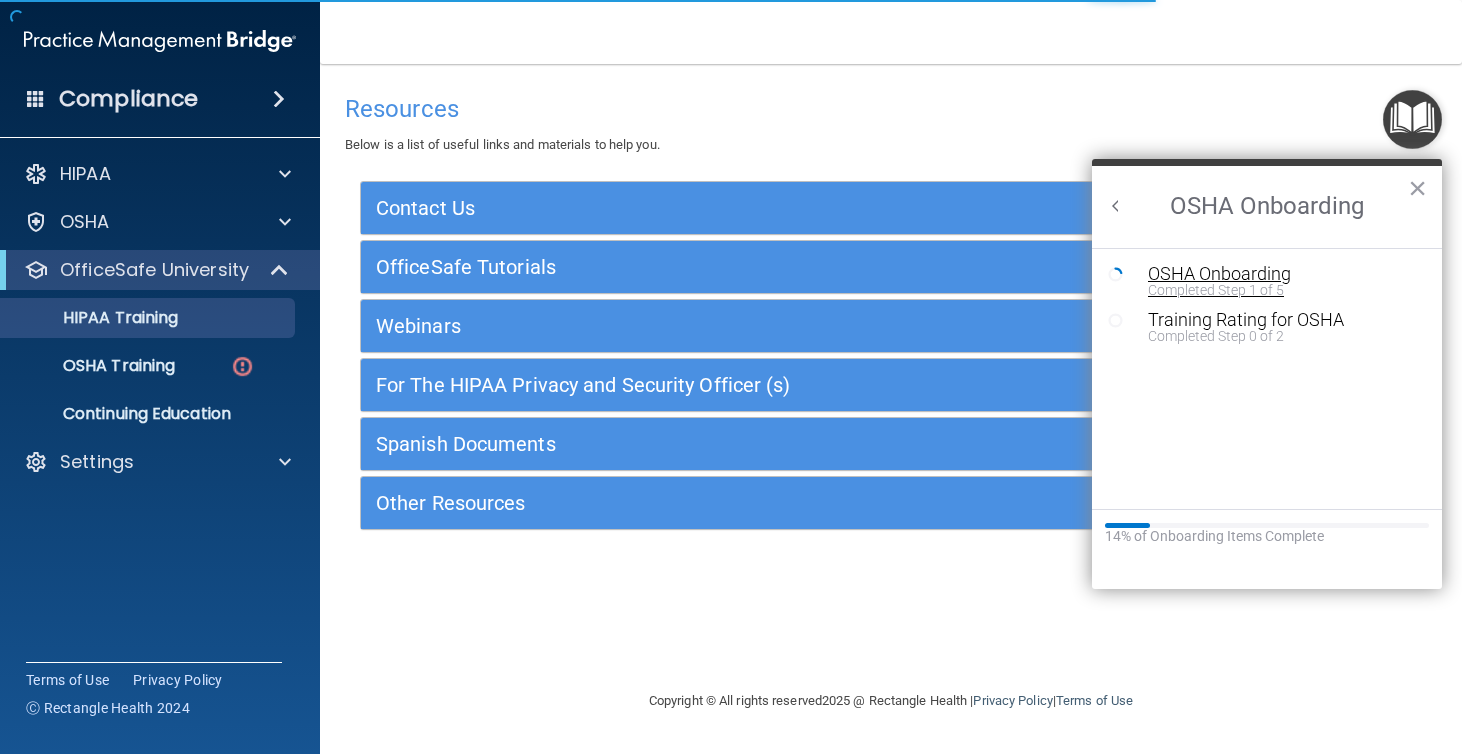 click on "OSHA Onboarding" at bounding box center (1282, 274) 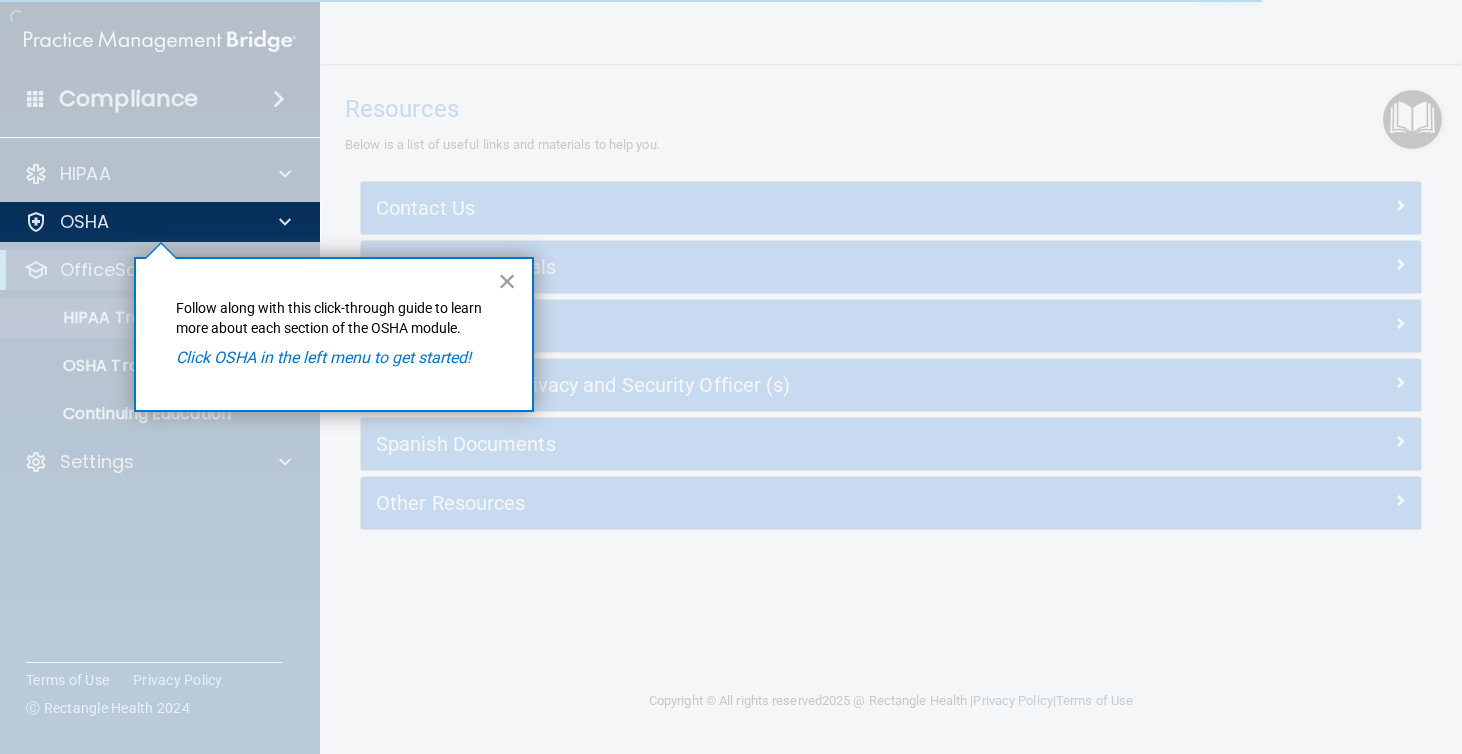 click on "Click OSHA in the left menu to get started!" at bounding box center (323, 357) 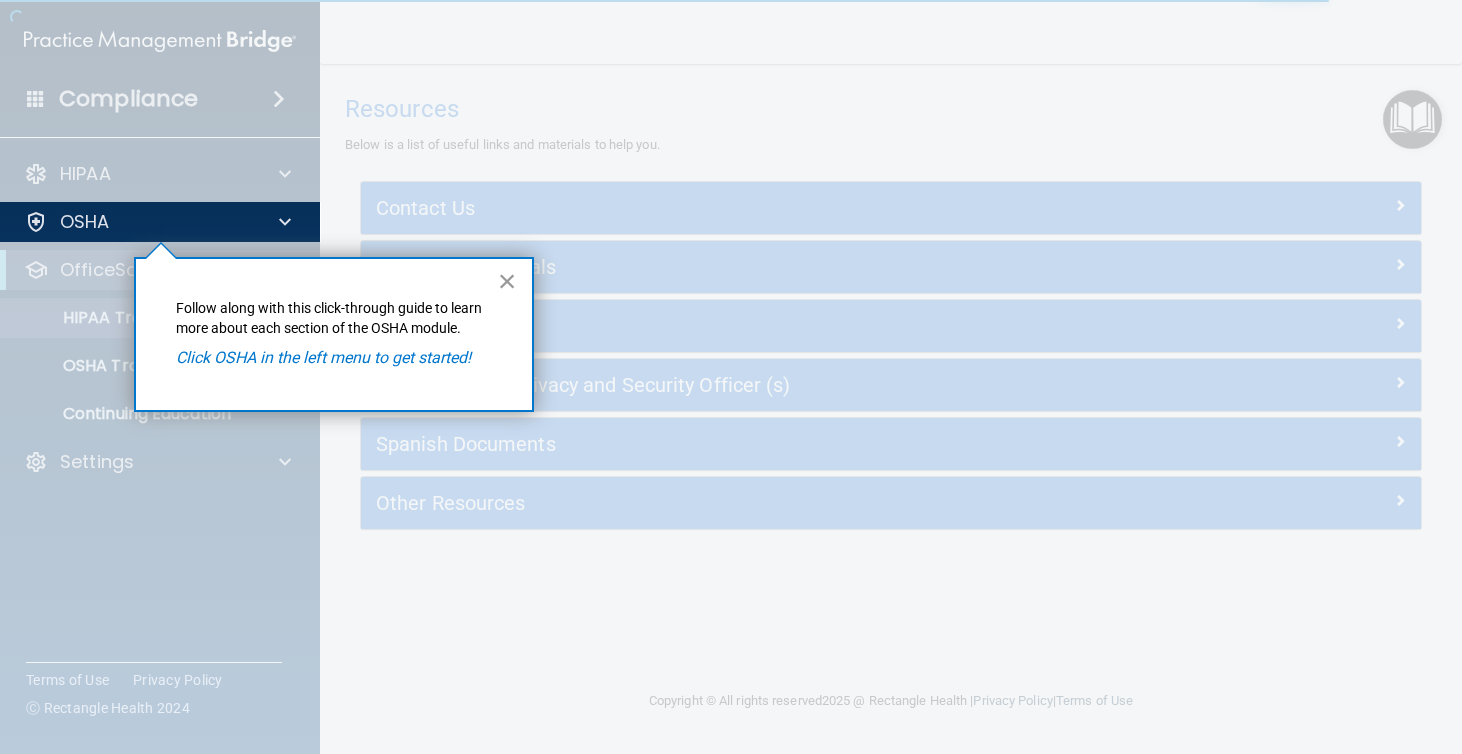 click on "×" at bounding box center (507, 281) 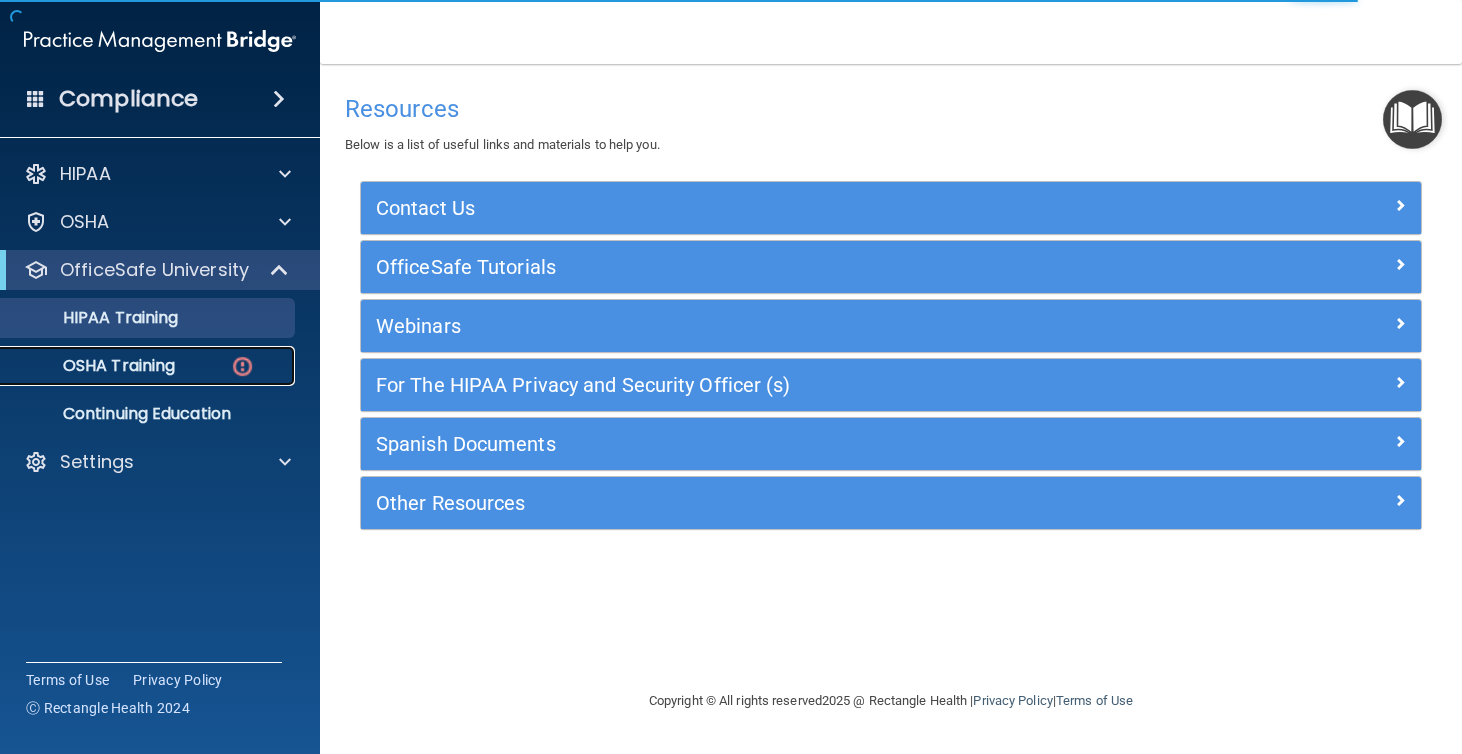click on "OSHA Training" at bounding box center (94, 366) 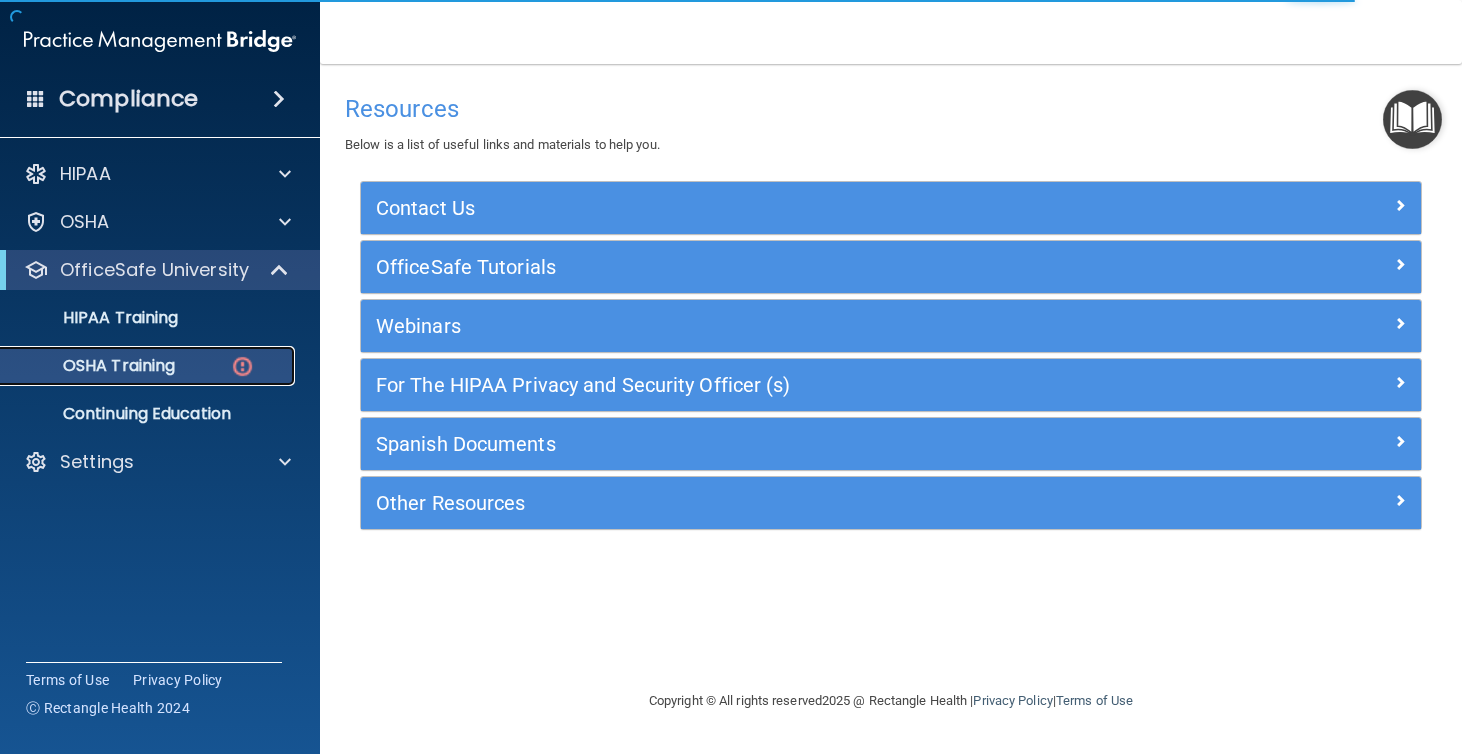 click on "OSHA Training" at bounding box center (149, 366) 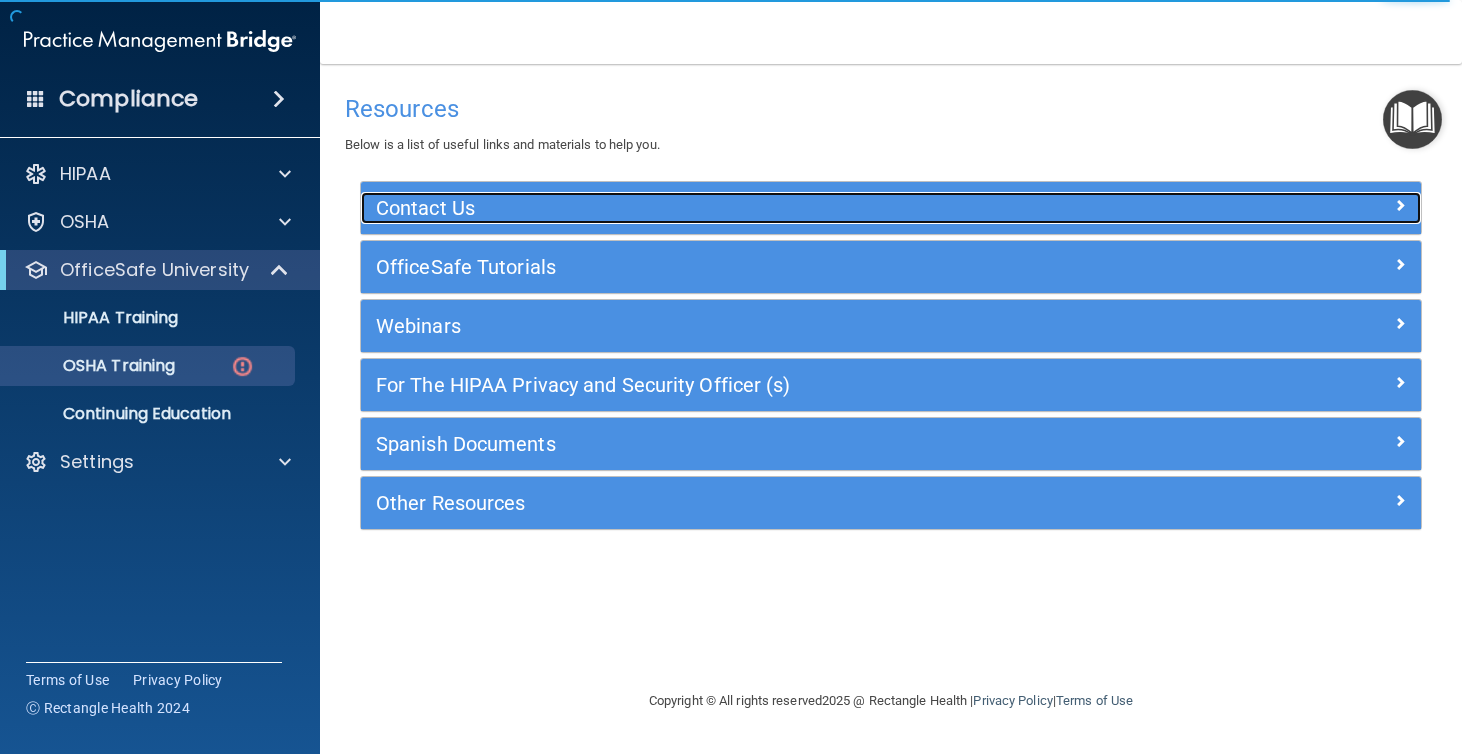 click on "Contact Us" at bounding box center [758, 208] 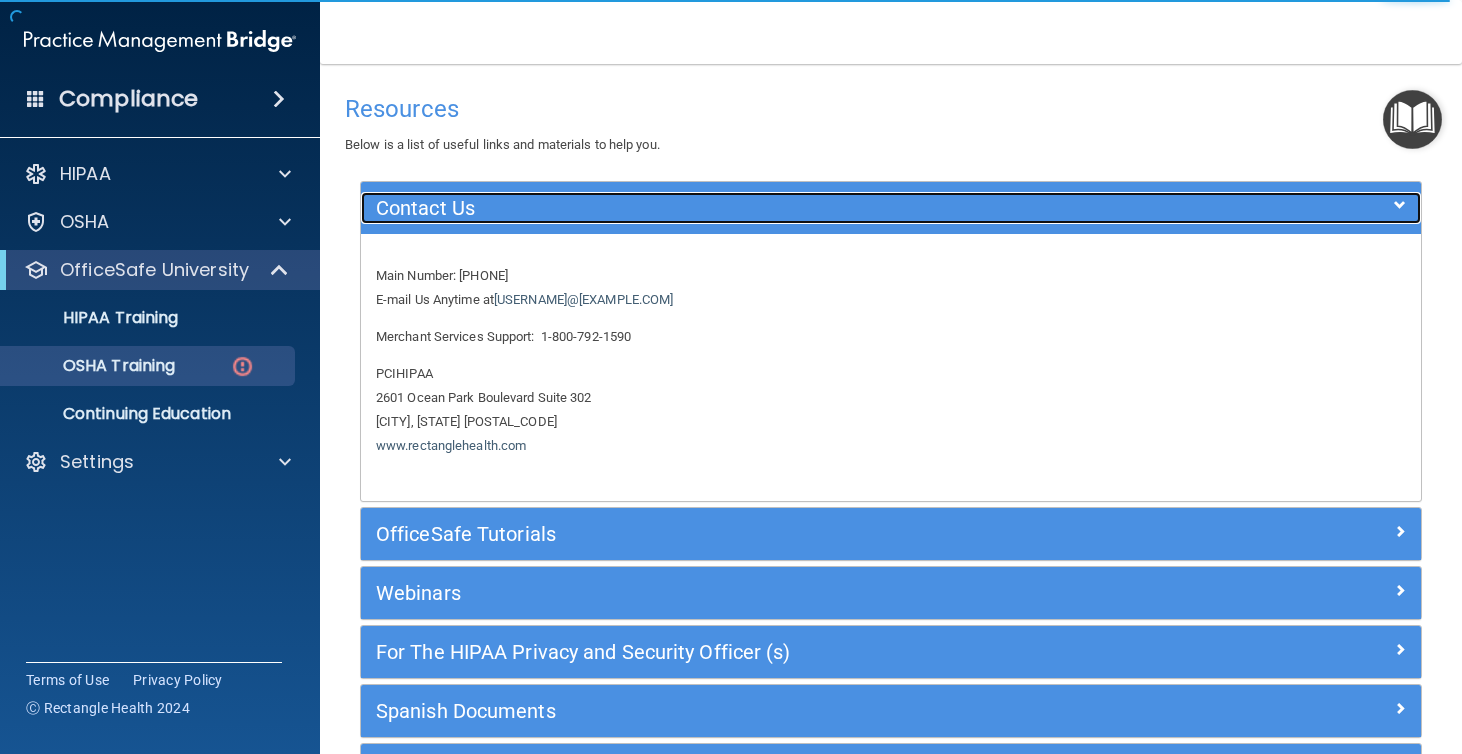 click on "Contact Us" at bounding box center (758, 208) 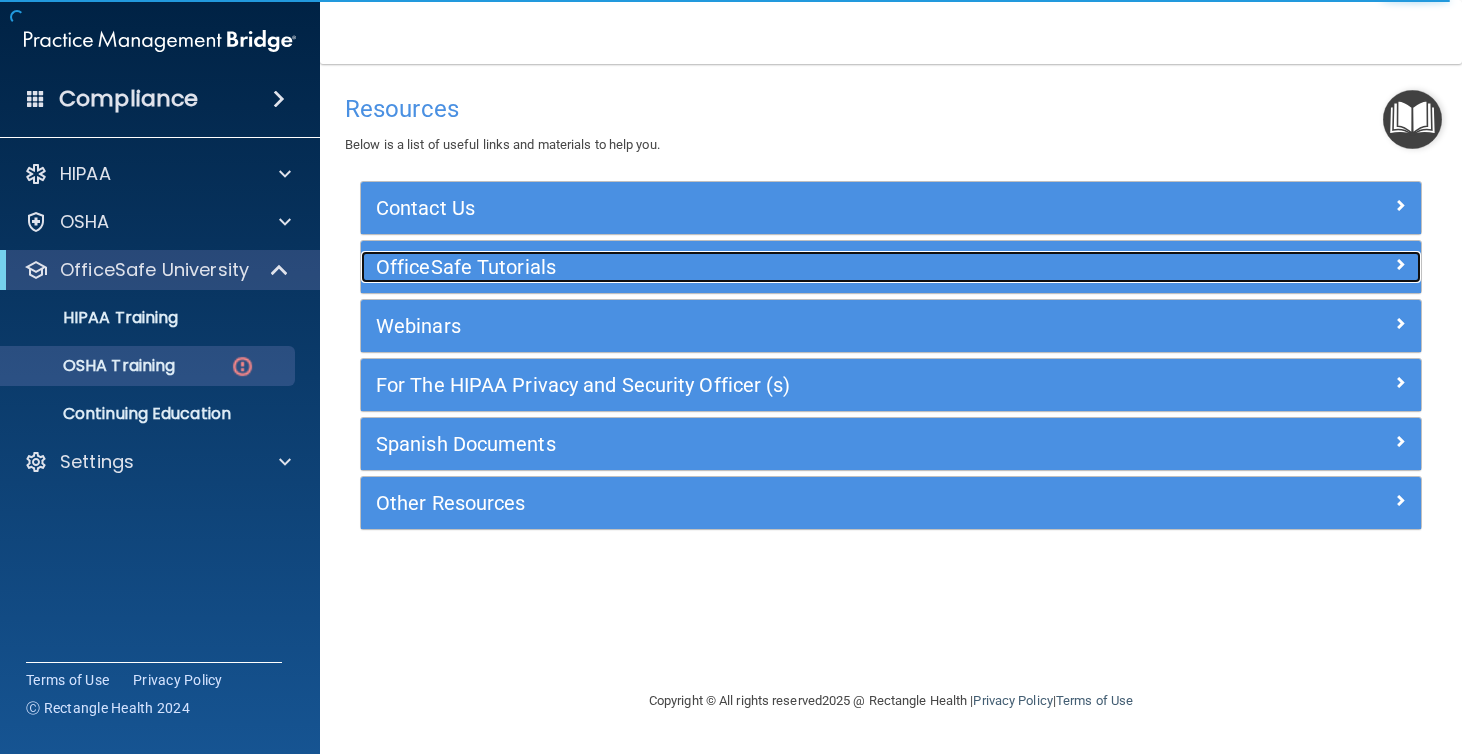 click on "OfficeSafe Tutorials" at bounding box center [758, 267] 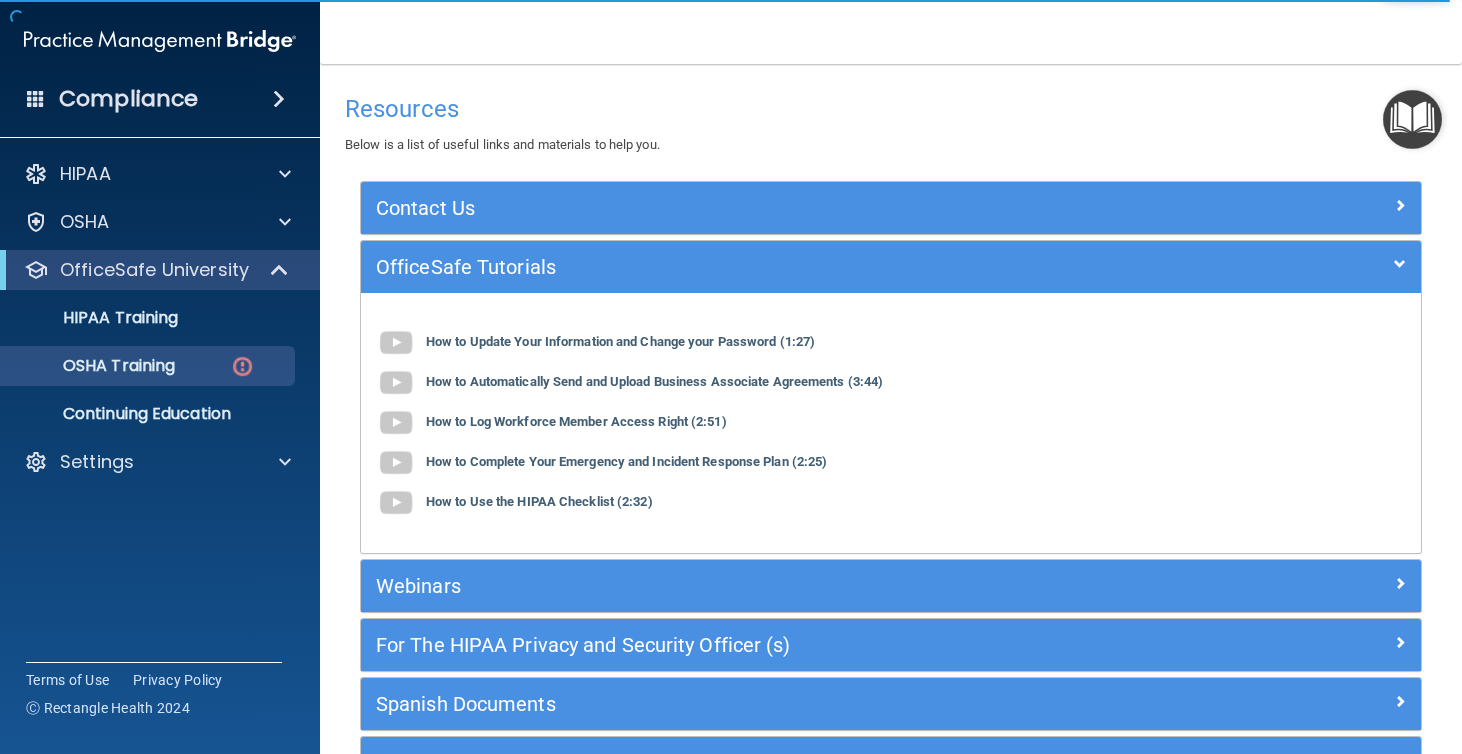 click on "Resources   Below is a list of useful links and materials to help you." at bounding box center (891, 120) 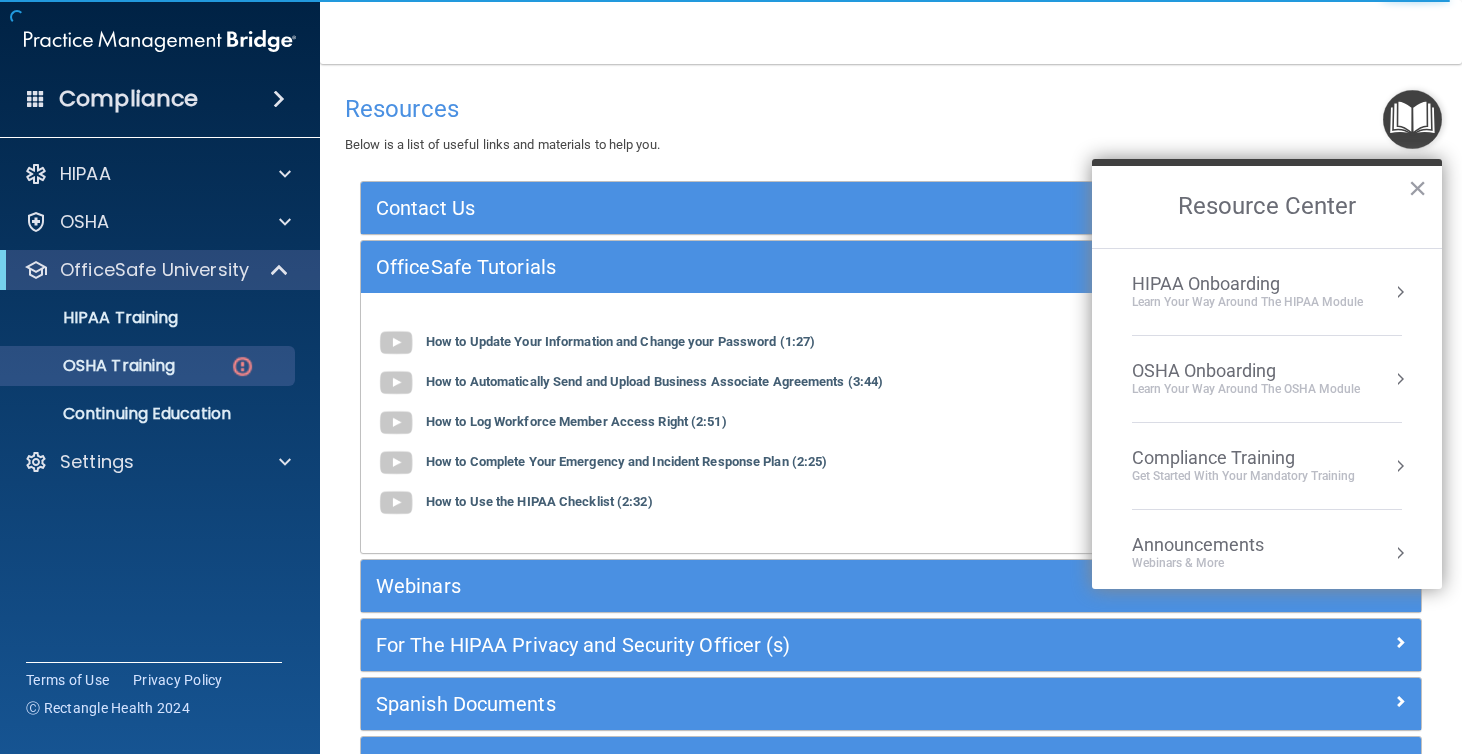 click on "Learn your way around the OSHA module" at bounding box center (1246, 389) 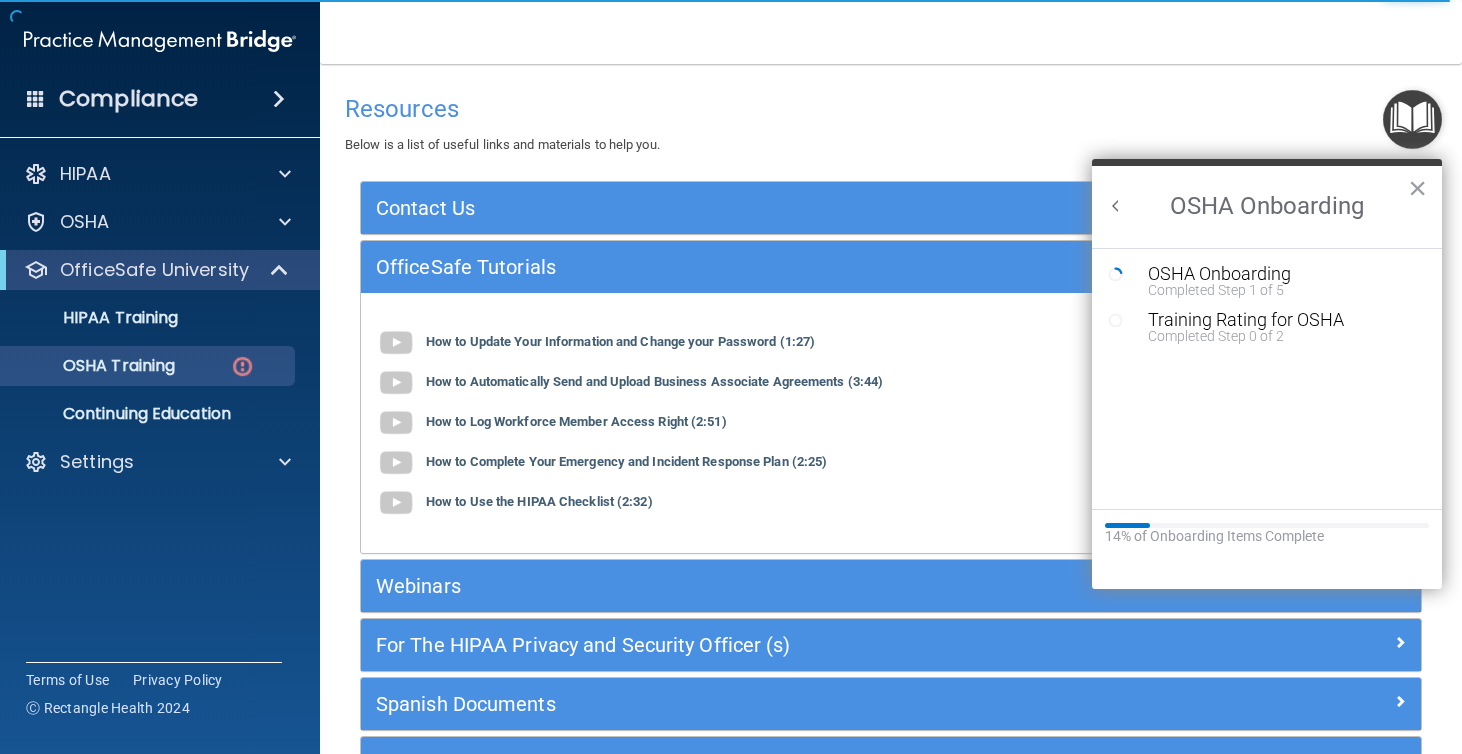 scroll, scrollTop: 0, scrollLeft: 0, axis: both 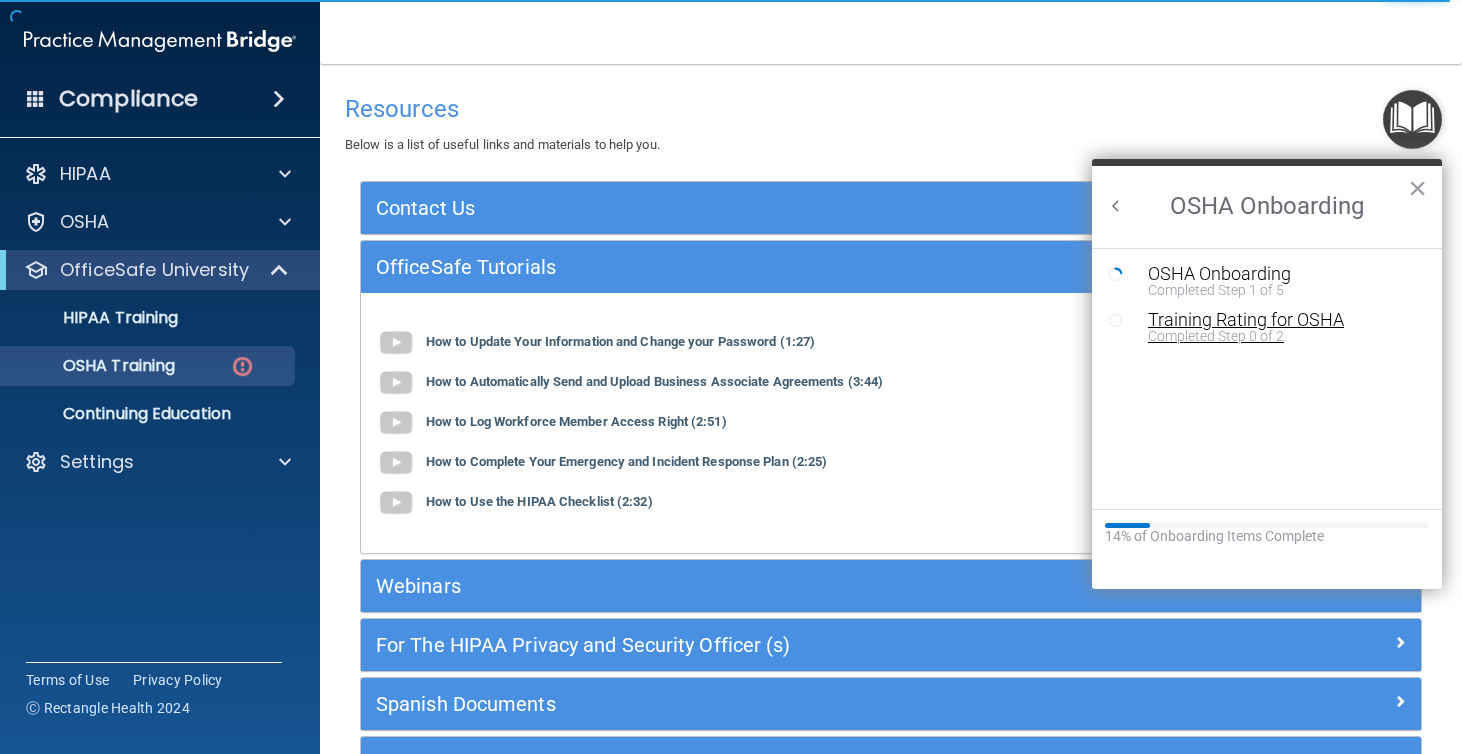 click on "Training Rating for OSHA" at bounding box center (1282, 320) 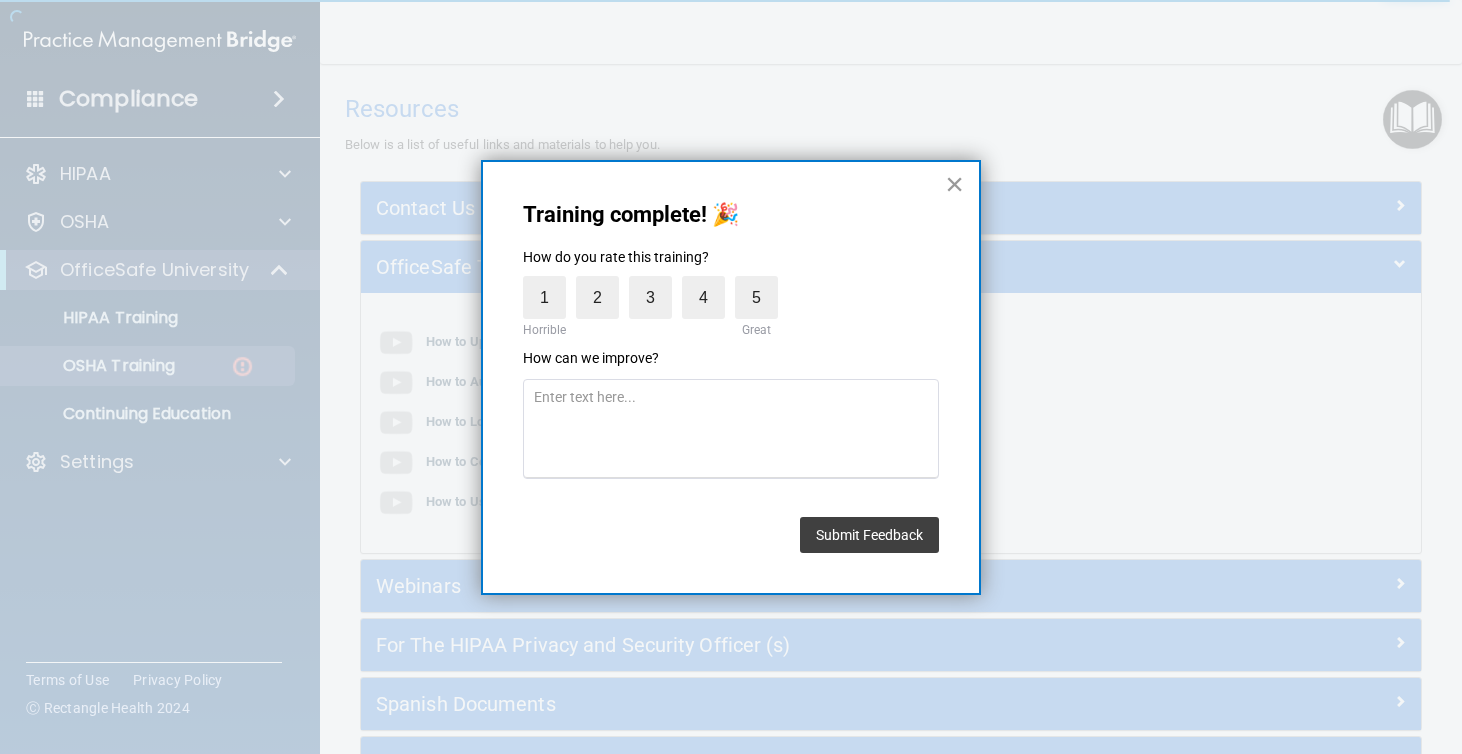 click on "×" at bounding box center (954, 184) 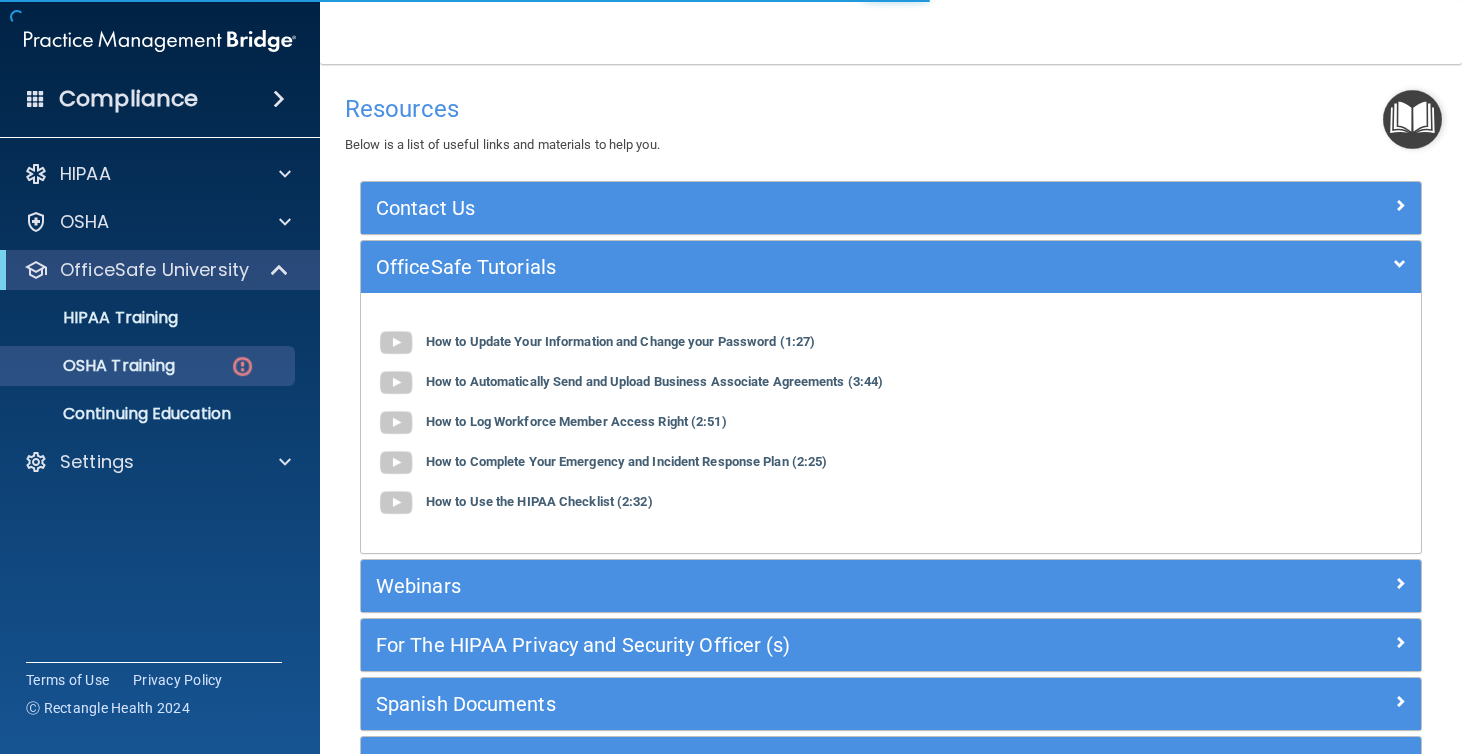 scroll, scrollTop: 3, scrollLeft: 0, axis: vertical 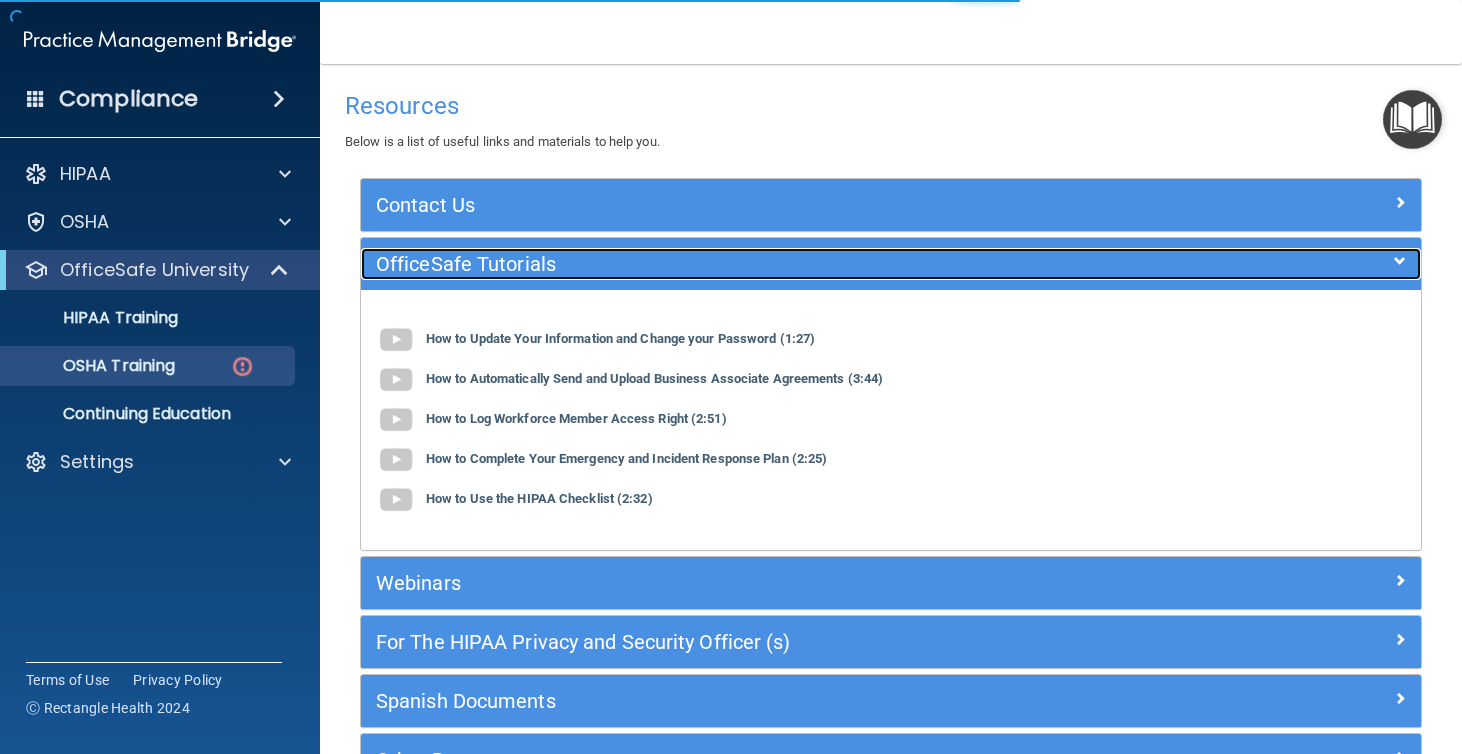 click on "OfficeSafe Tutorials" at bounding box center (891, 264) 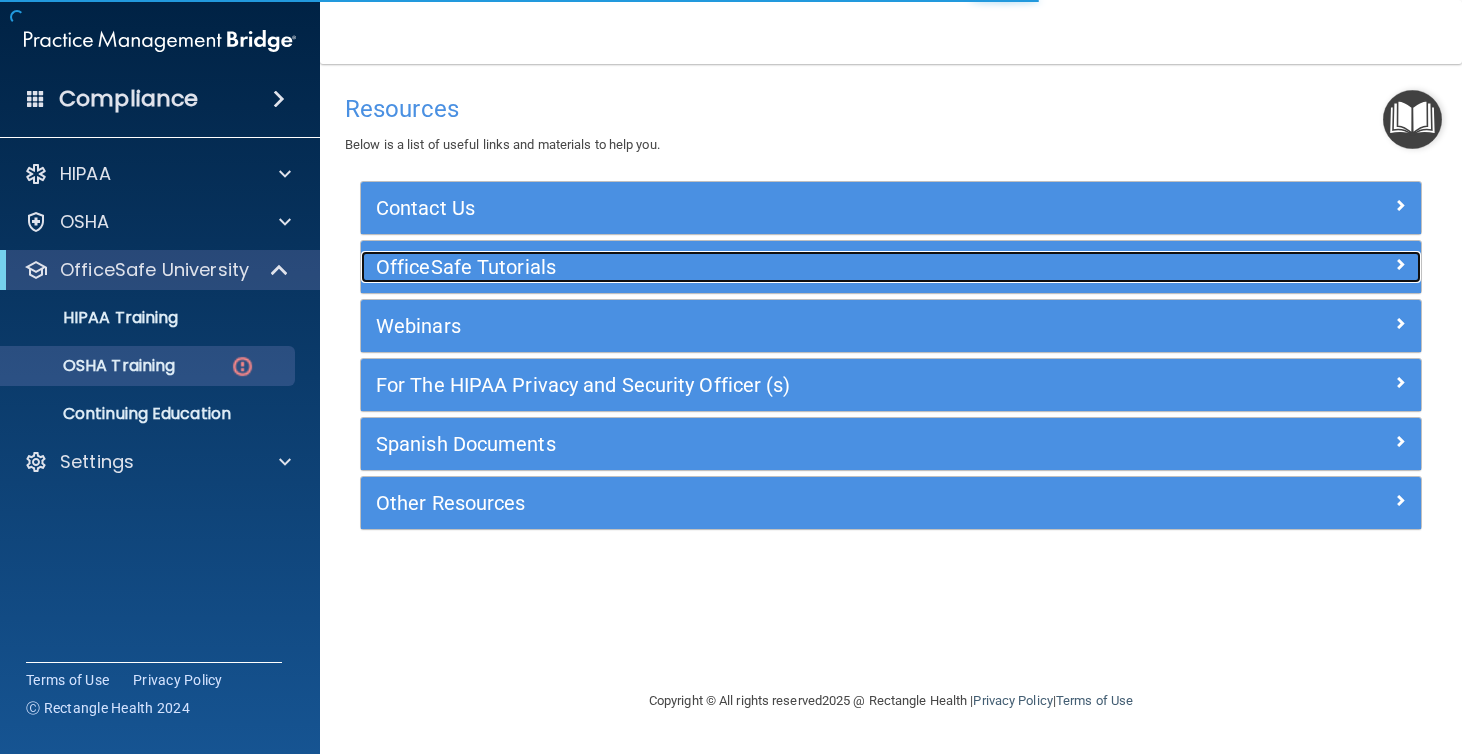 scroll, scrollTop: 0, scrollLeft: 0, axis: both 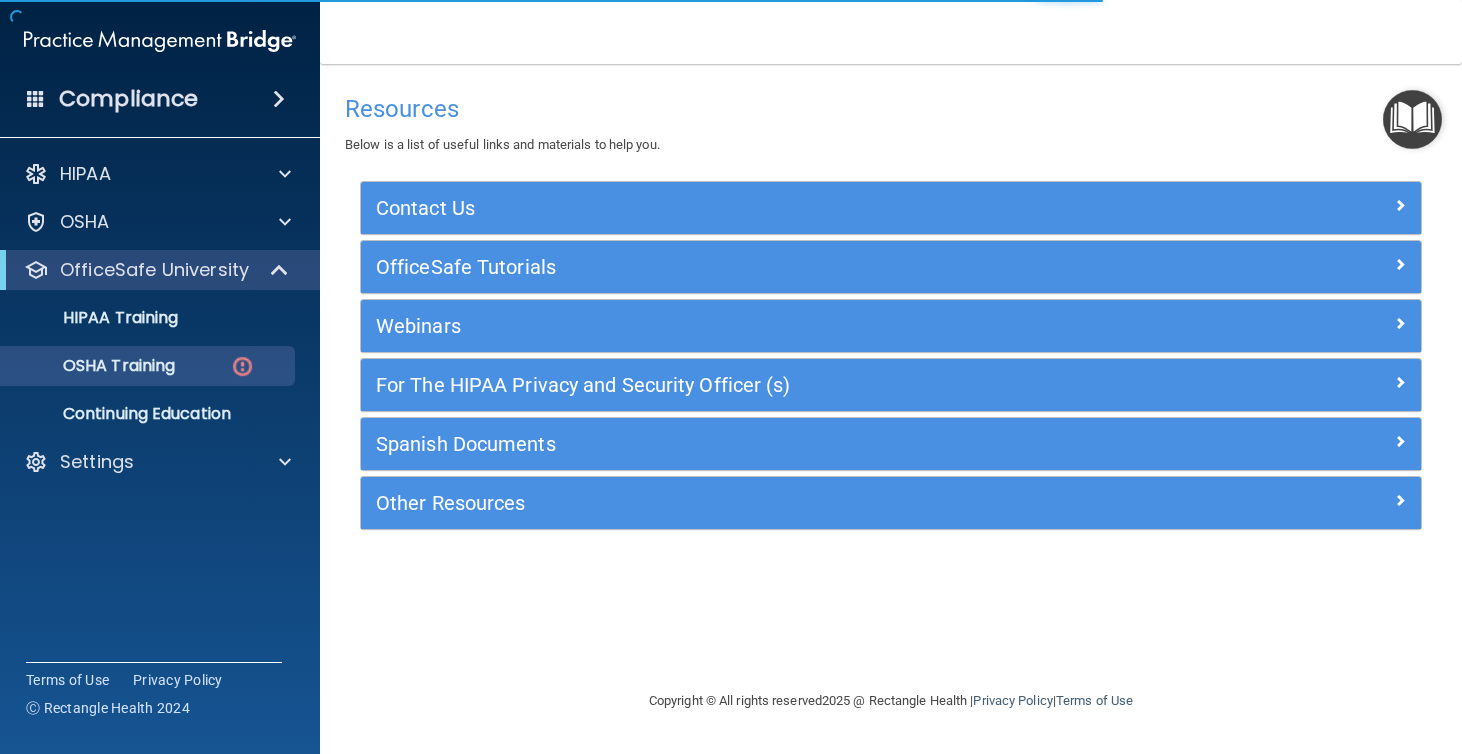 click at bounding box center (1412, 119) 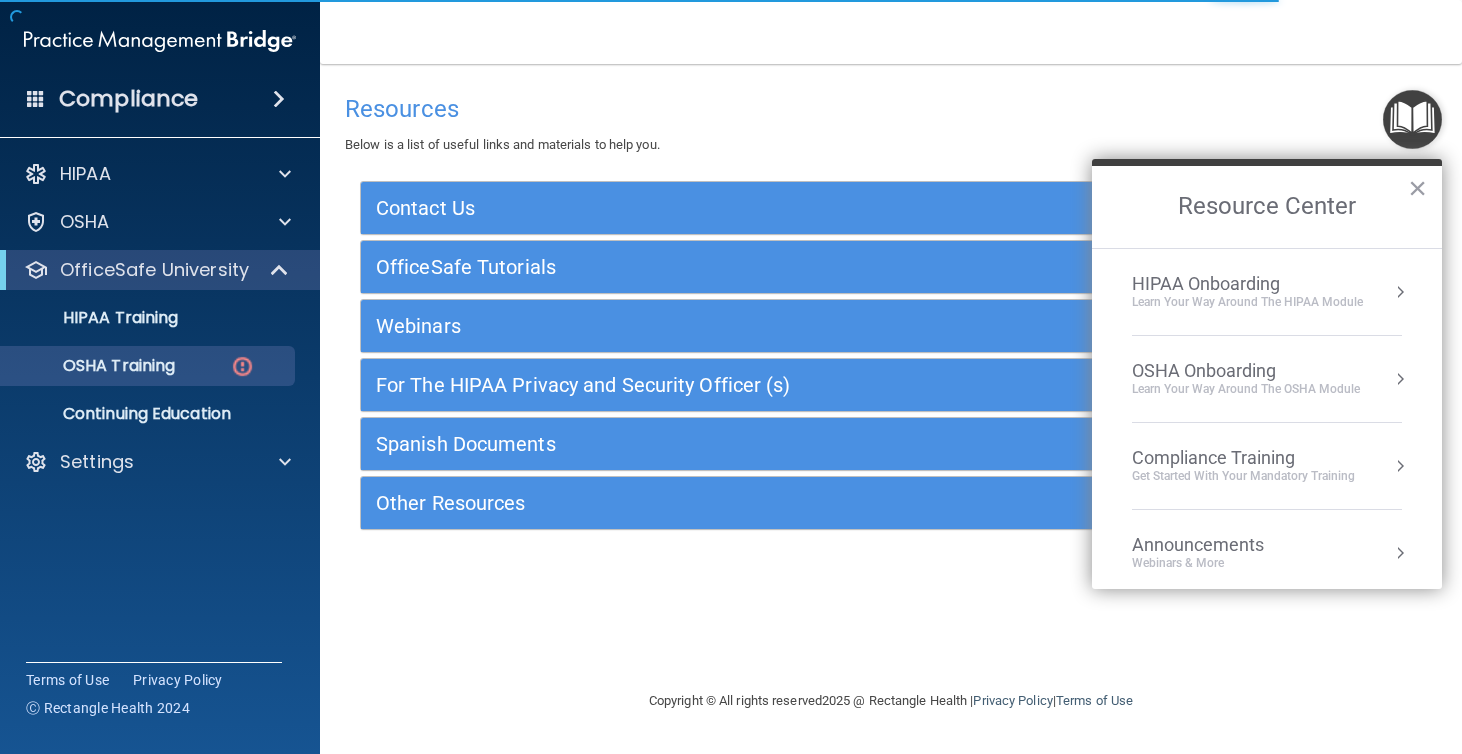 click on "Learn your way around the OSHA module" at bounding box center (1246, 389) 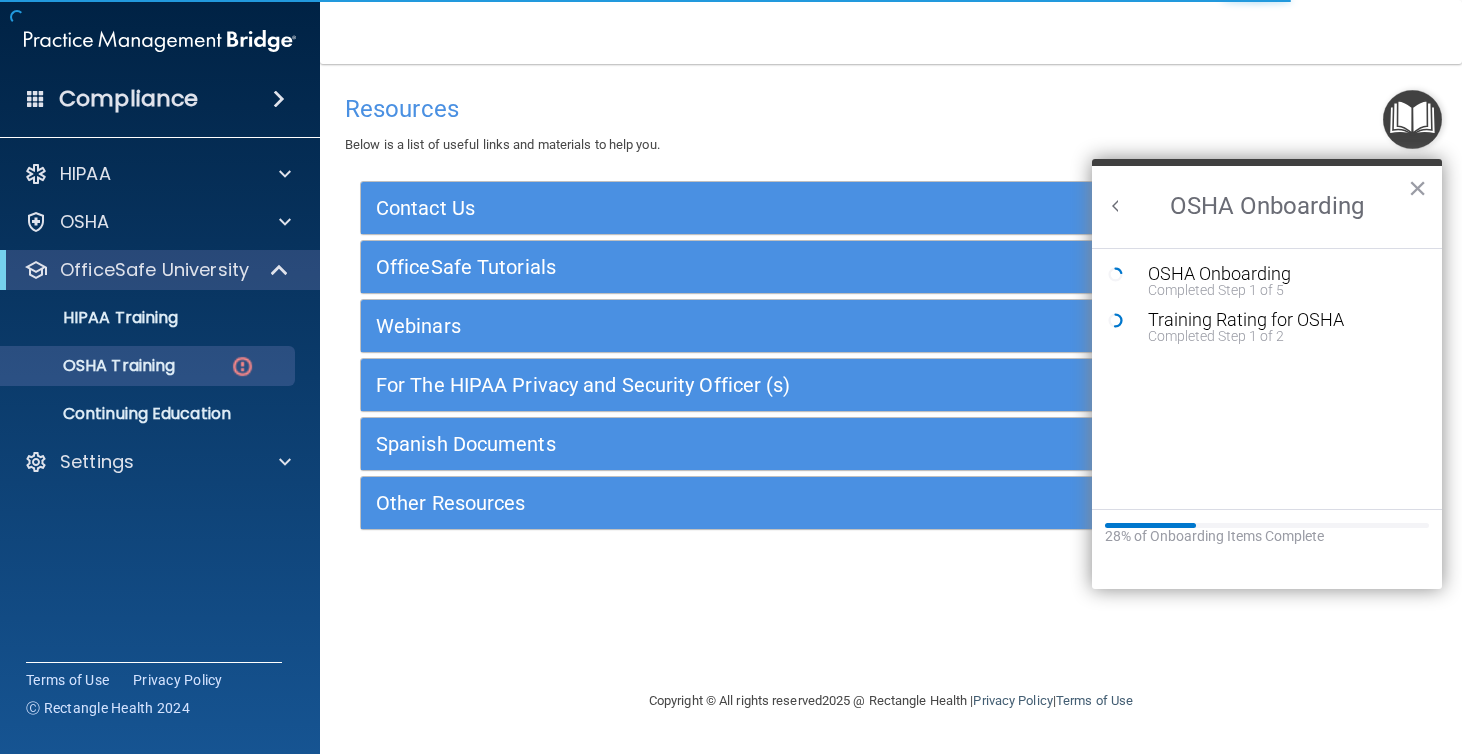 scroll, scrollTop: 0, scrollLeft: 0, axis: both 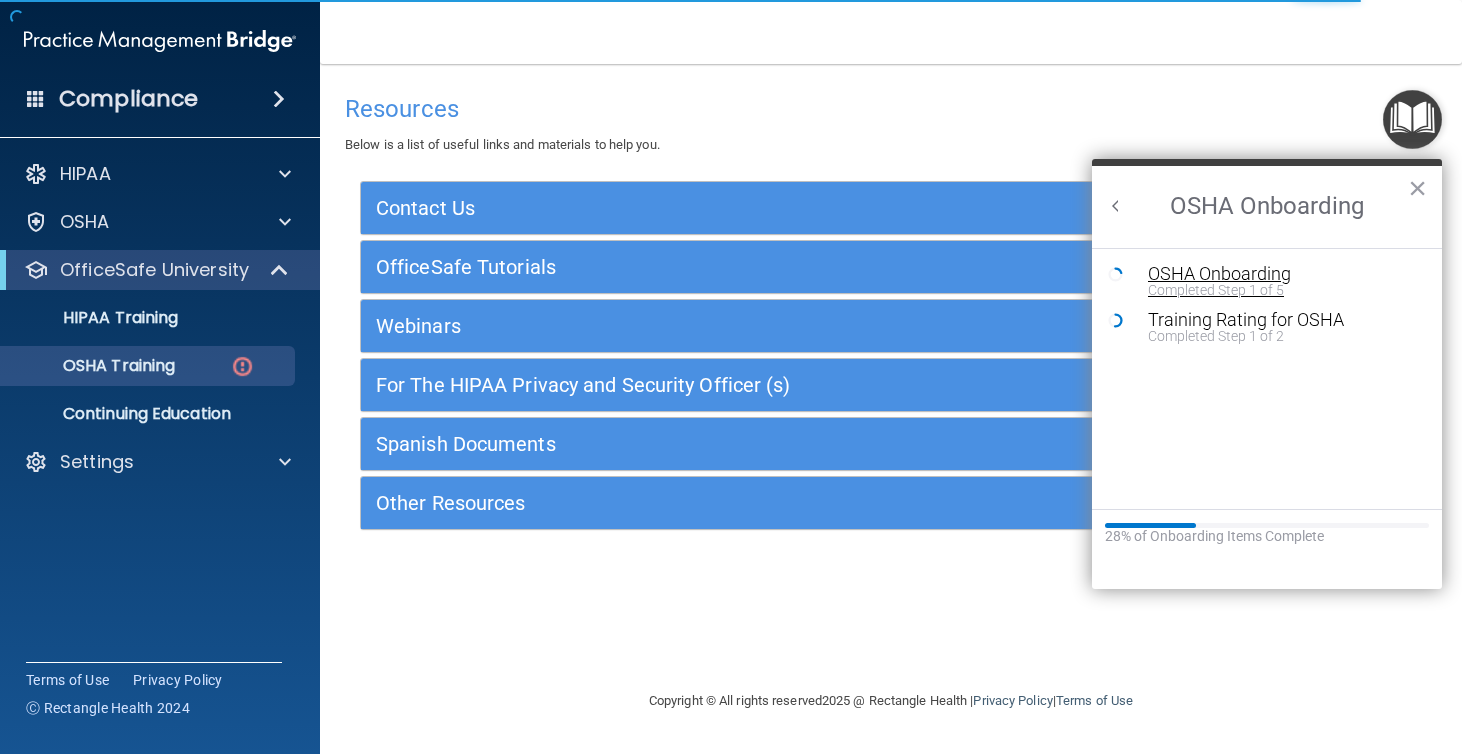 click on "OSHA Onboarding" at bounding box center (1282, 274) 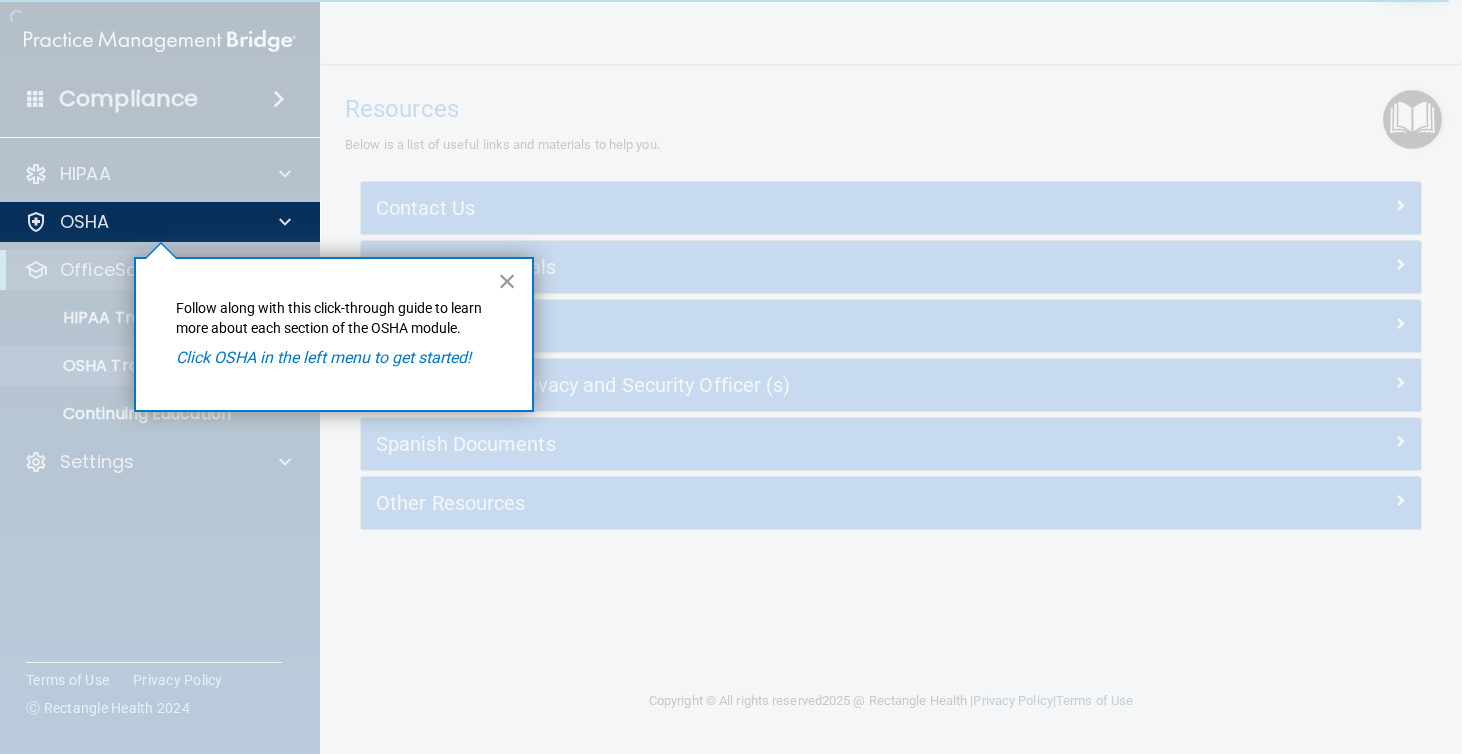 click on "×" at bounding box center [507, 281] 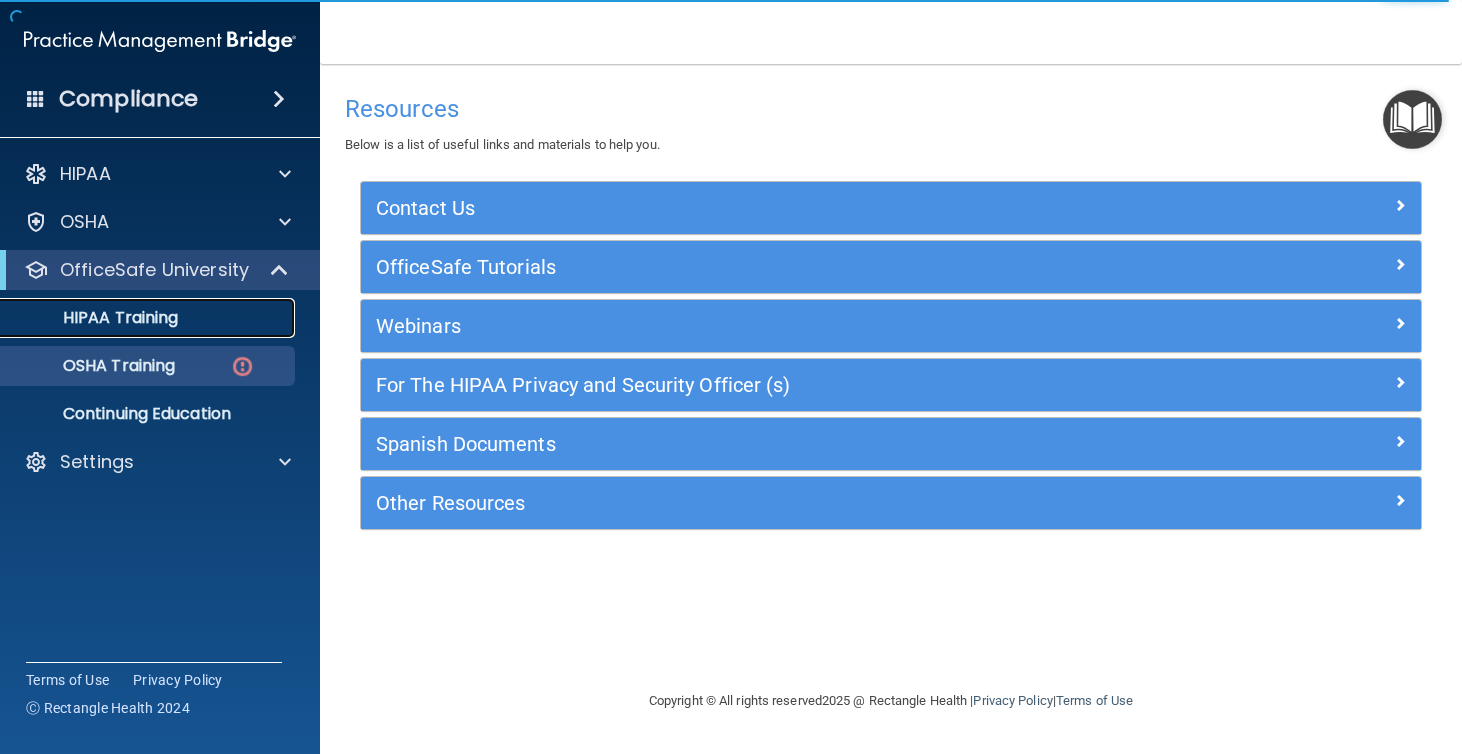 click on "HIPAA Training" at bounding box center (137, 318) 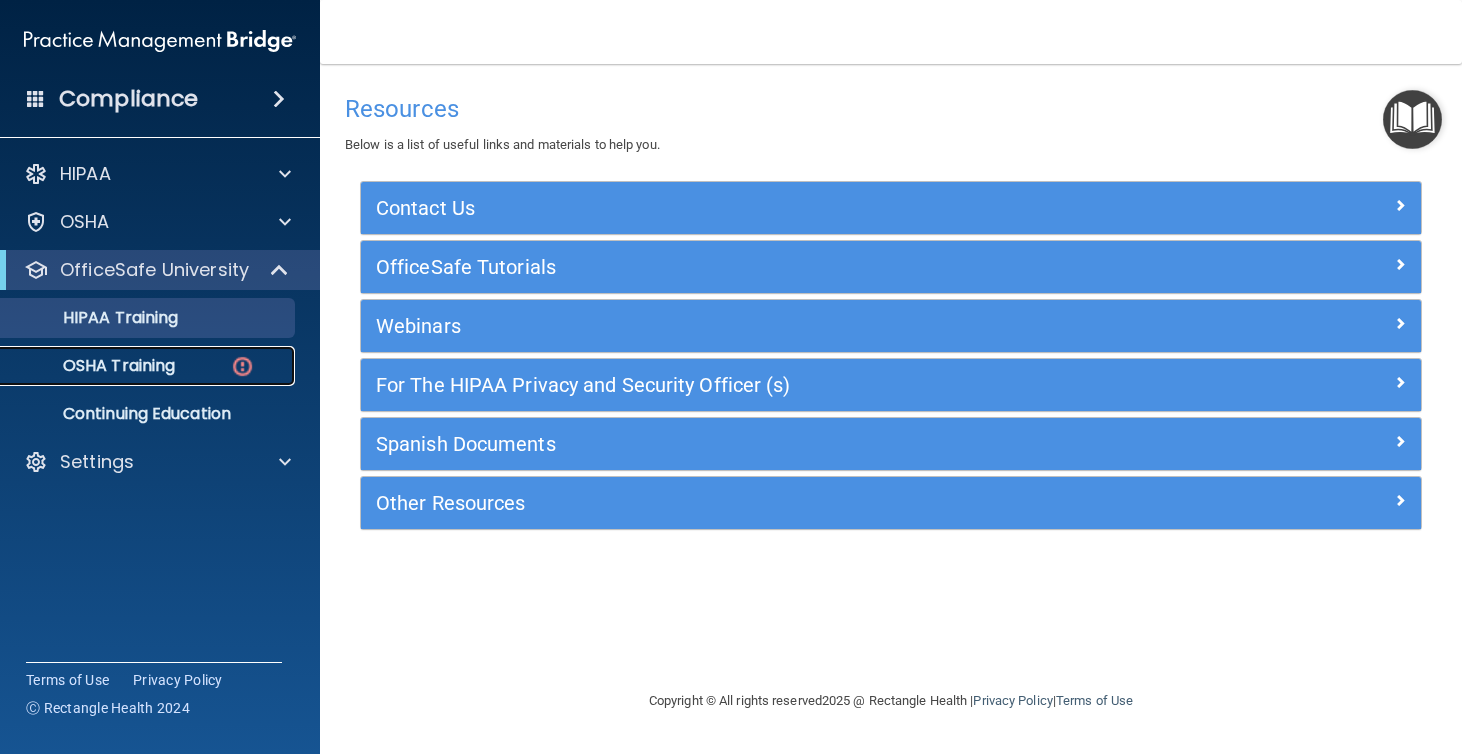 click on "OSHA Training" at bounding box center [94, 366] 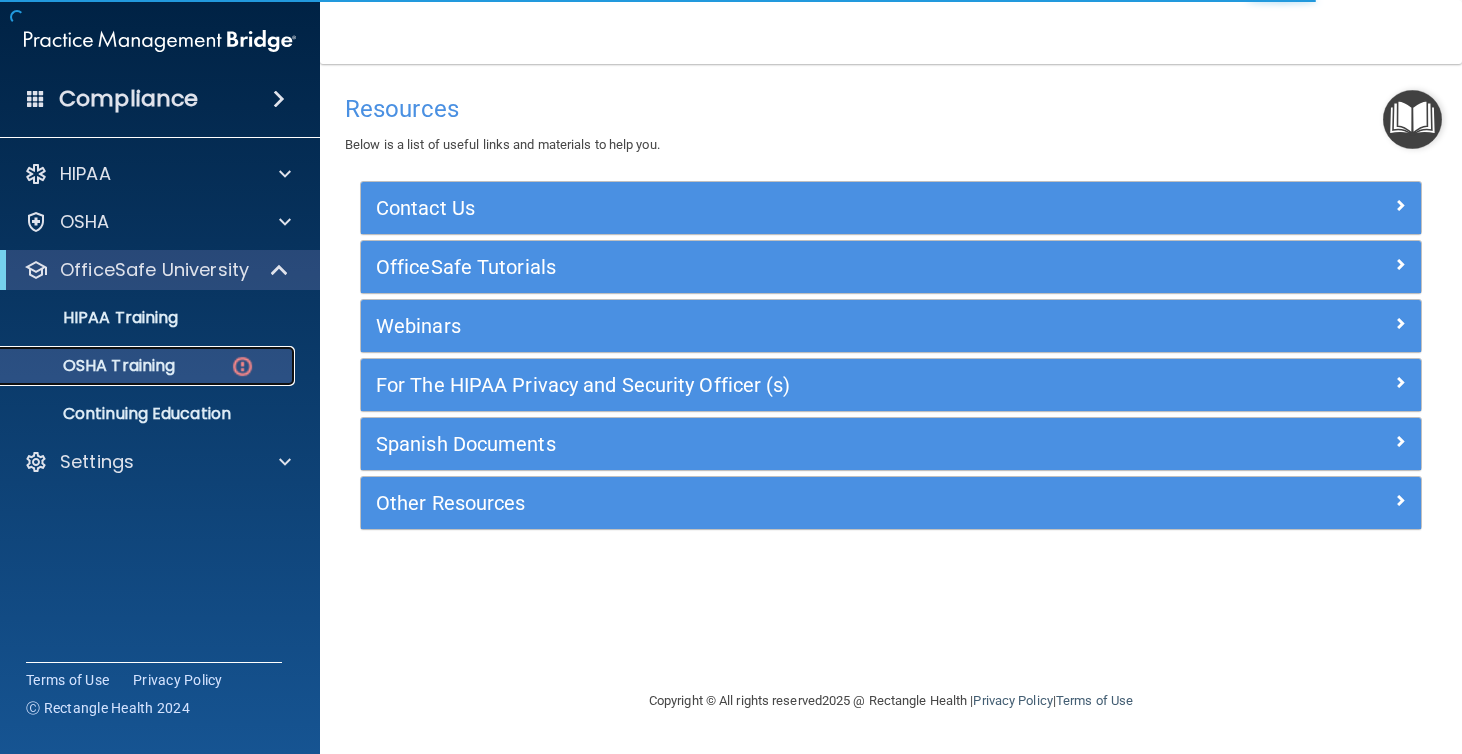 click on "OSHA Training" at bounding box center [94, 366] 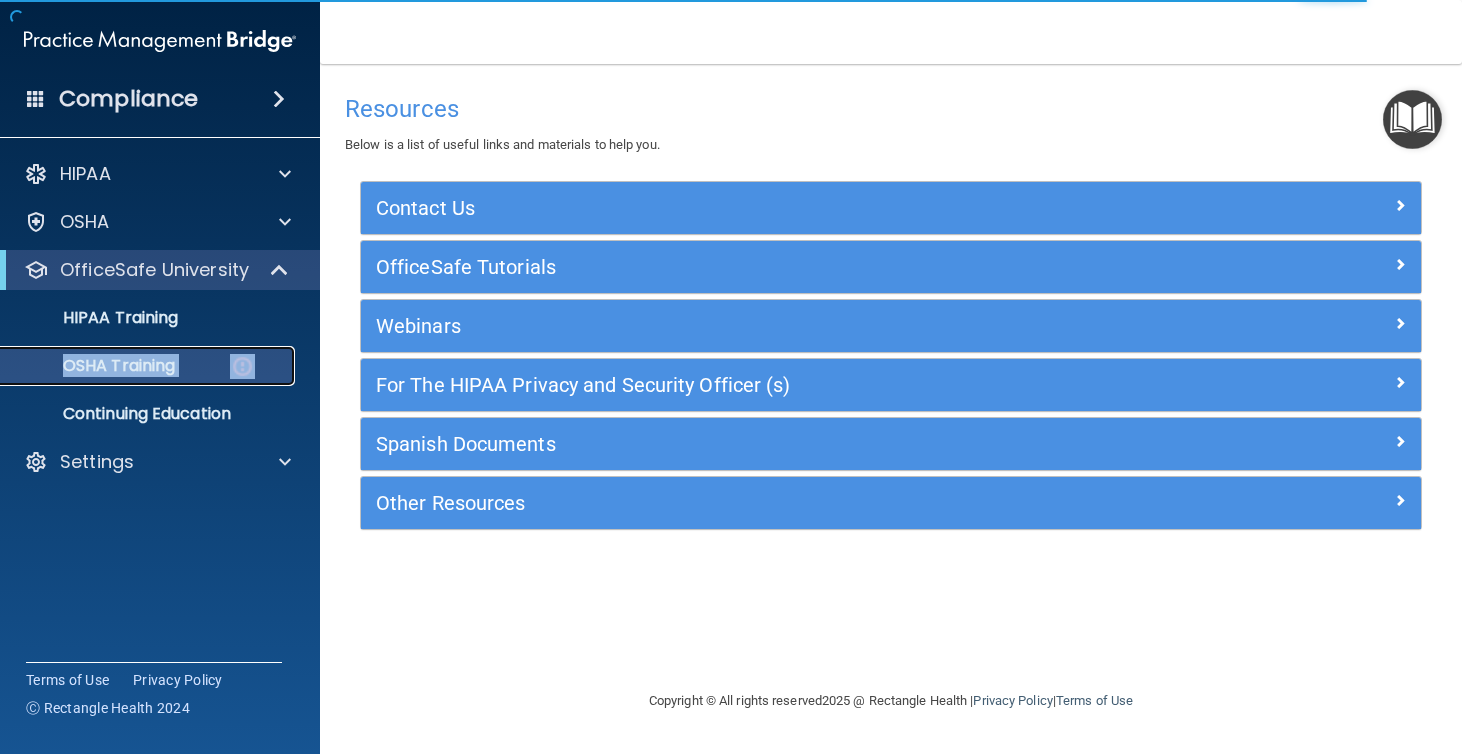 click on "OSHA Training" at bounding box center [94, 366] 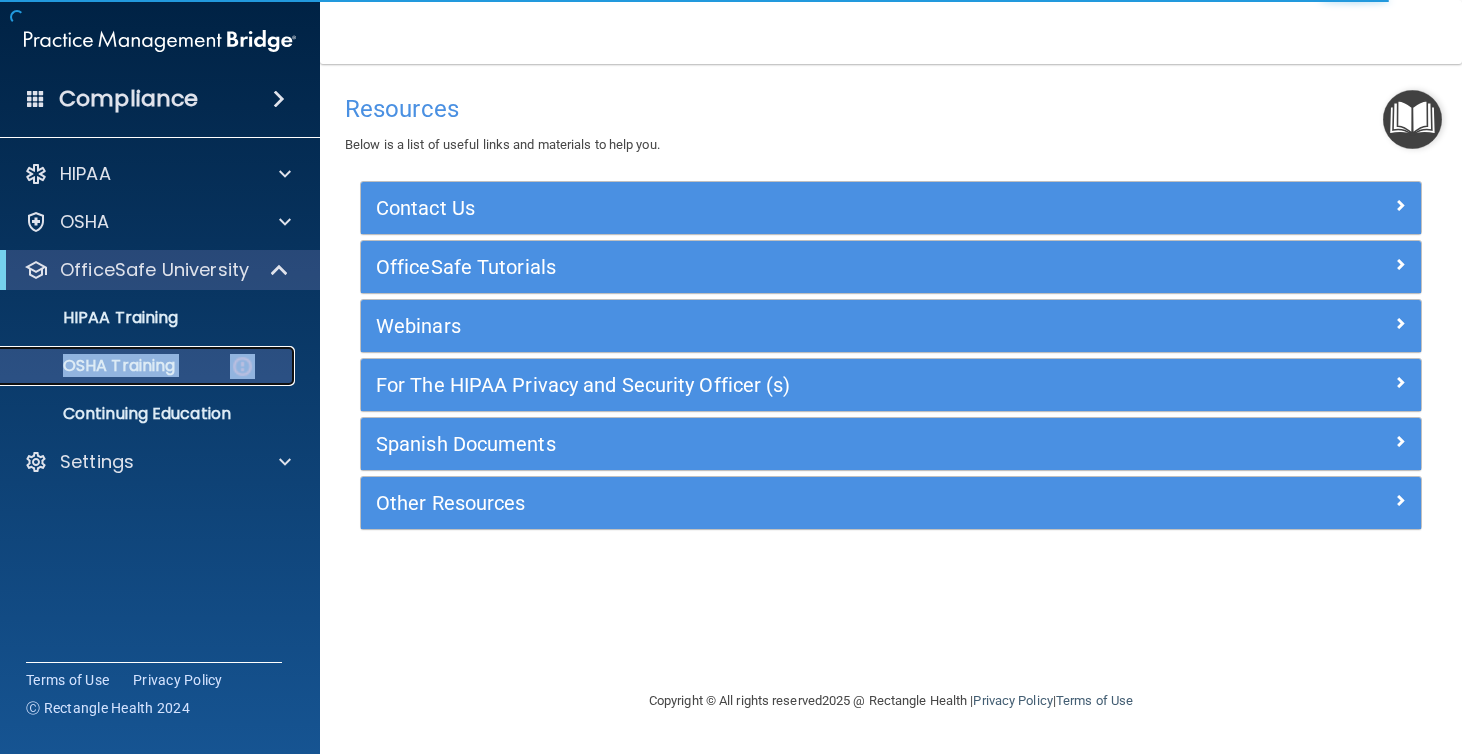 click at bounding box center [242, 366] 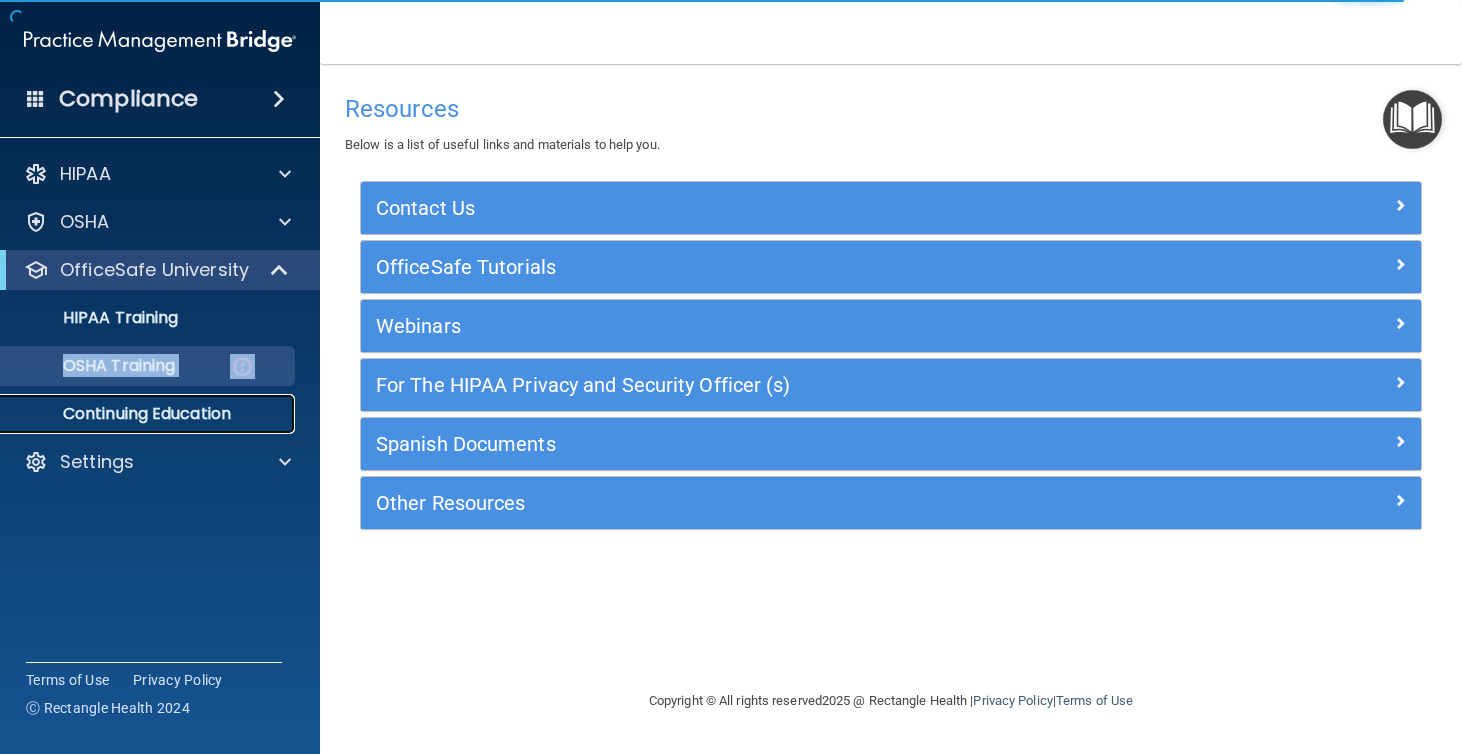 click on "Continuing Education" at bounding box center (149, 414) 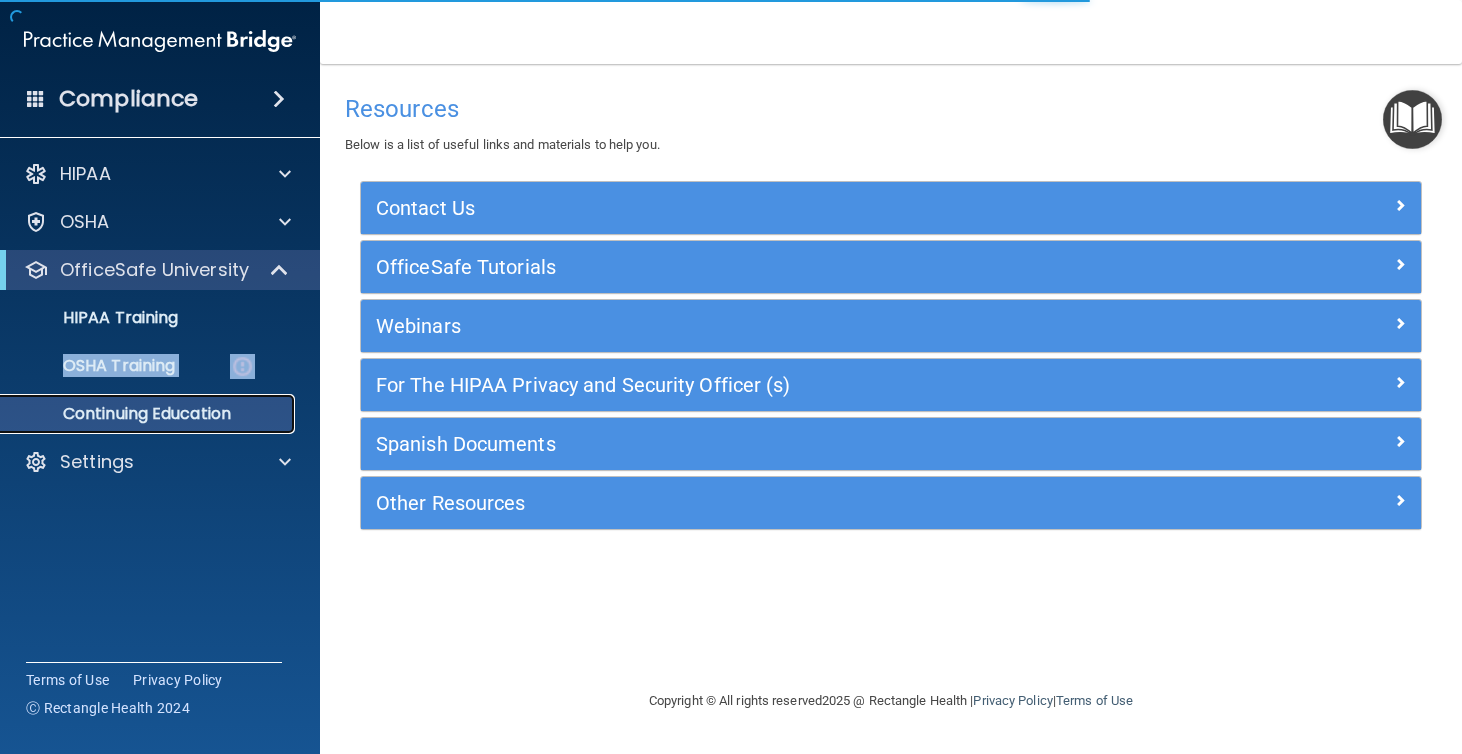 click on "Continuing Education" at bounding box center (149, 414) 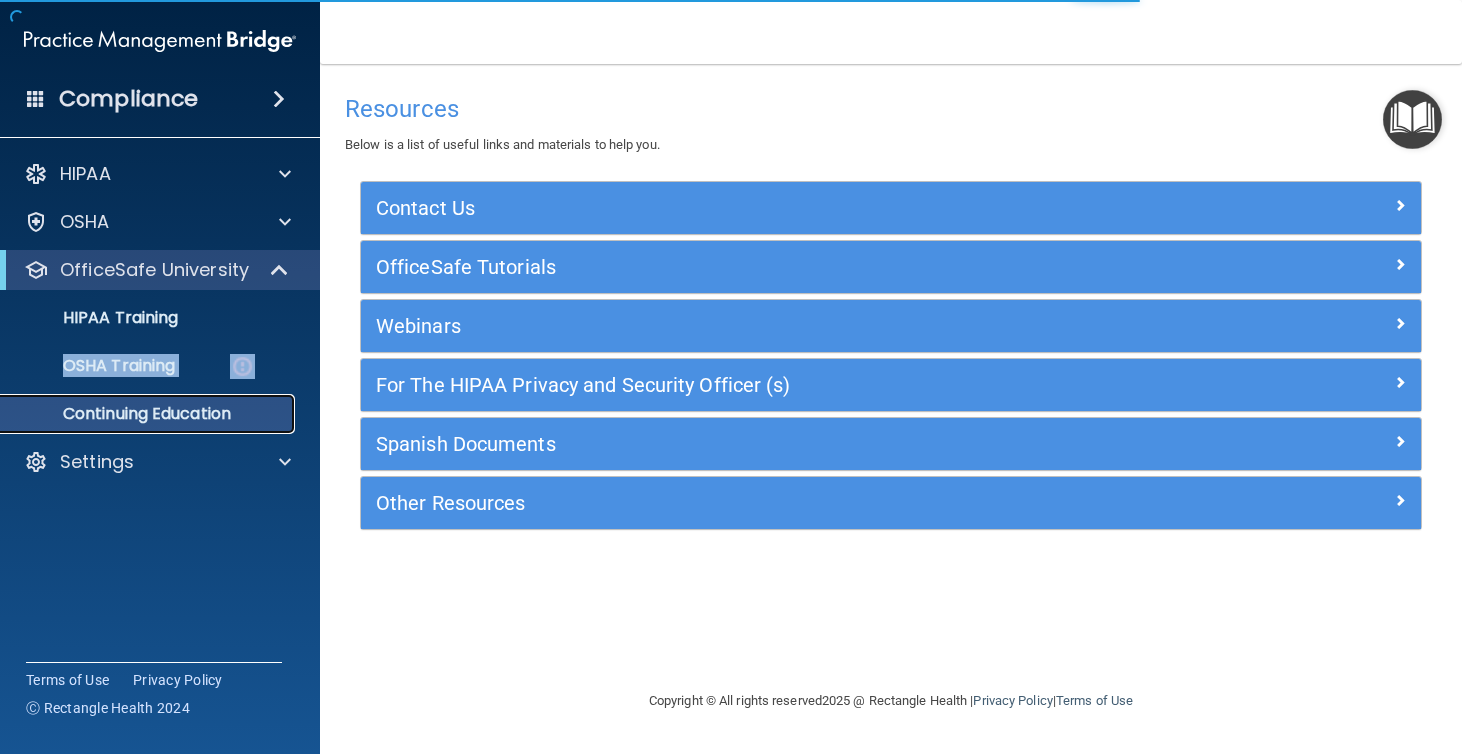 click on "Continuing Education" at bounding box center [149, 414] 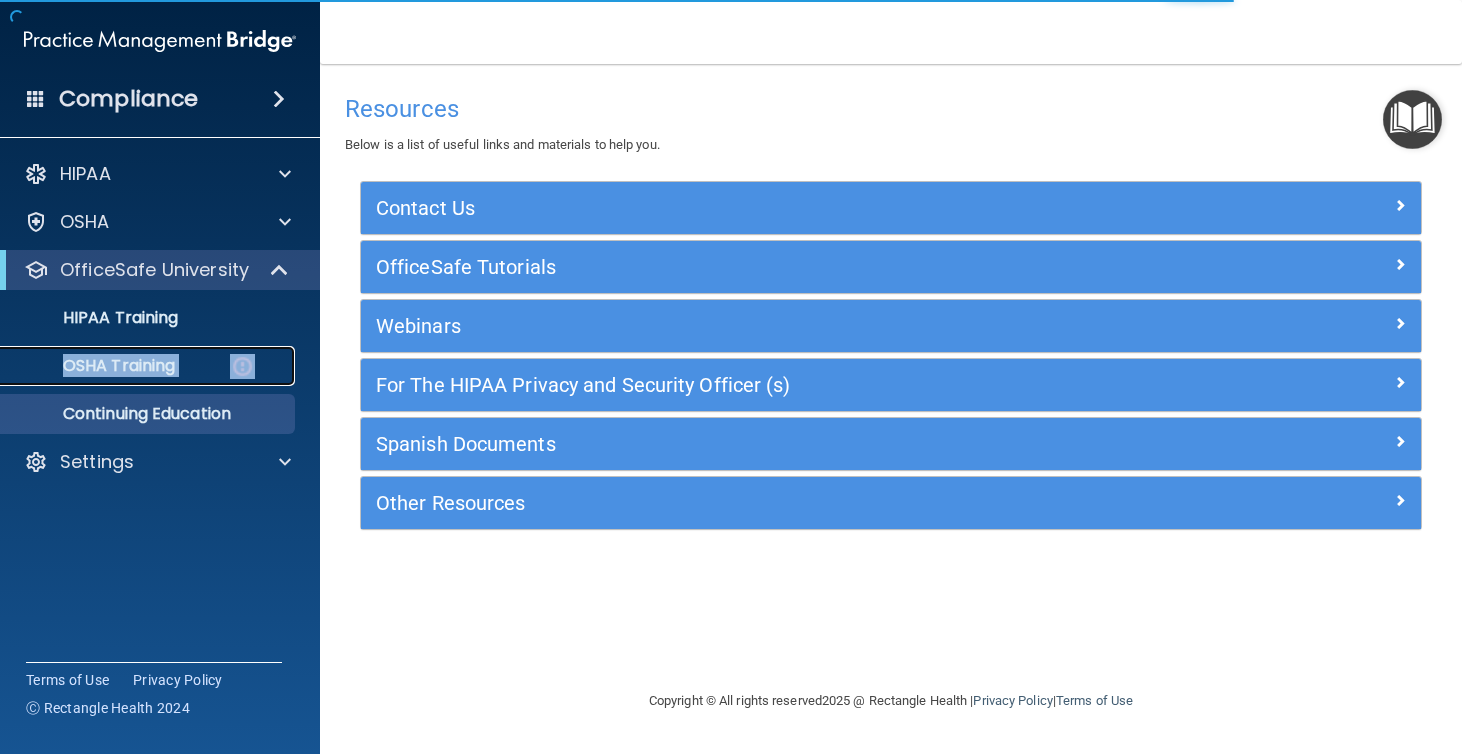 click on "OSHA Training" at bounding box center [94, 366] 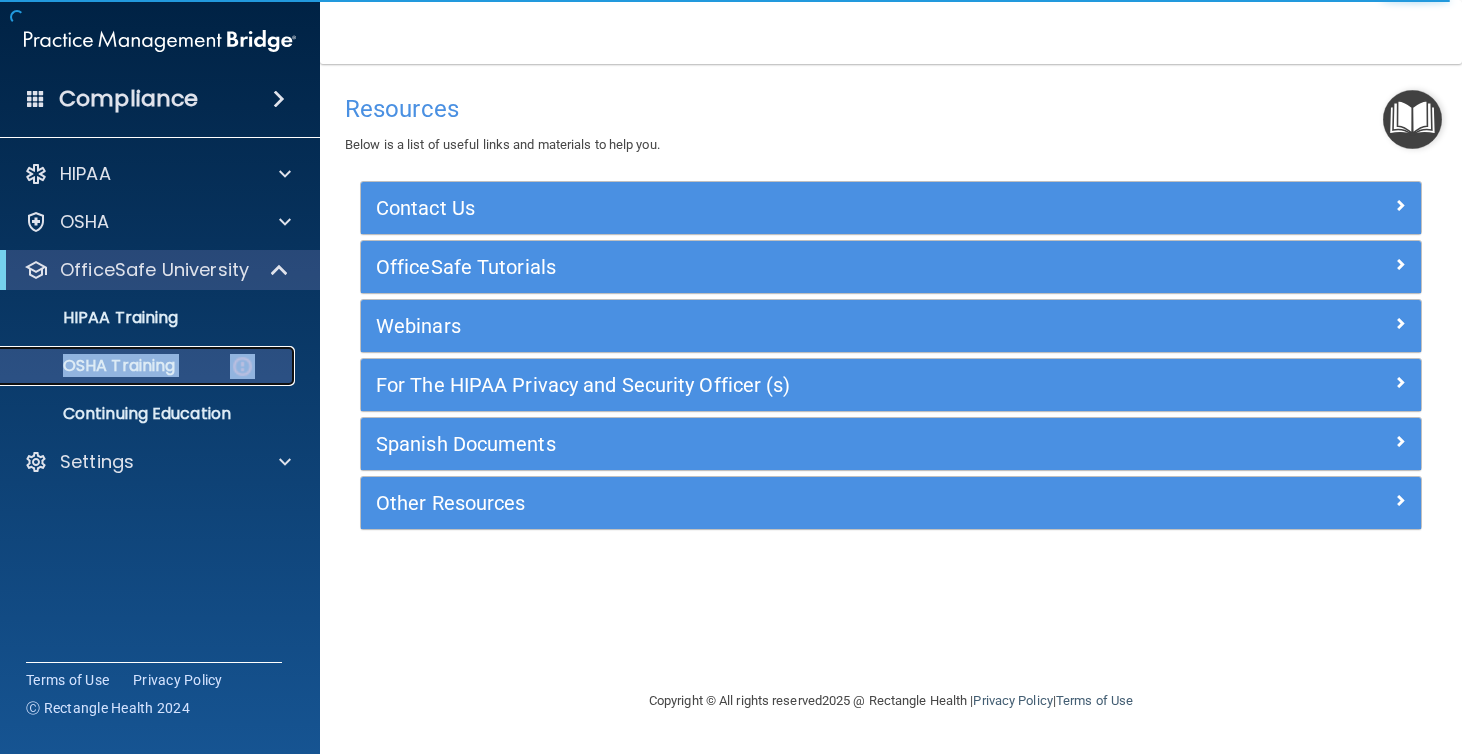 click on "OSHA Training" at bounding box center (94, 366) 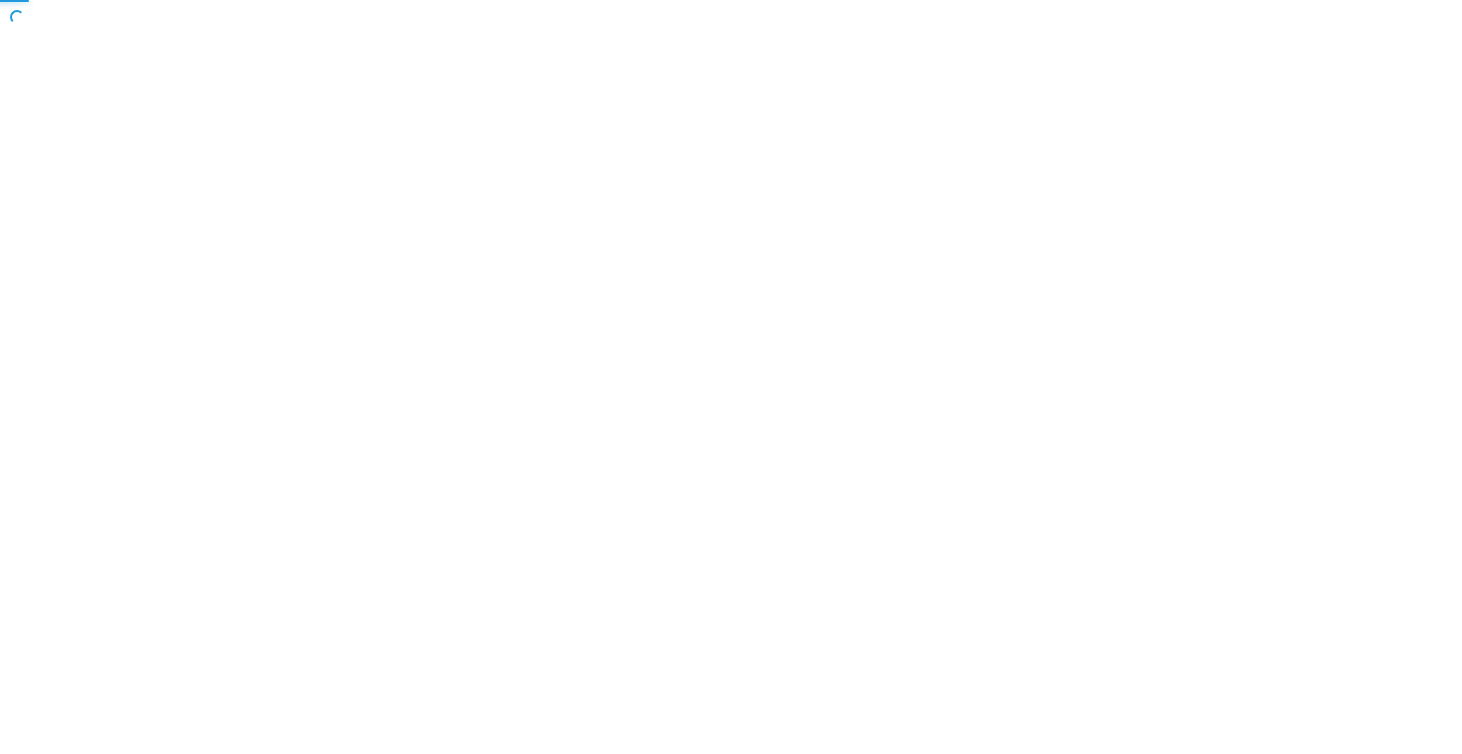 scroll, scrollTop: 0, scrollLeft: 0, axis: both 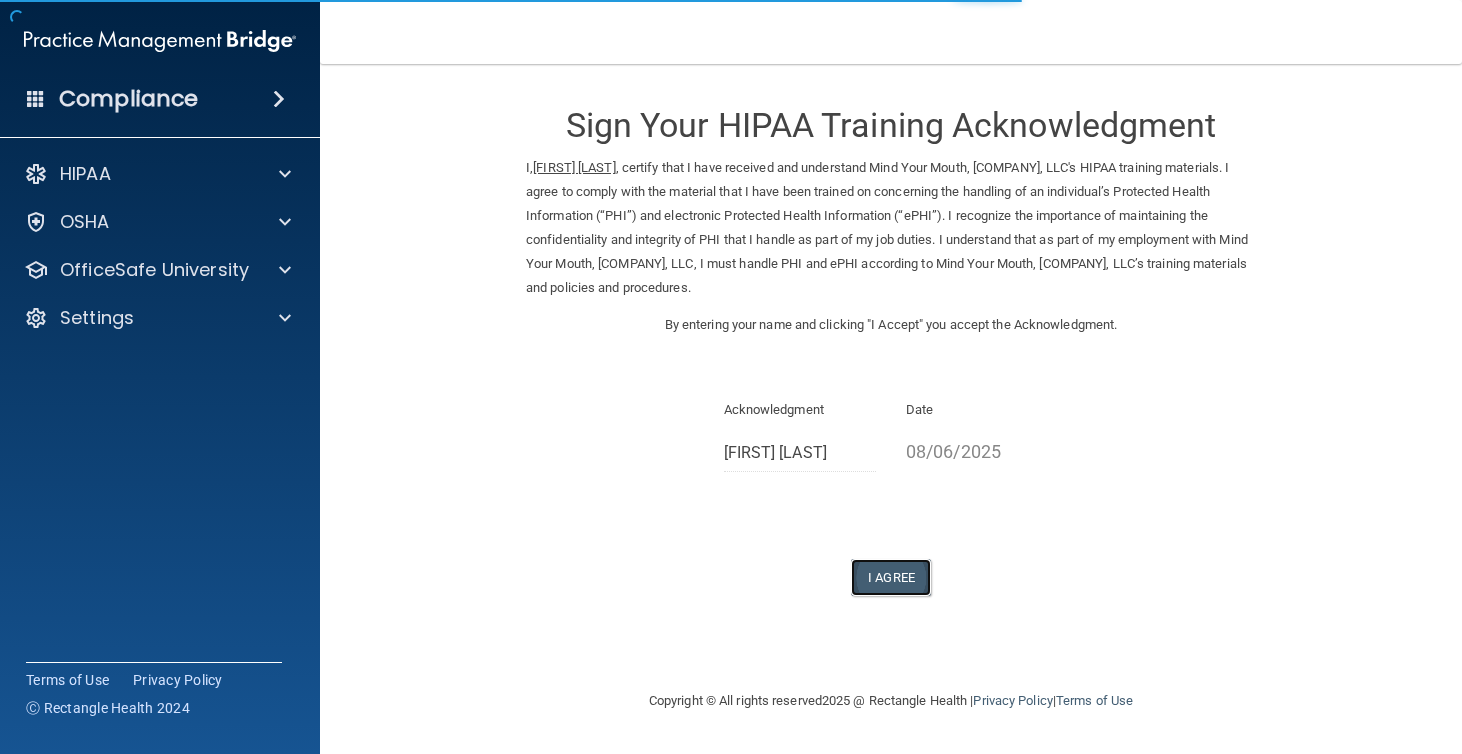 click on "I Agree" at bounding box center [891, 577] 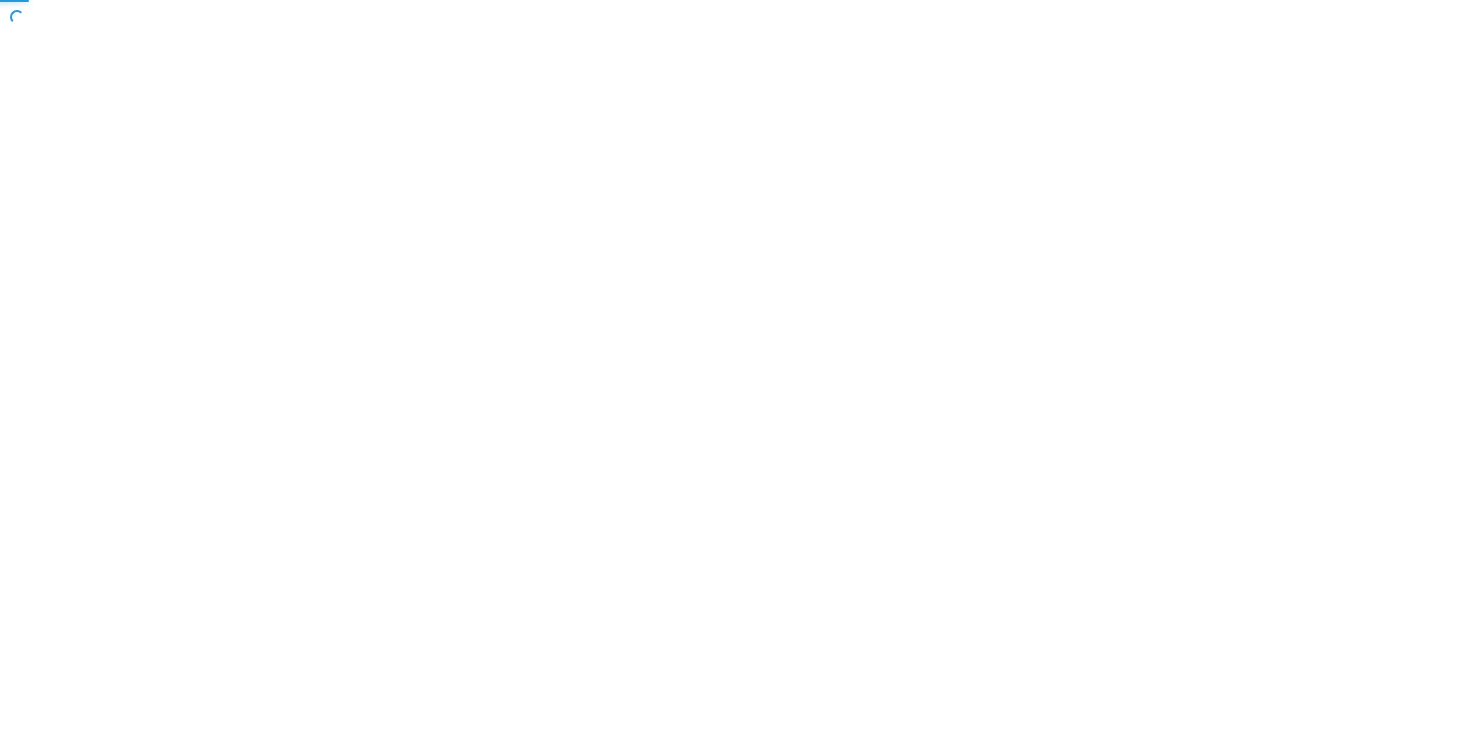 scroll, scrollTop: 0, scrollLeft: 0, axis: both 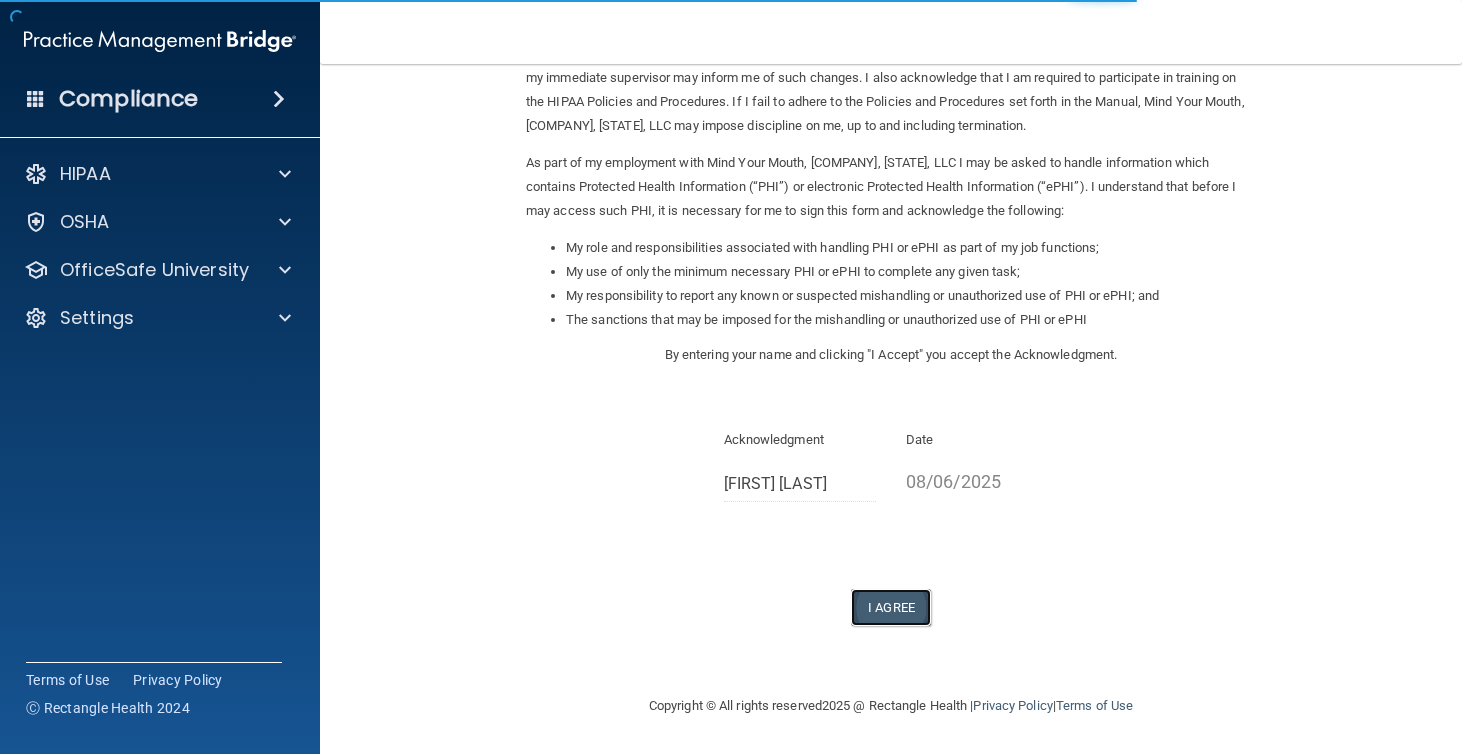 click on "I Agree" at bounding box center [891, 607] 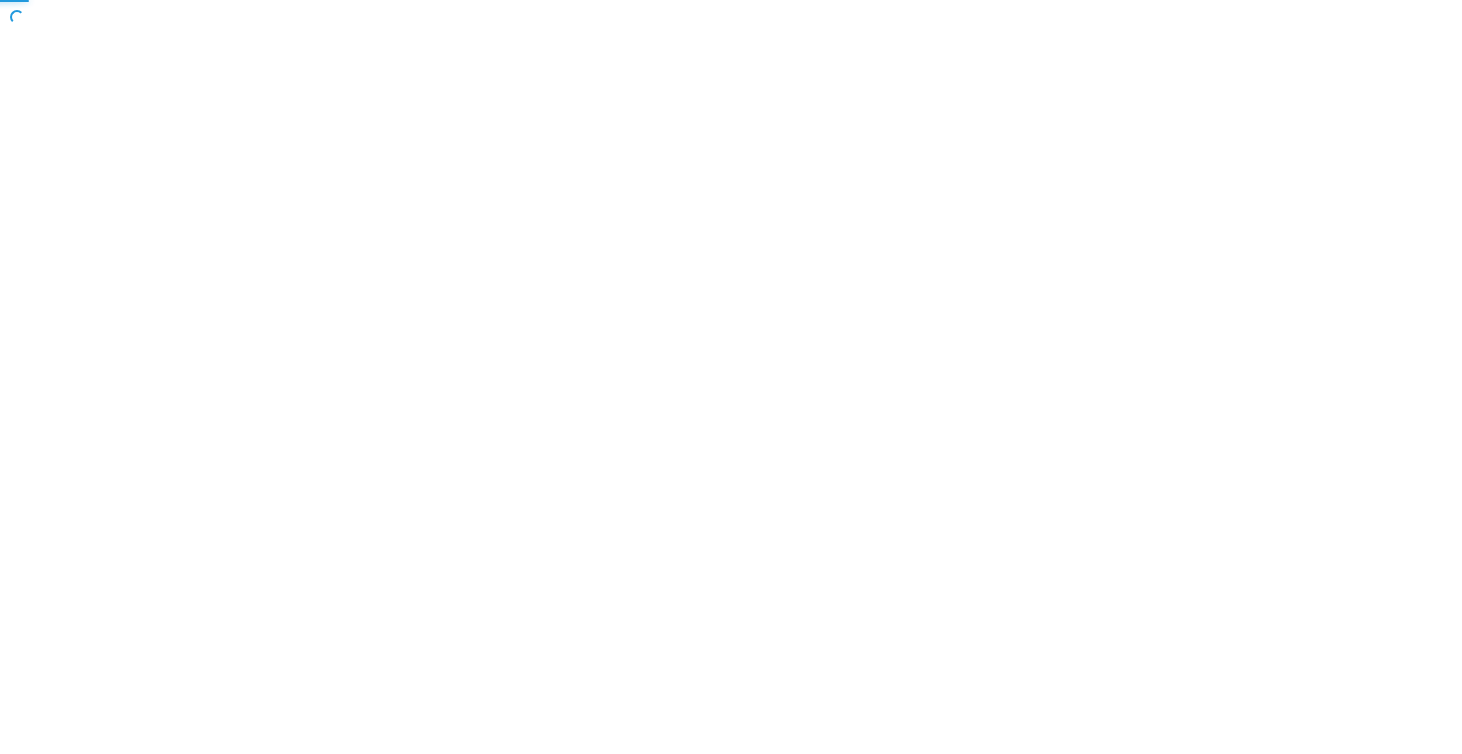scroll, scrollTop: 0, scrollLeft: 0, axis: both 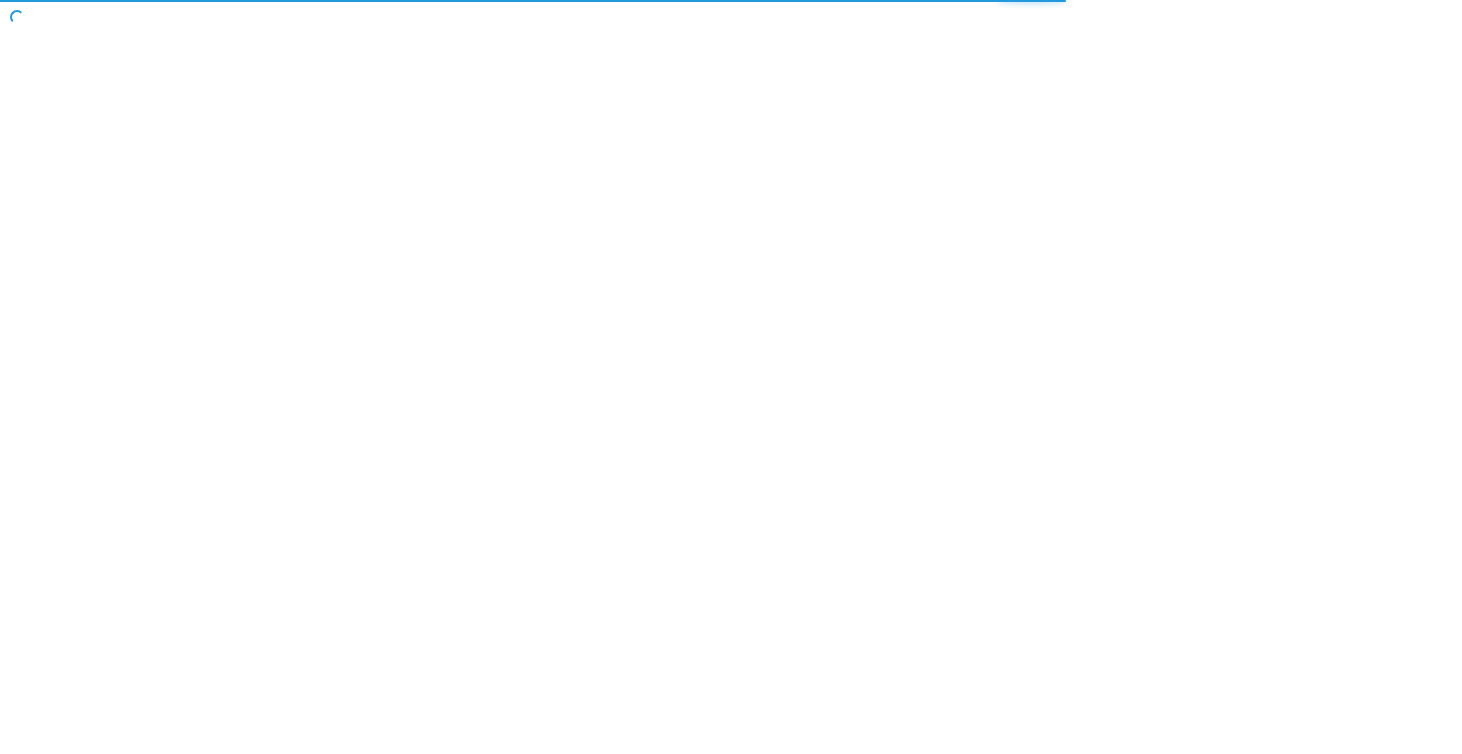 click on "Toggle navigation                                                                                                                                  Manage My Enterprise                  Manage My Location                                                Copyright © All rights reserved  2025 @ Rectangle Health |  Privacy Policy  |  Terms of Use                                                Keyboard Shortcuts: ? Show / hide this help menu ×" at bounding box center [731, 377] 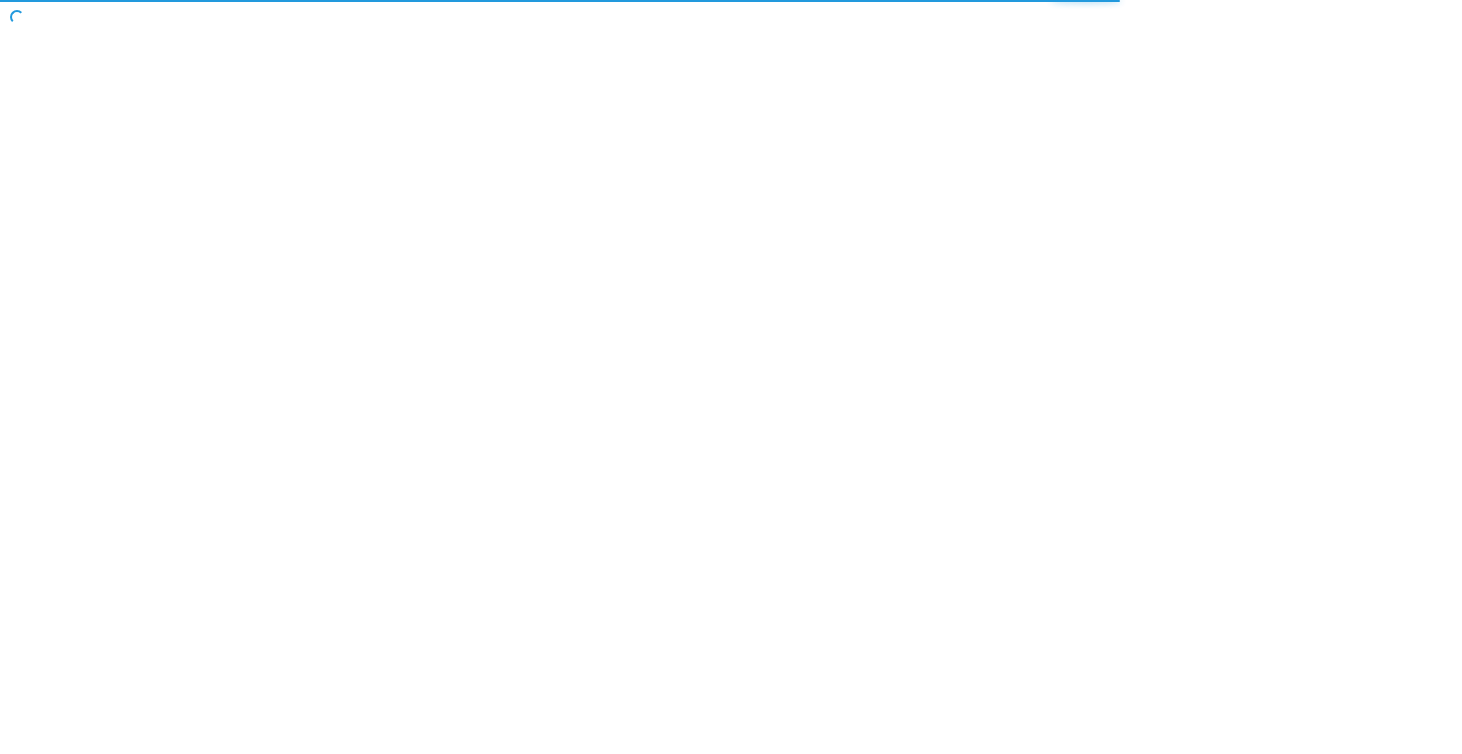 click on "Toggle navigation                                                                                                                                  Manage My Enterprise                  Manage My Location                                                Copyright © All rights reserved  2025 @ Rectangle Health |  Privacy Policy  |  Terms of Use                                                Keyboard Shortcuts: ? Show / hide this help menu ×" at bounding box center (731, 377) 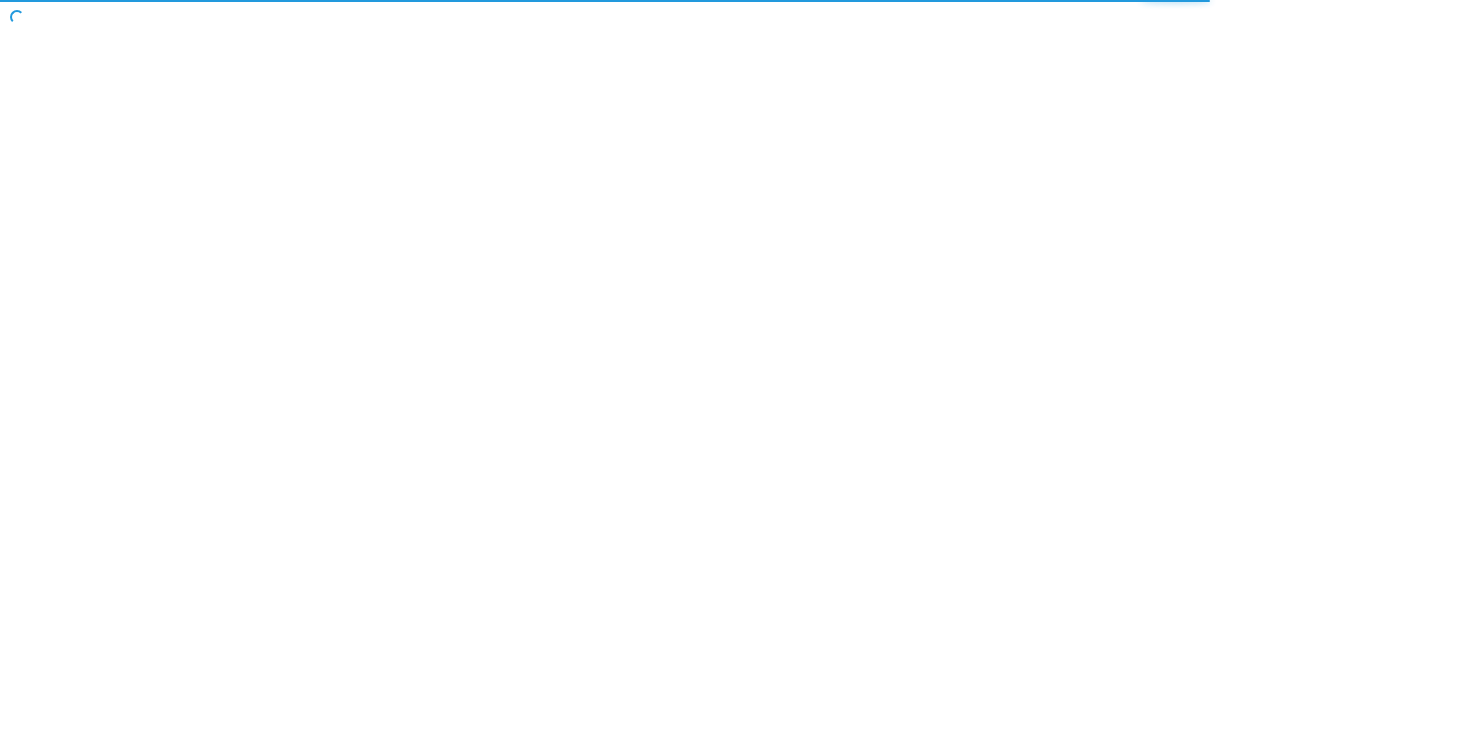 click on "Toggle navigation                                                                                                                                  Manage My Enterprise                  Manage My Location                                                Copyright © All rights reserved  2025 @ Rectangle Health |  Privacy Policy  |  Terms of Use                                                Keyboard Shortcuts: ? Show / hide this help menu ×" at bounding box center (731, 377) 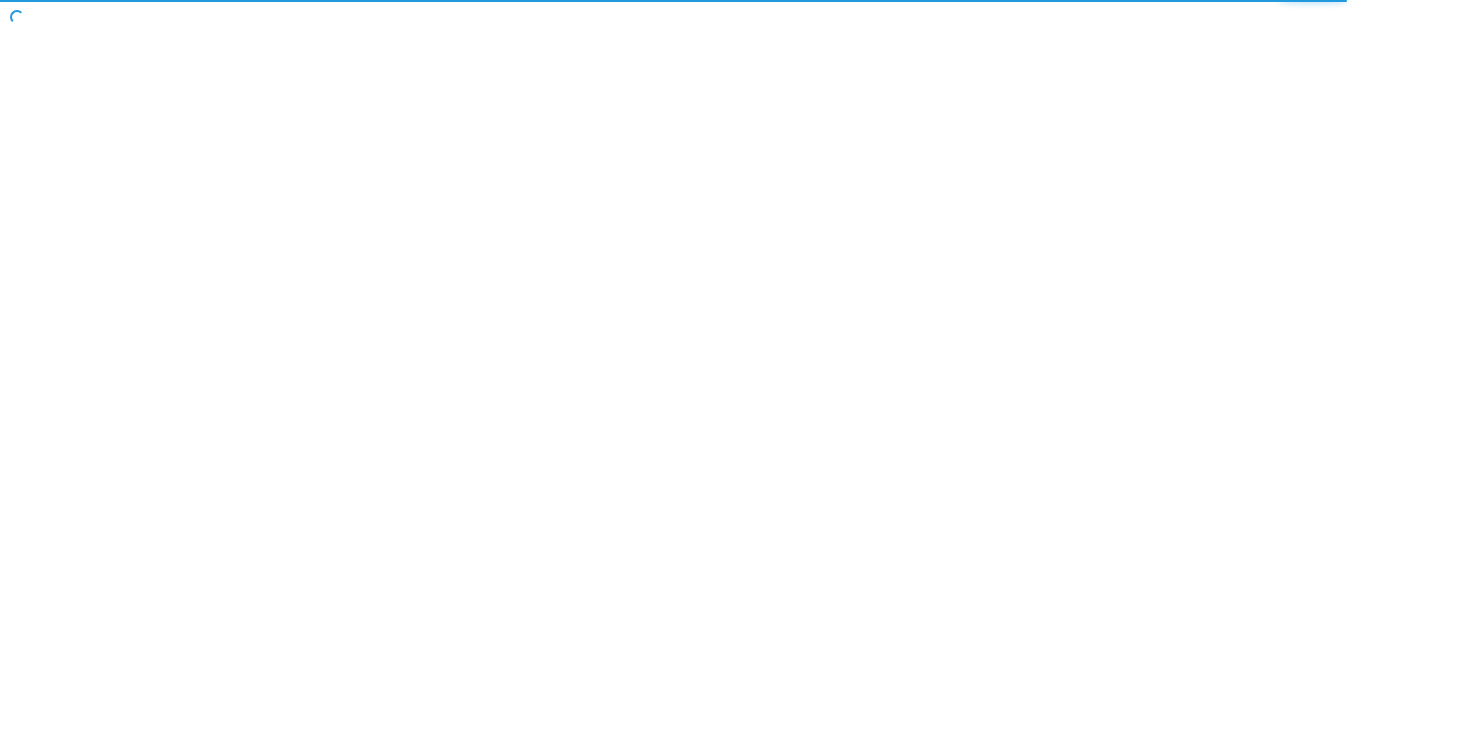 click on "Toggle navigation                                                                                                                                  Manage My Enterprise                  Manage My Location                                                Copyright © All rights reserved  2025 @ Rectangle Health |  Privacy Policy  |  Terms of Use                                                Keyboard Shortcuts: ? Show / hide this help menu ×" at bounding box center (731, 377) 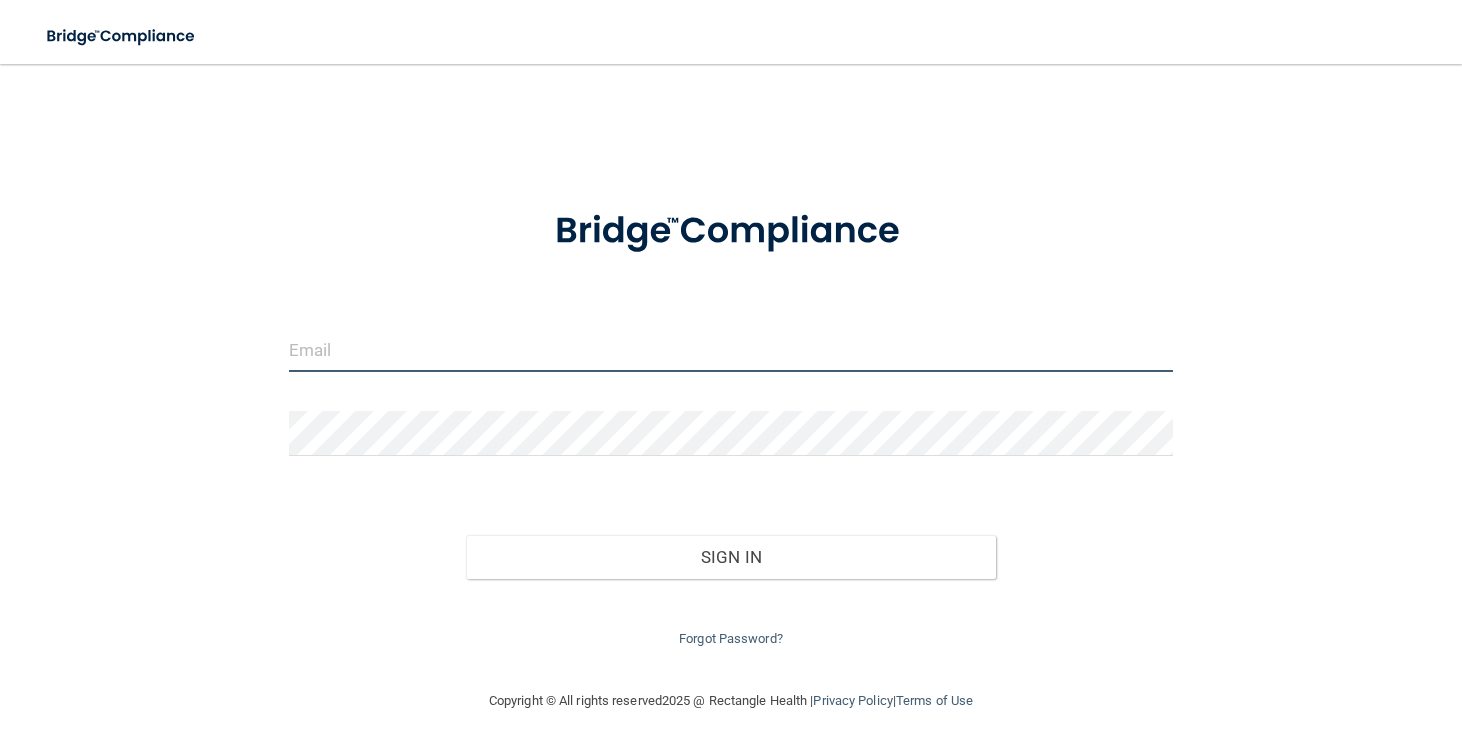 click at bounding box center (731, 349) 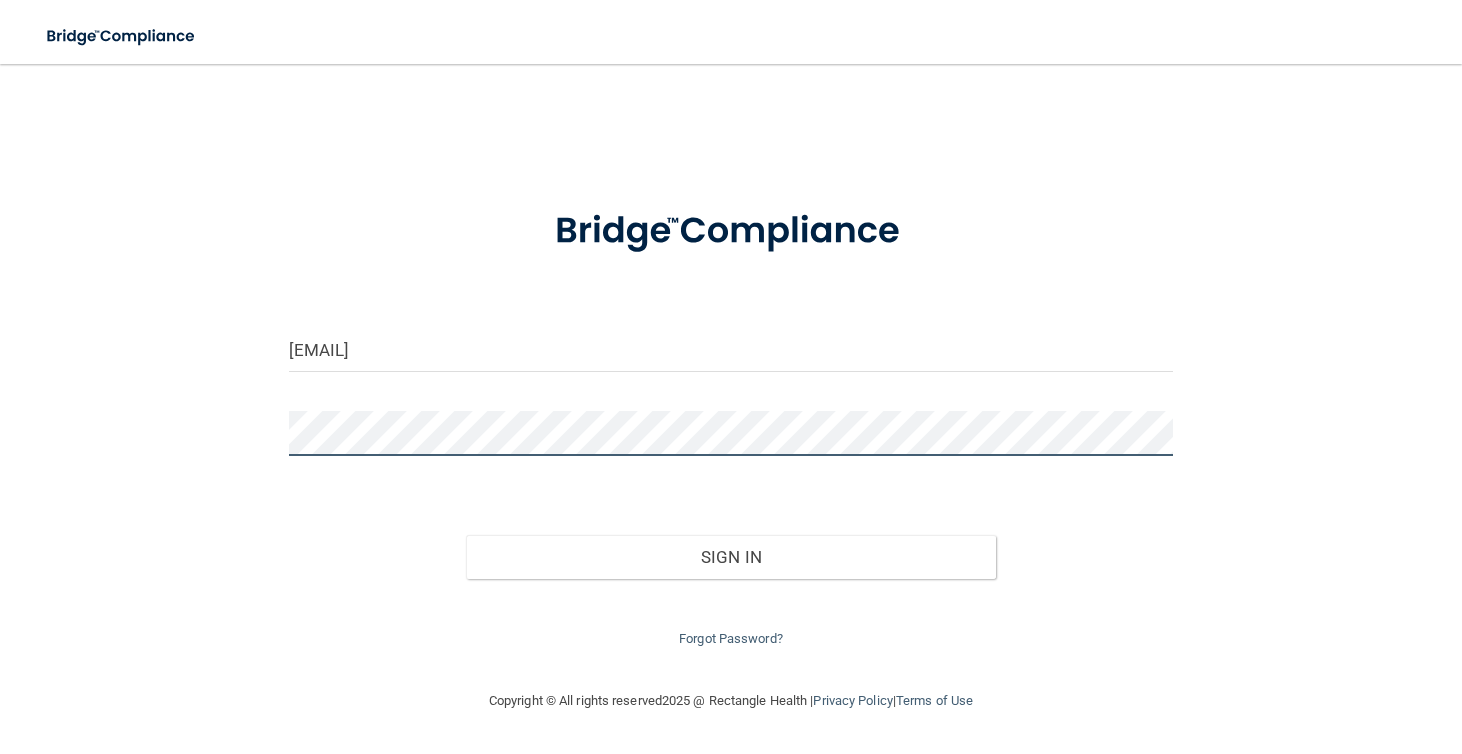 click on "Sign In" at bounding box center (731, 557) 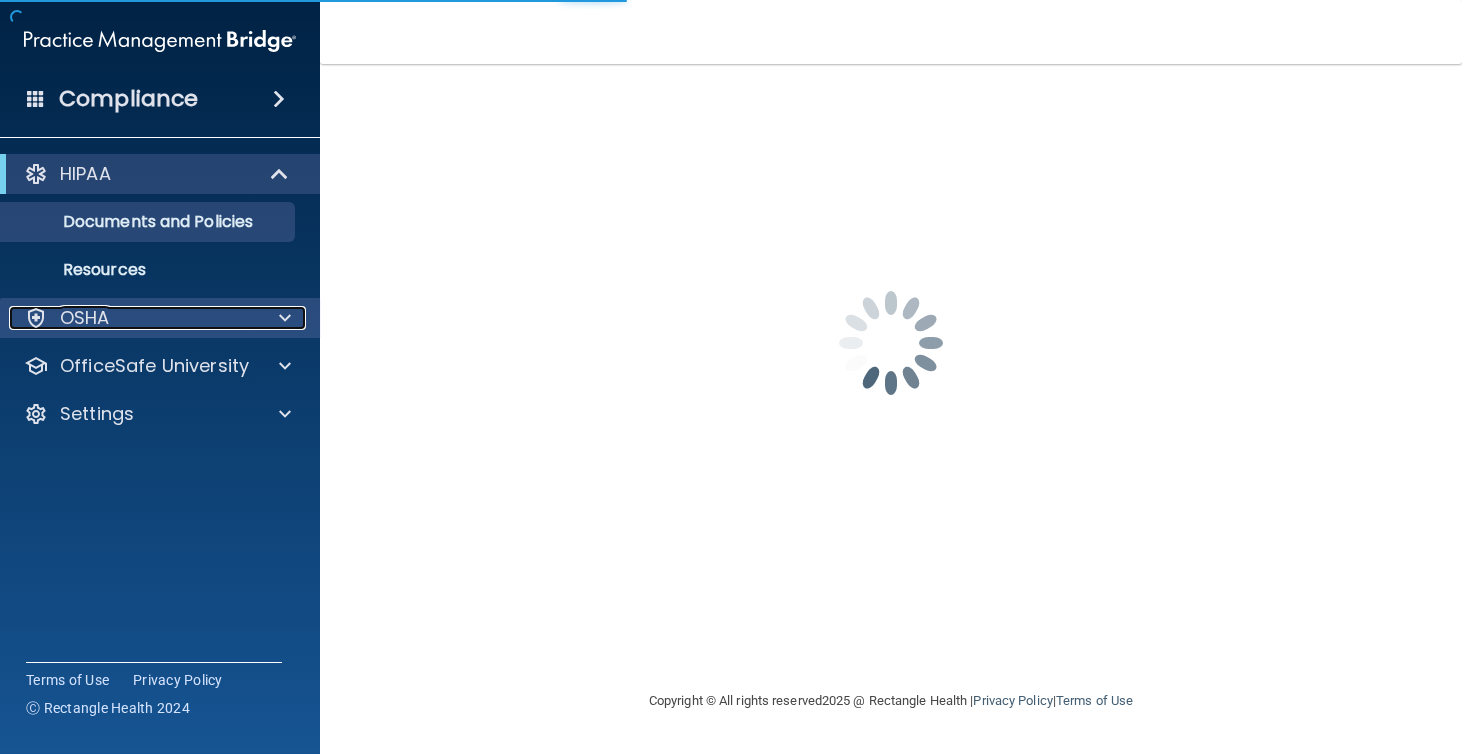 click on "OSHA" at bounding box center (85, 318) 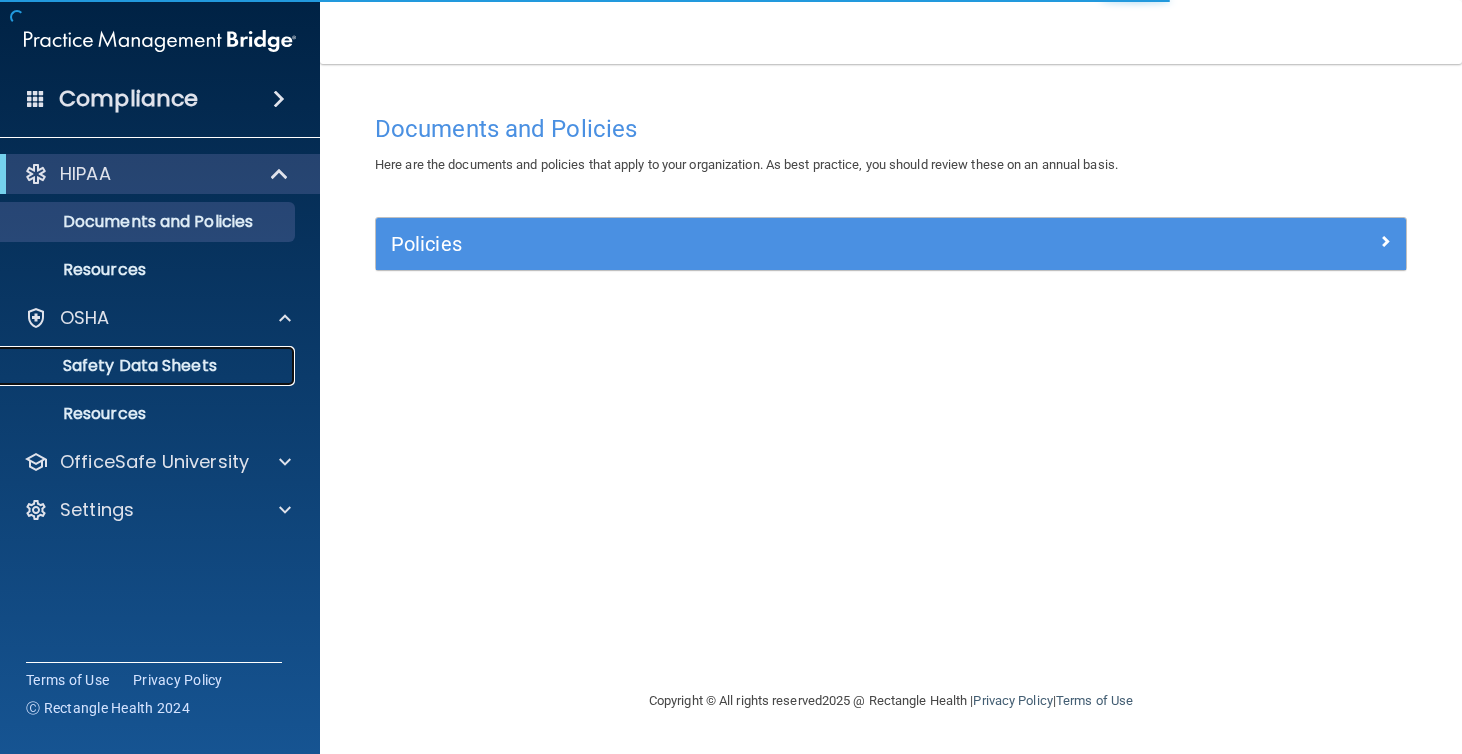 click on "Safety Data Sheets" at bounding box center [149, 366] 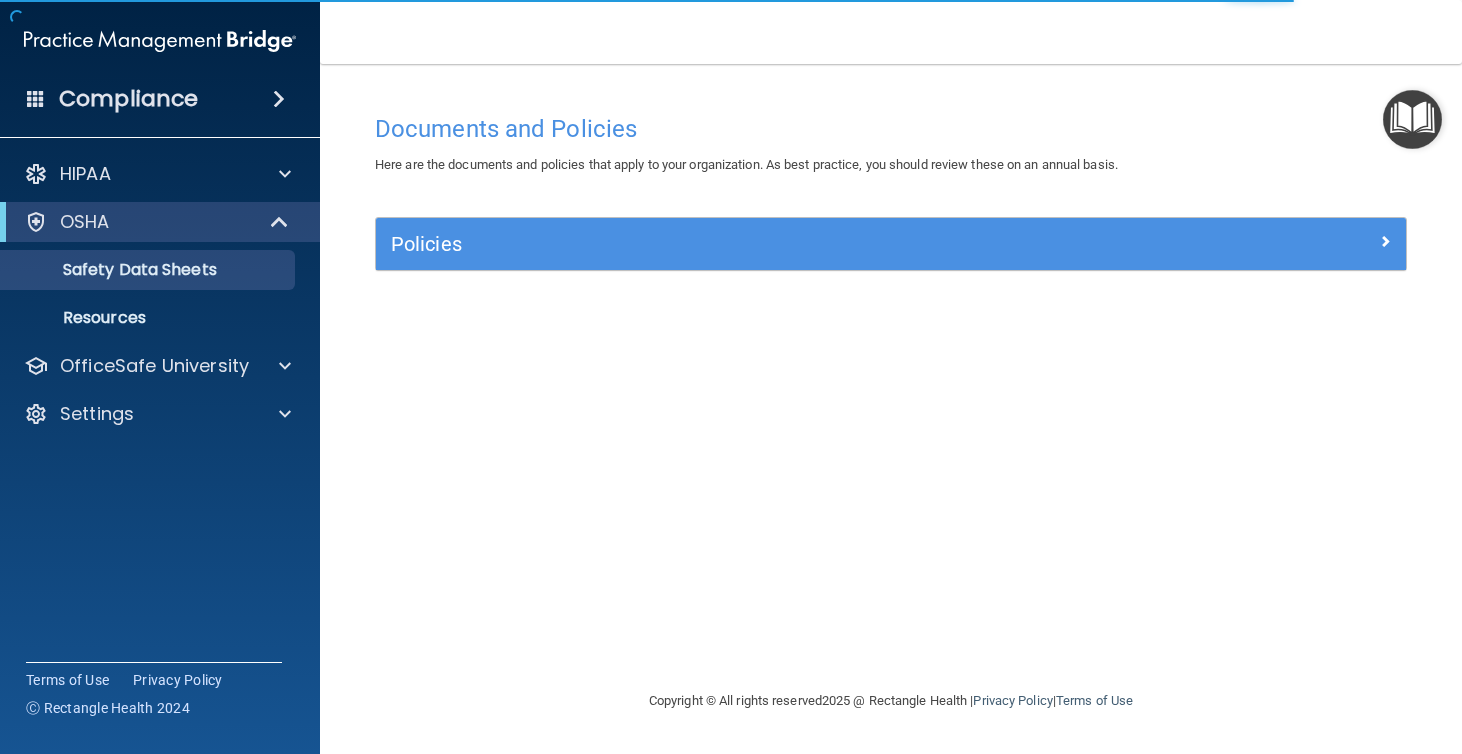 click on "Policies" at bounding box center (891, 244) 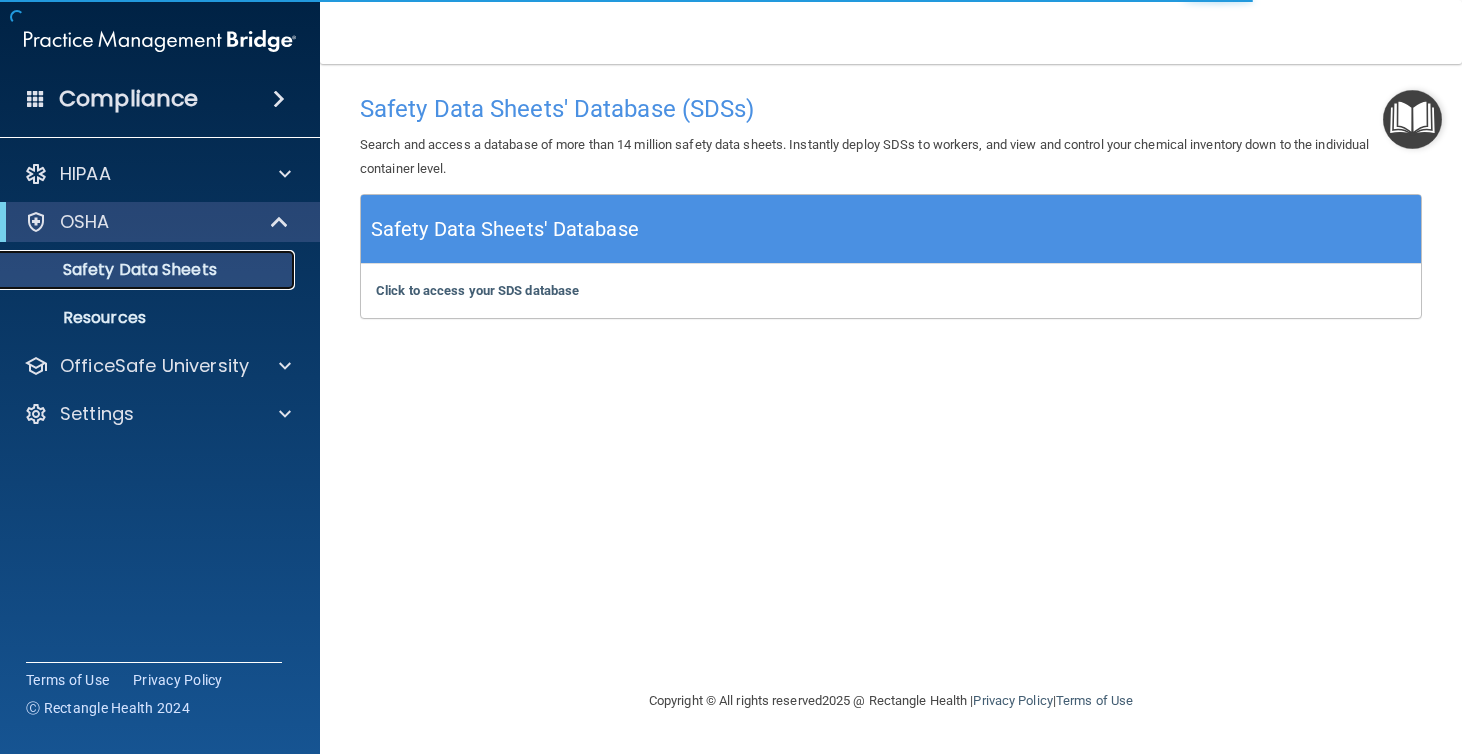 click on "Safety Data Sheets" at bounding box center [149, 270] 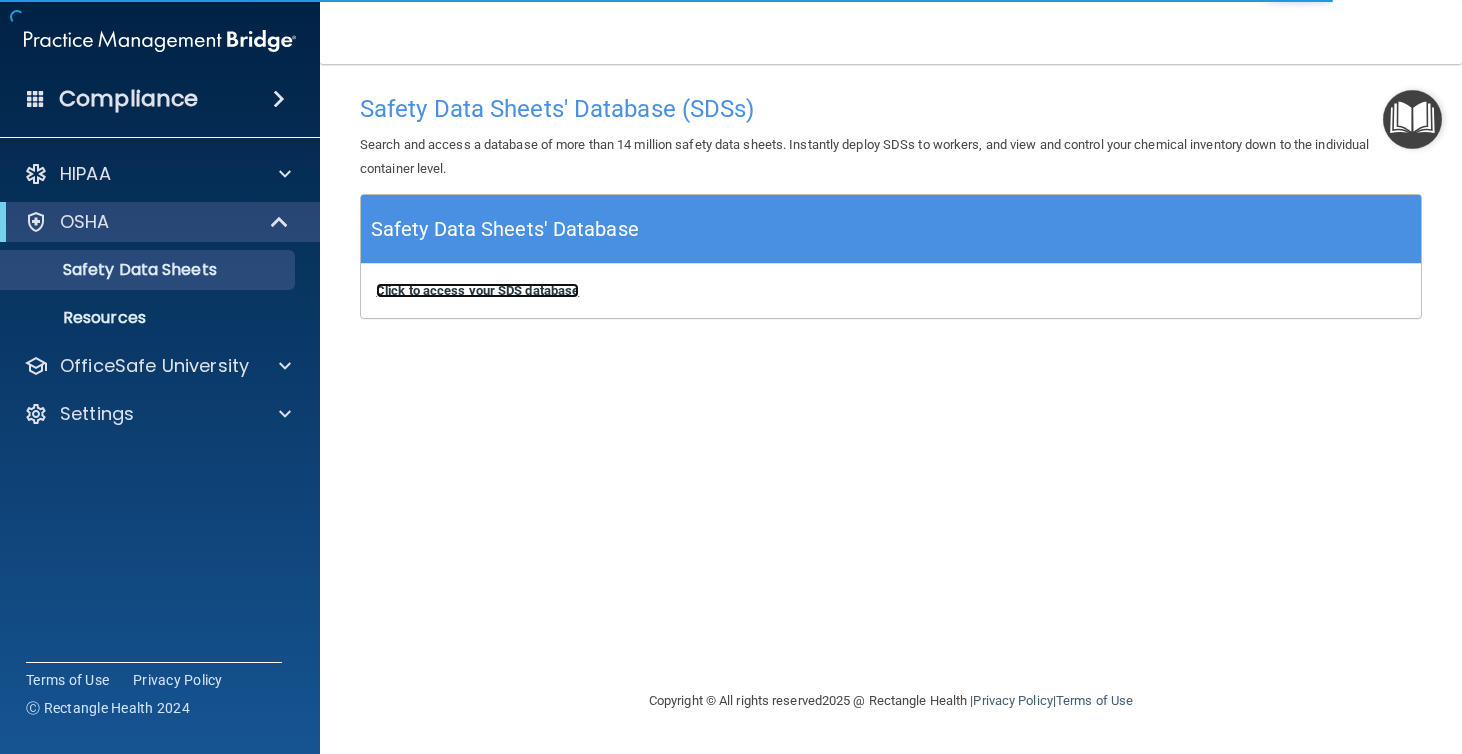 click on "Click to access your SDS database" at bounding box center (477, 290) 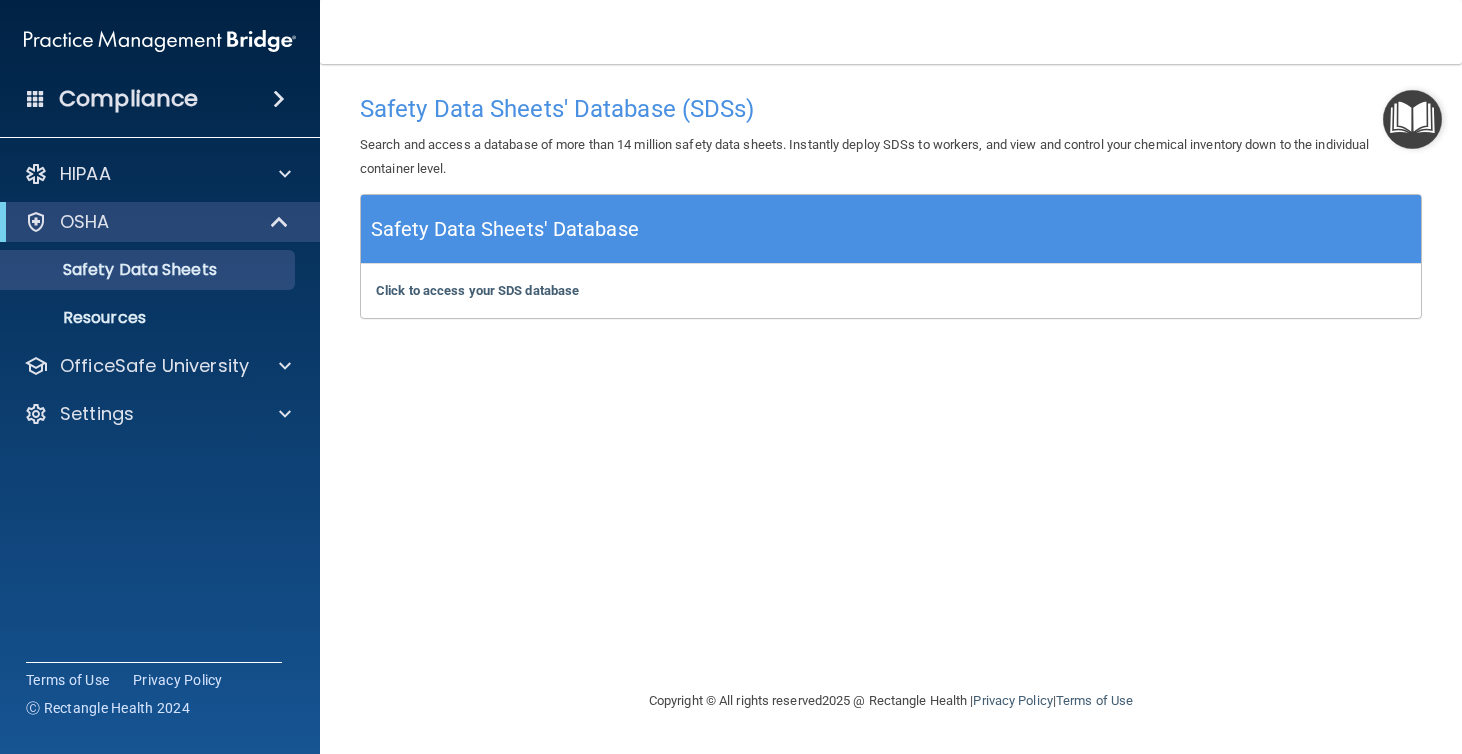 click at bounding box center [1412, 119] 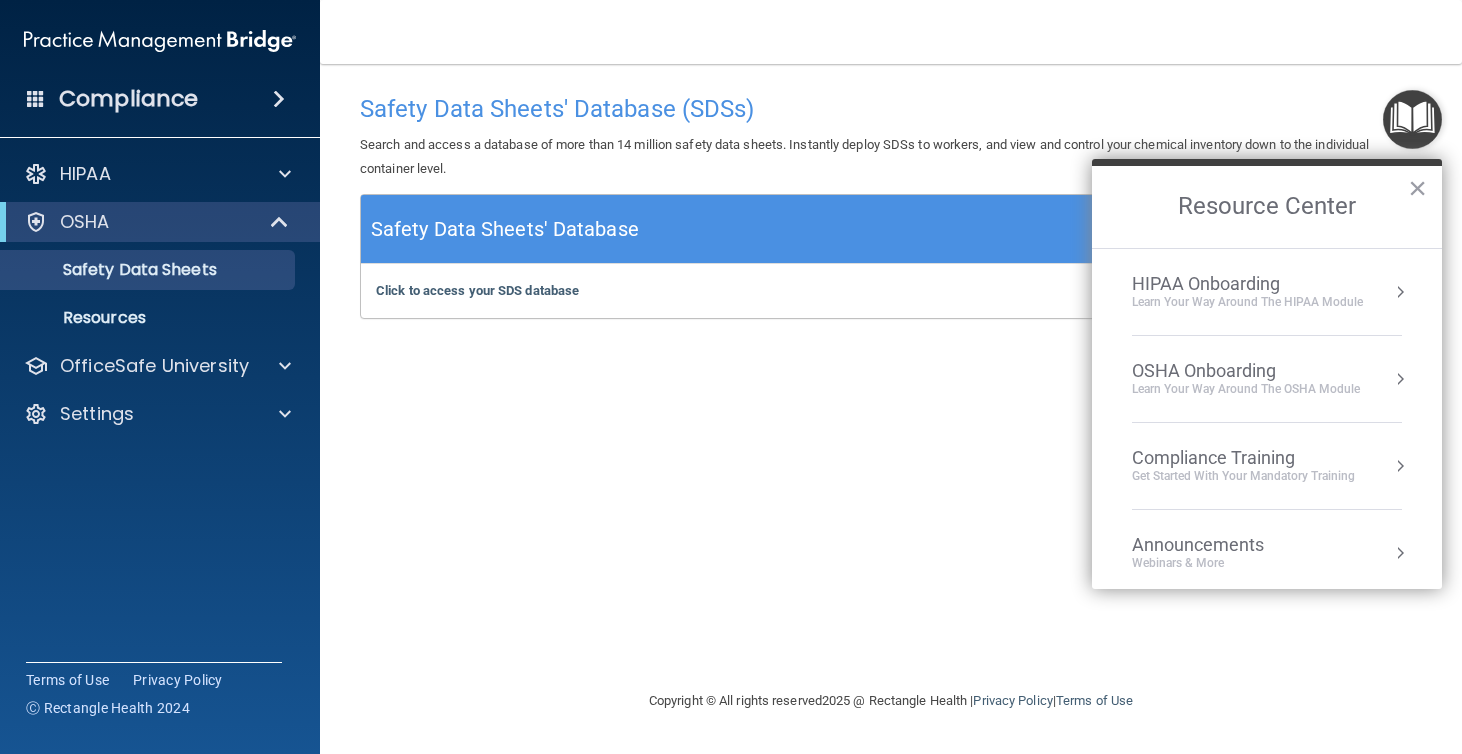 click on "OSHA Onboarding" at bounding box center [1246, 371] 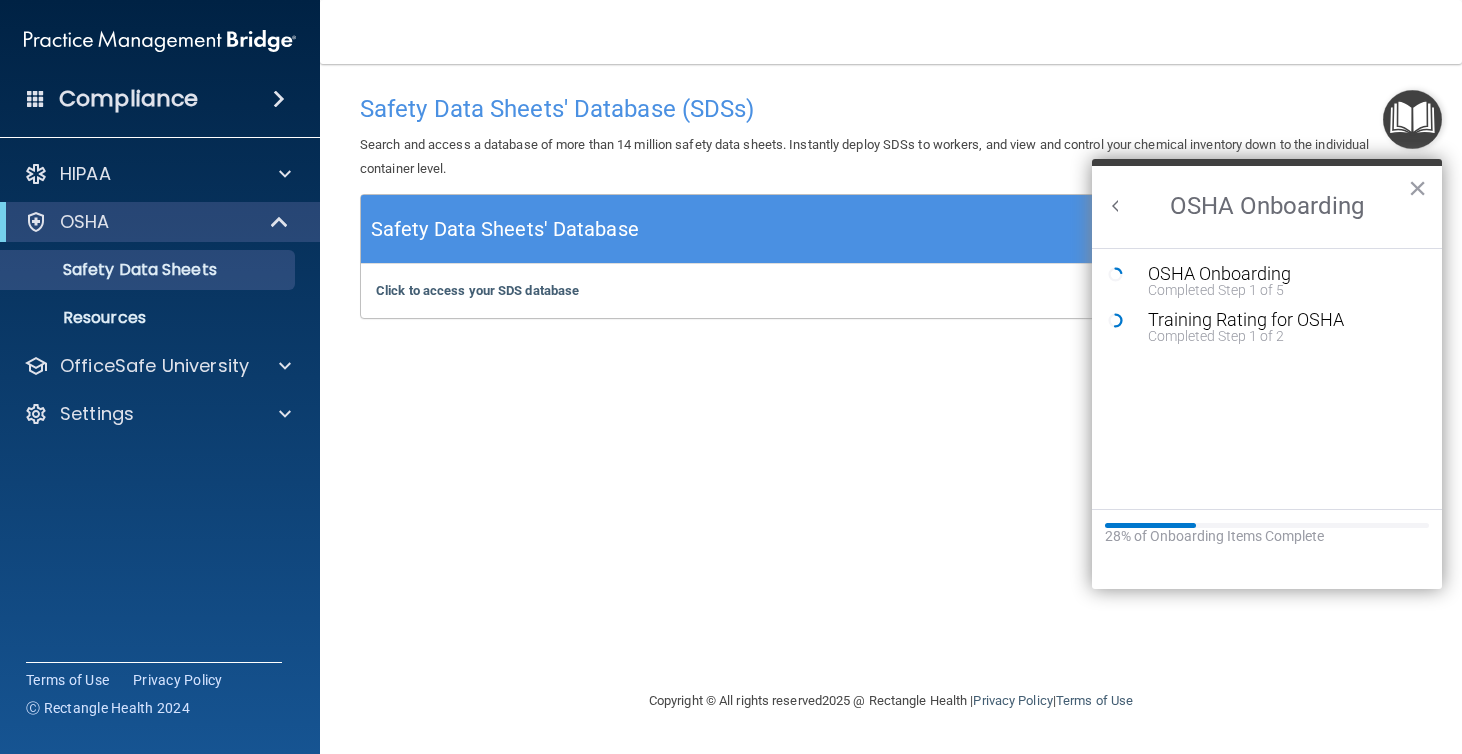 scroll, scrollTop: 0, scrollLeft: 0, axis: both 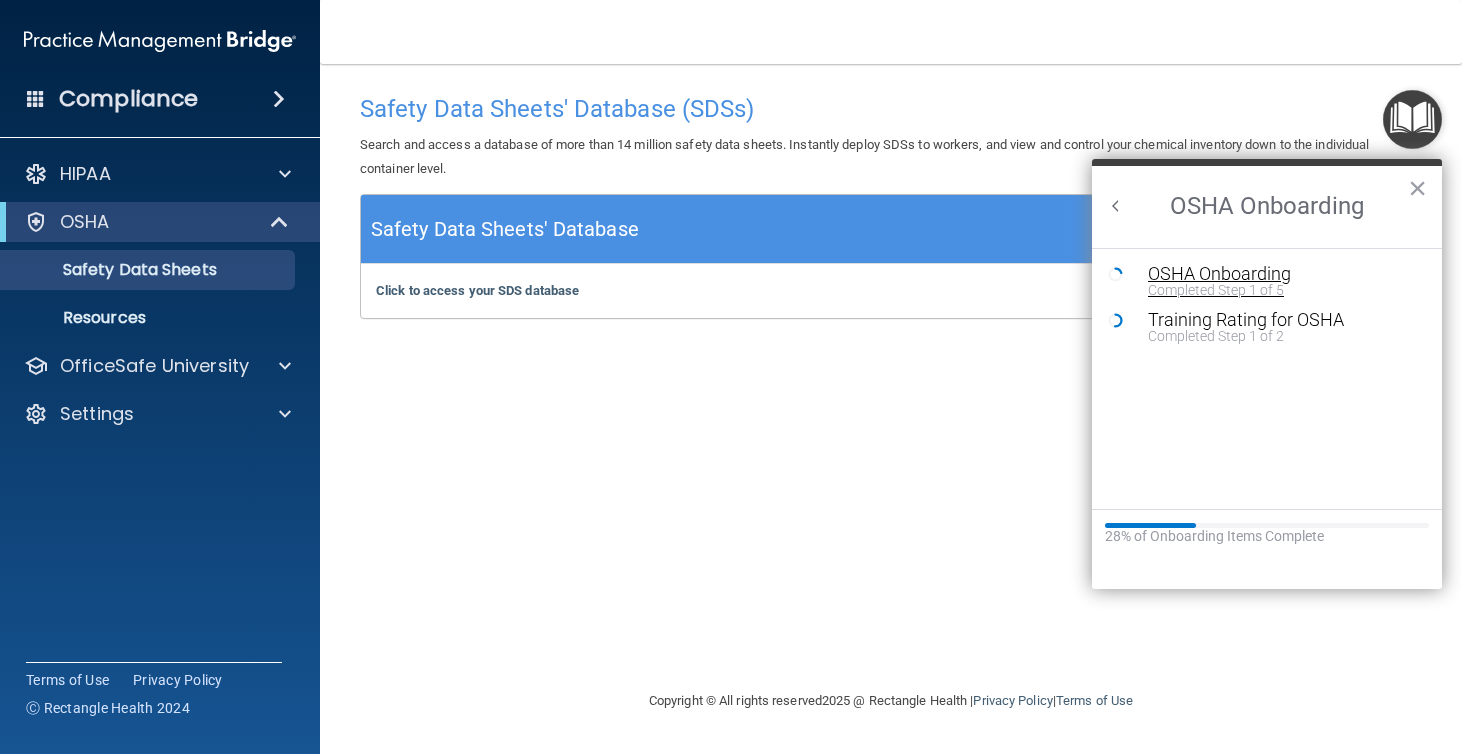 click on "OSHA Onboarding" at bounding box center [1282, 274] 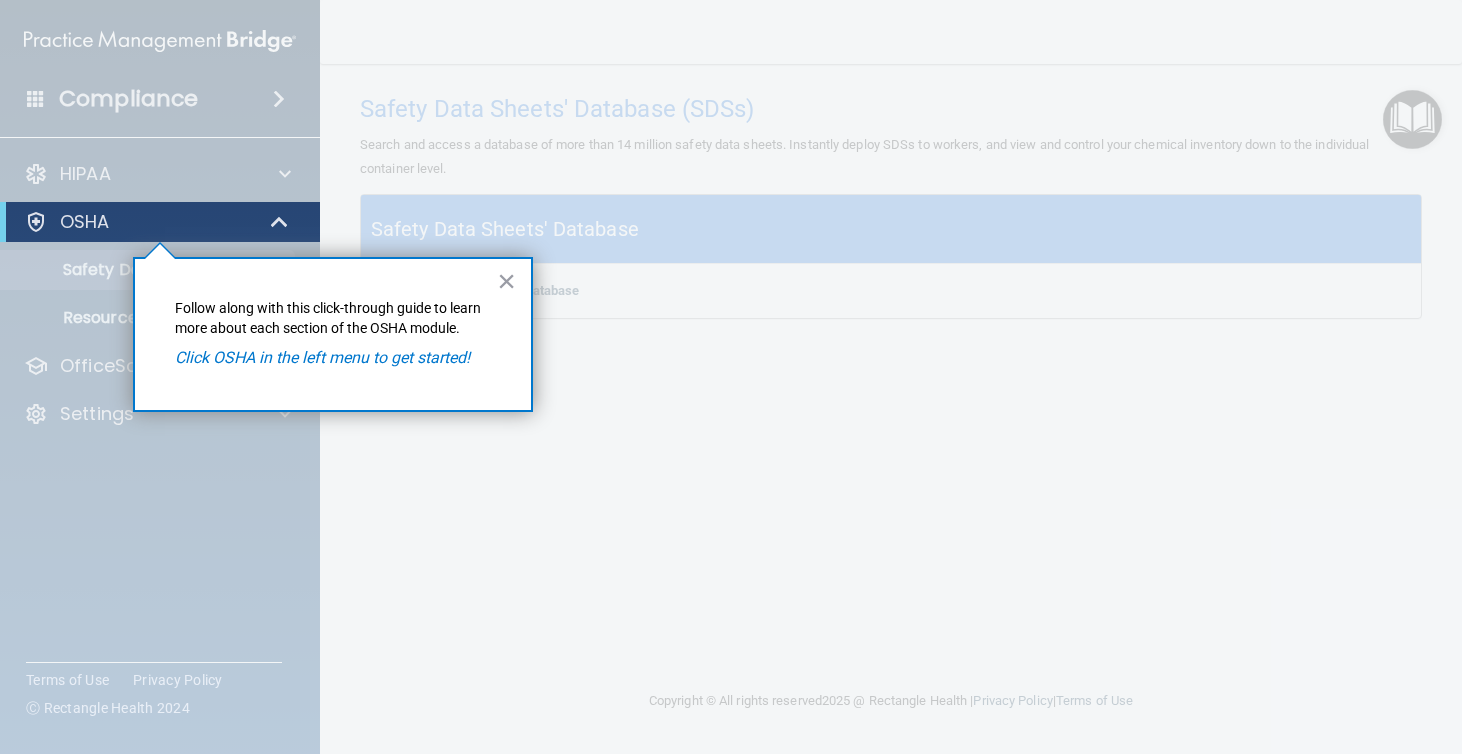 click on "Click OSHA in the left menu to get started!" at bounding box center [322, 357] 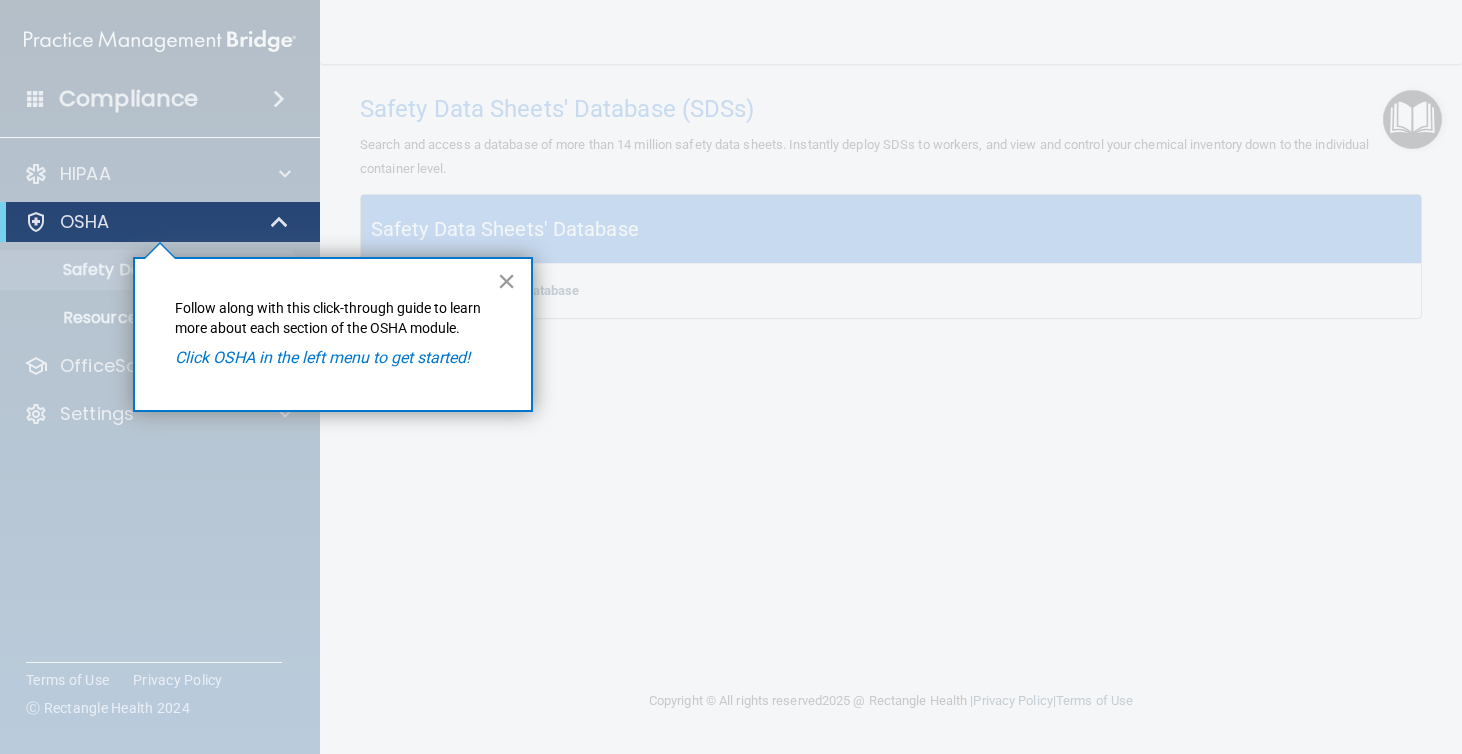 click on "×" at bounding box center (506, 281) 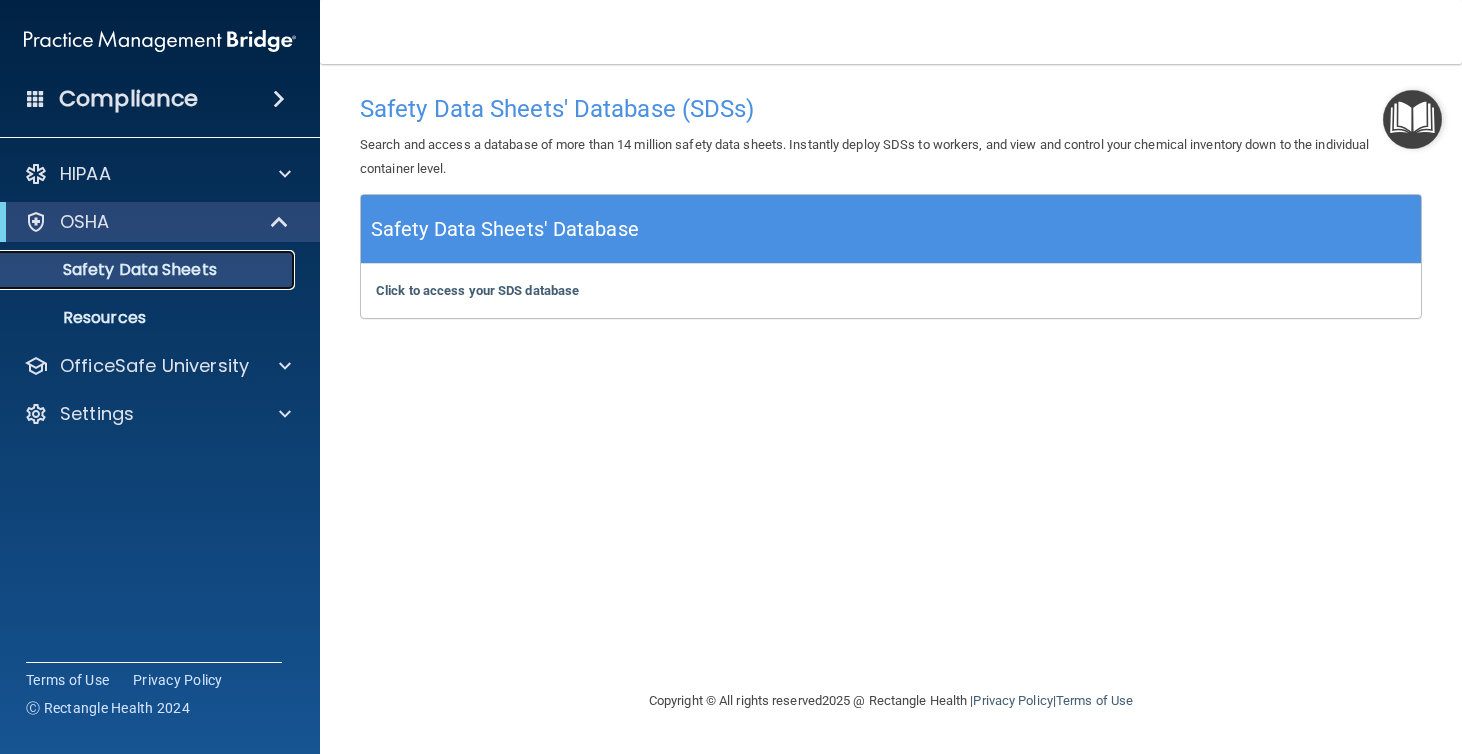 click on "Safety Data Sheets" at bounding box center [137, 270] 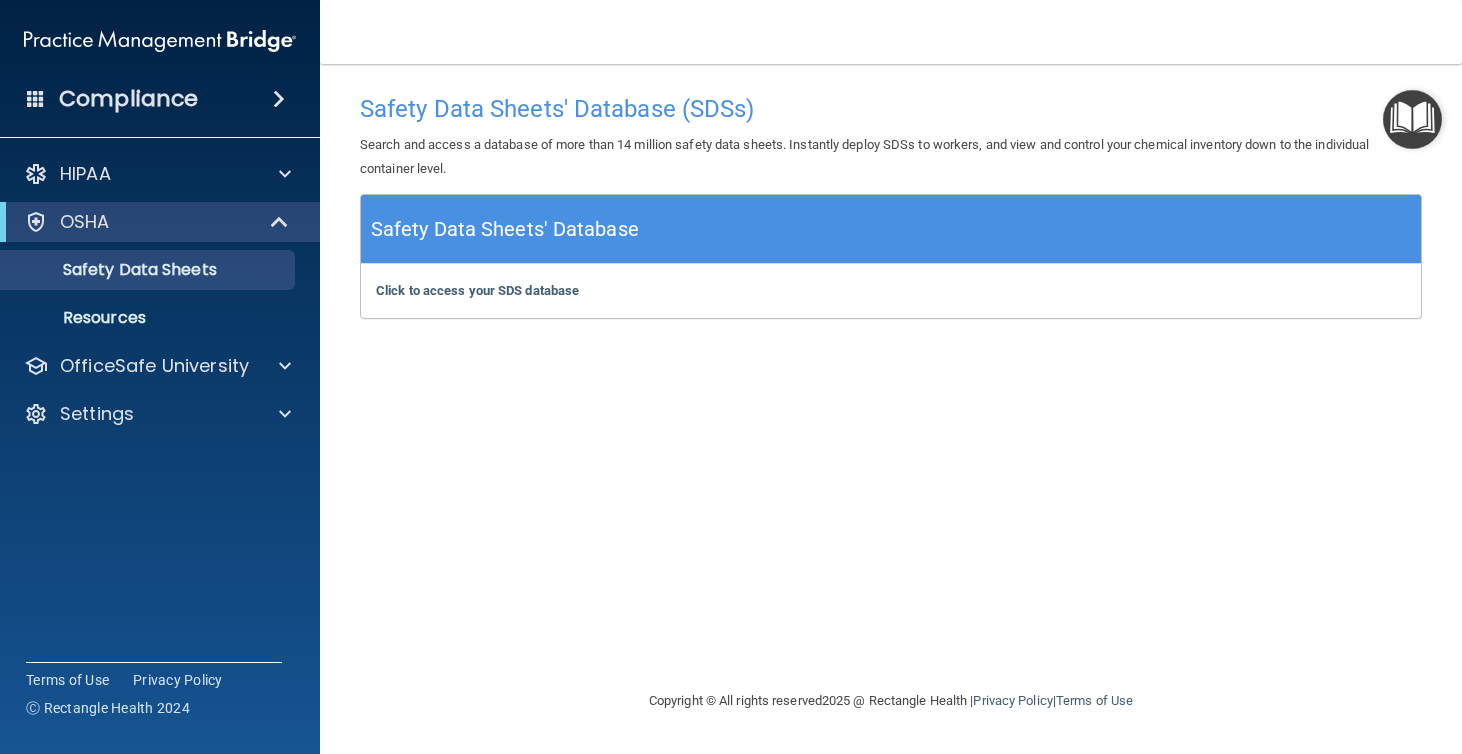 click on "OSHA" at bounding box center [160, 222] 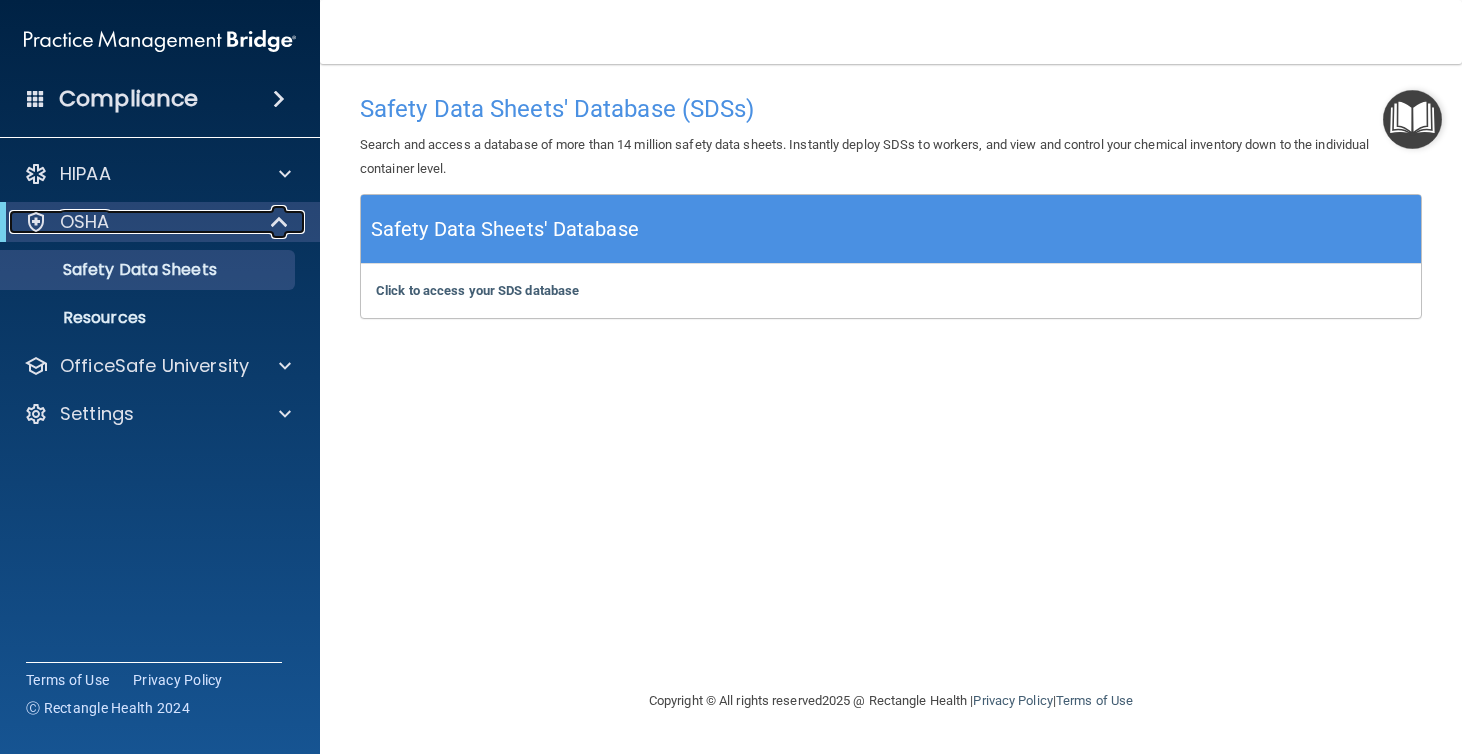 click on "OSHA" at bounding box center [85, 222] 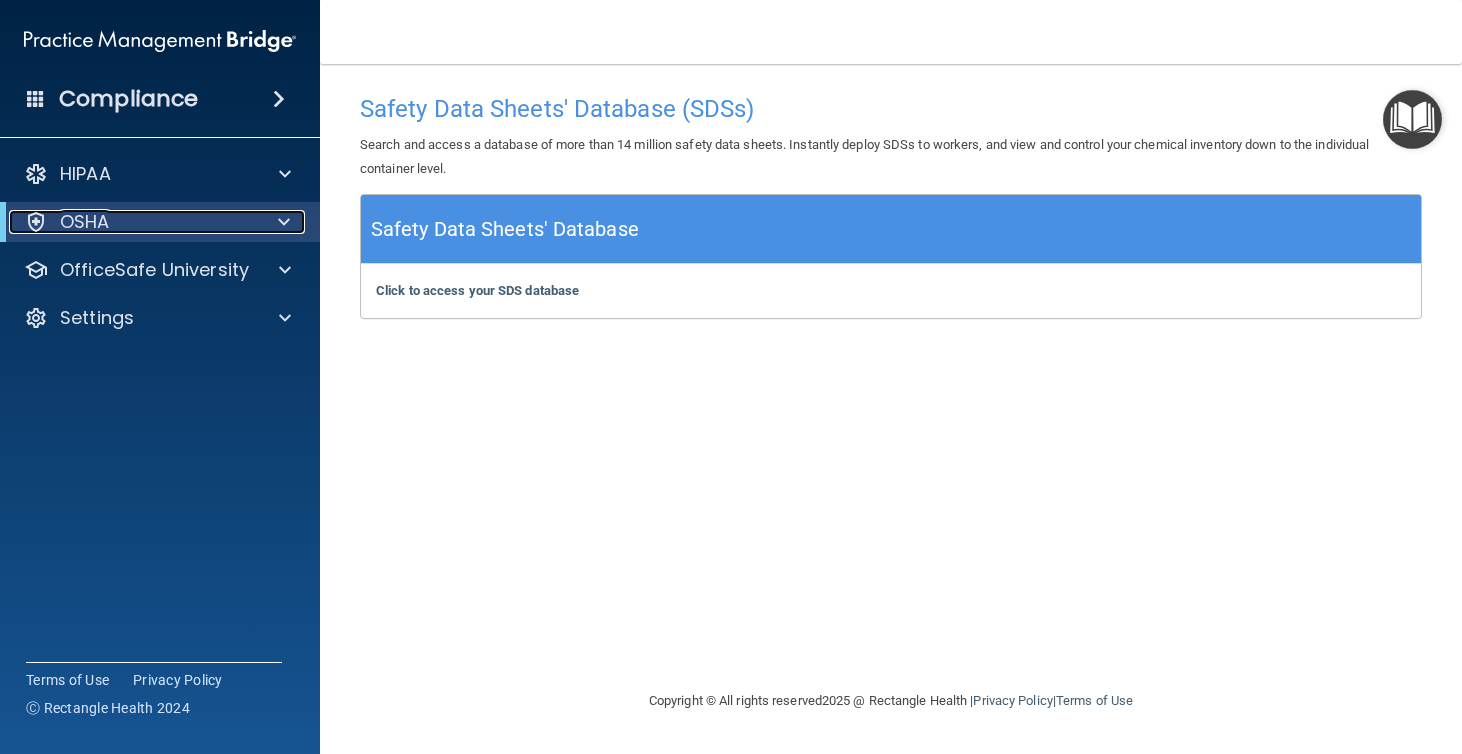 click at bounding box center [284, 222] 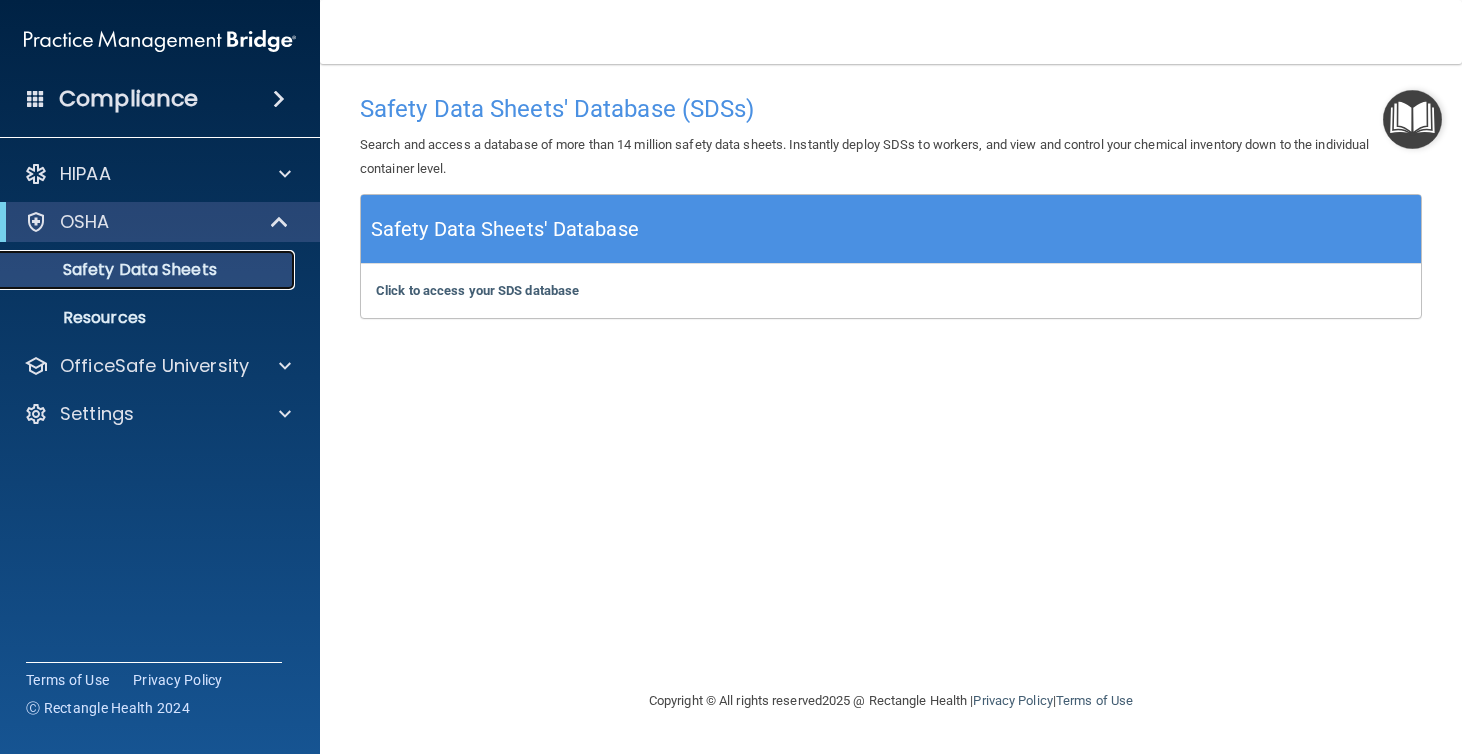 click on "Safety Data Sheets" at bounding box center (149, 270) 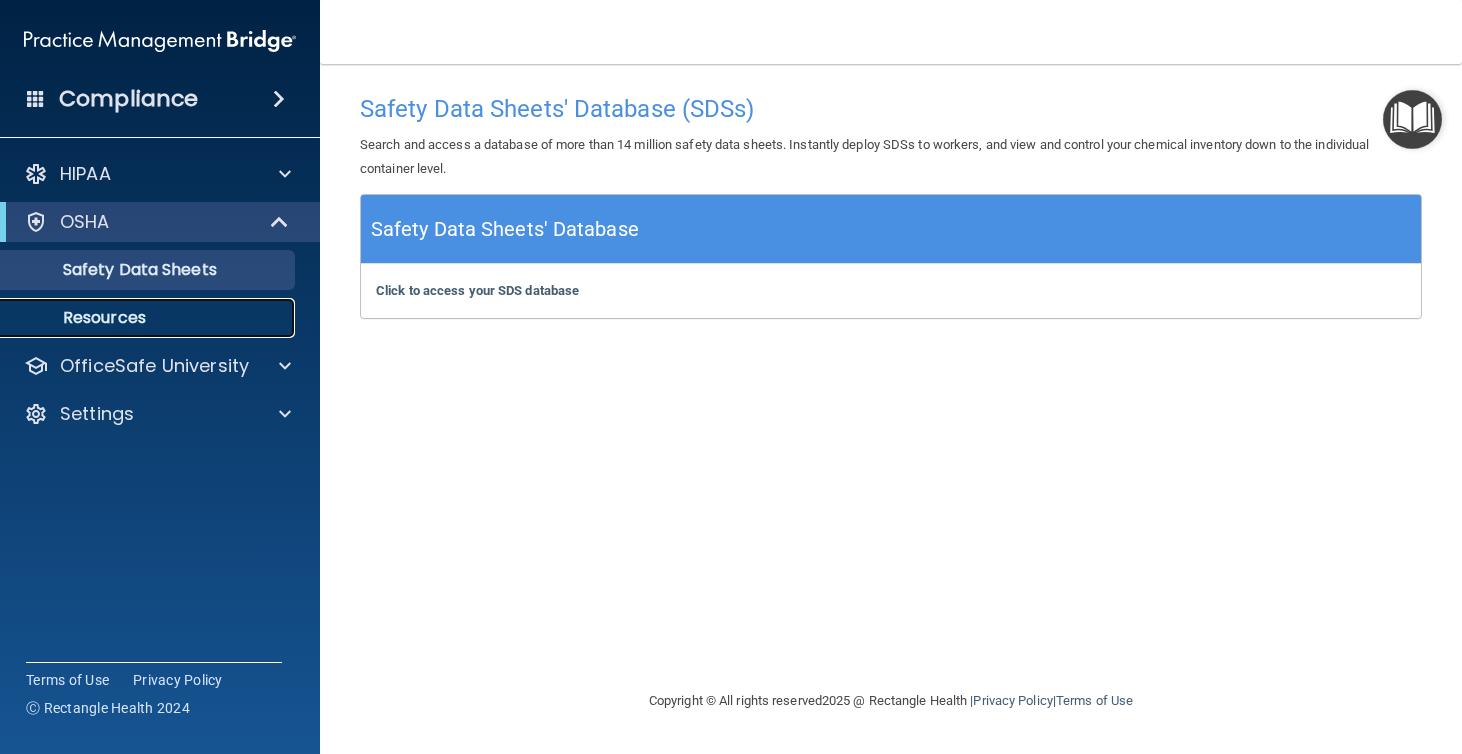 click on "Resources" at bounding box center (149, 318) 